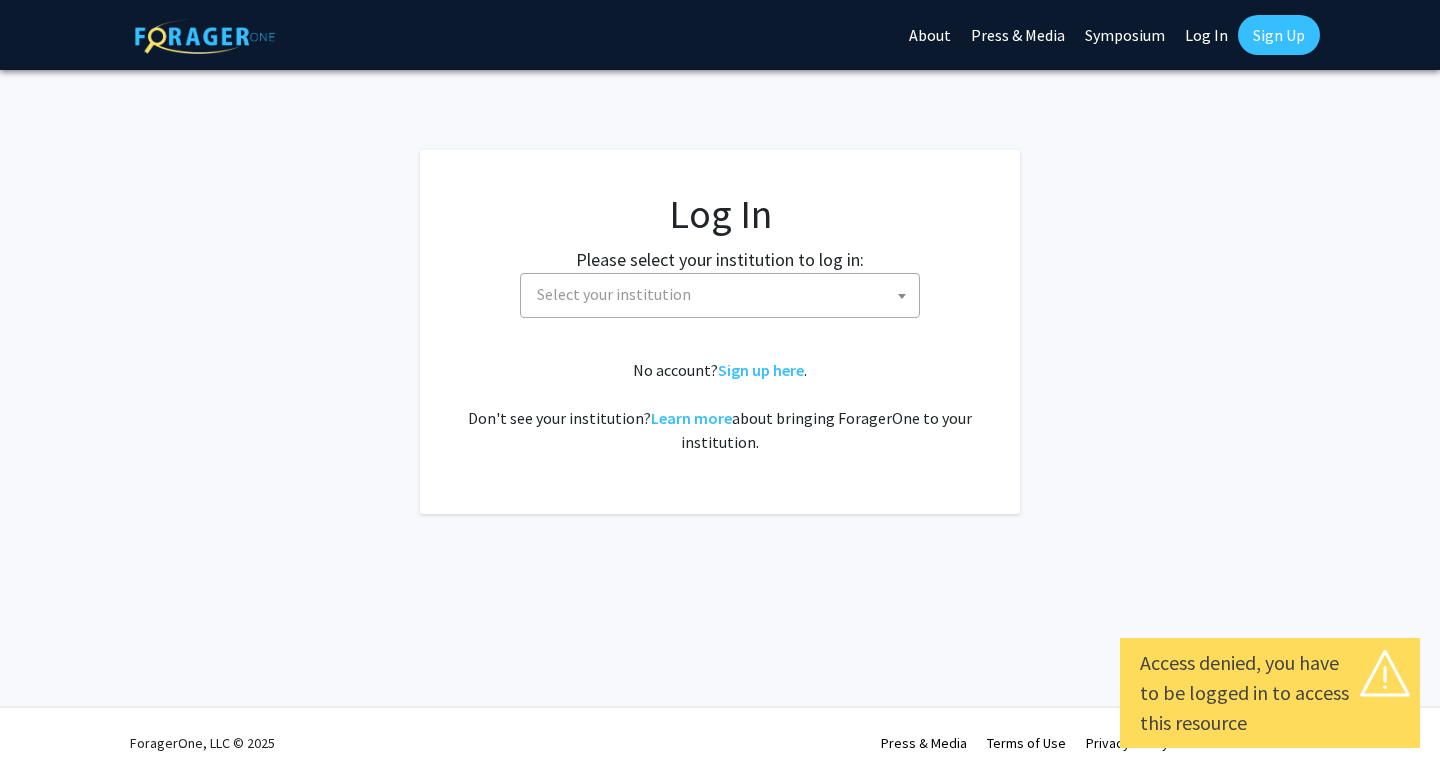 select 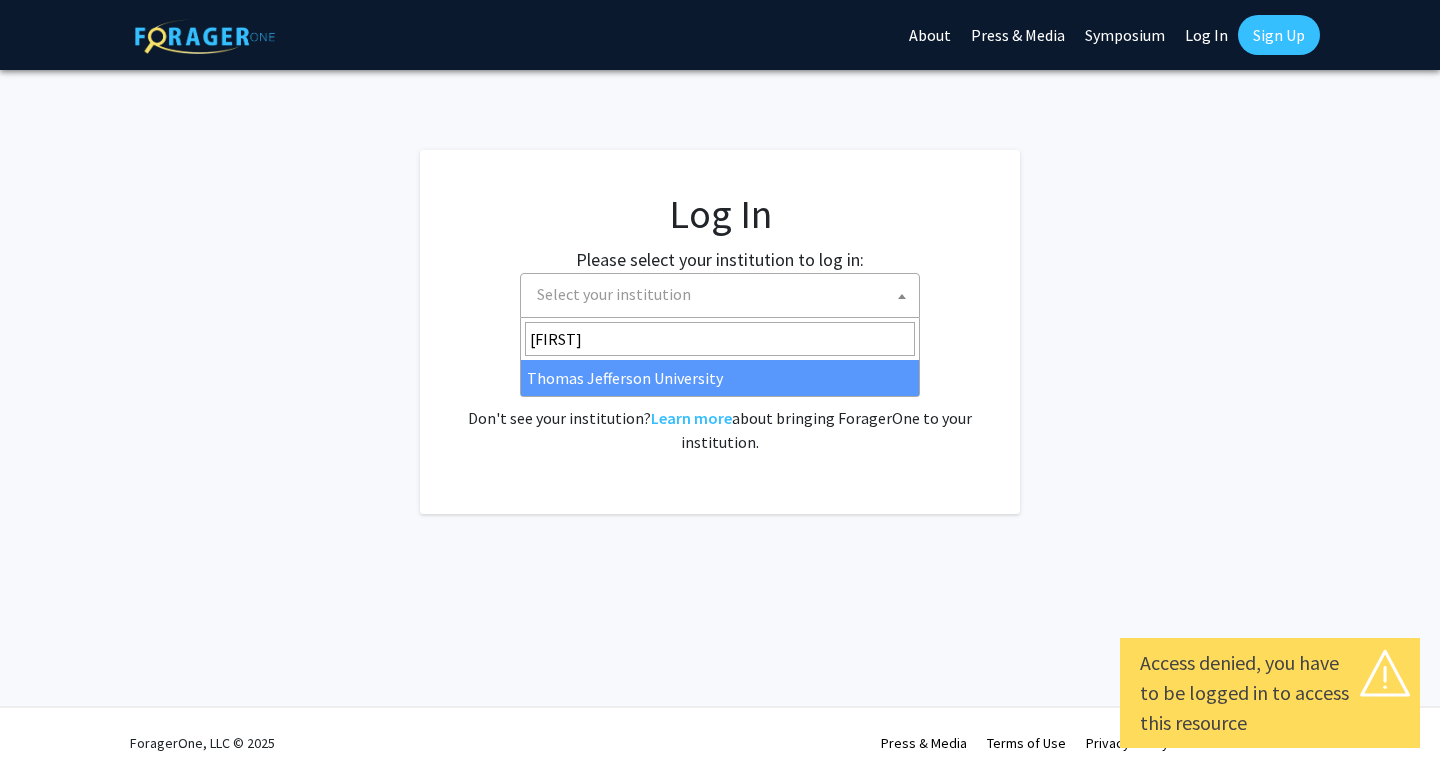 type on "[FIRST]" 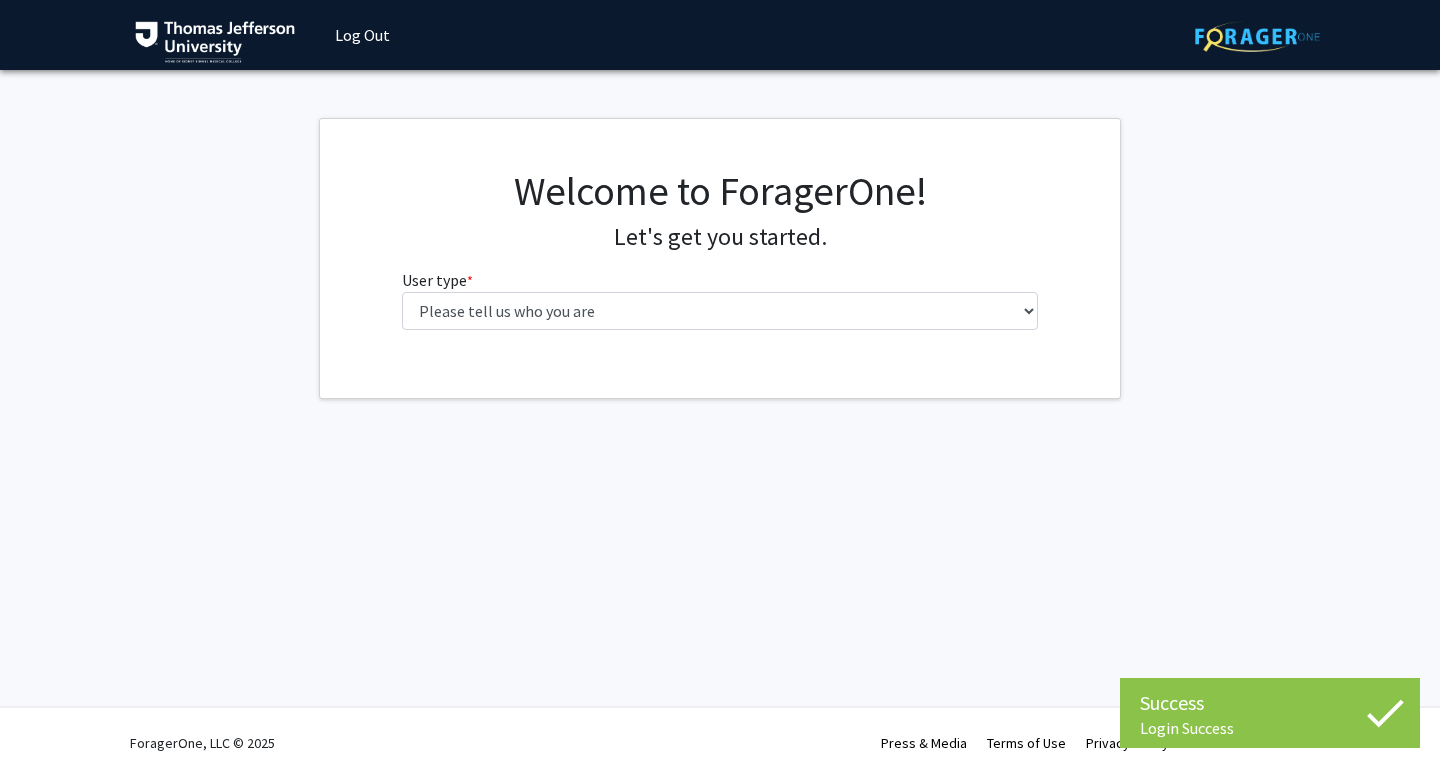 scroll, scrollTop: 0, scrollLeft: 0, axis: both 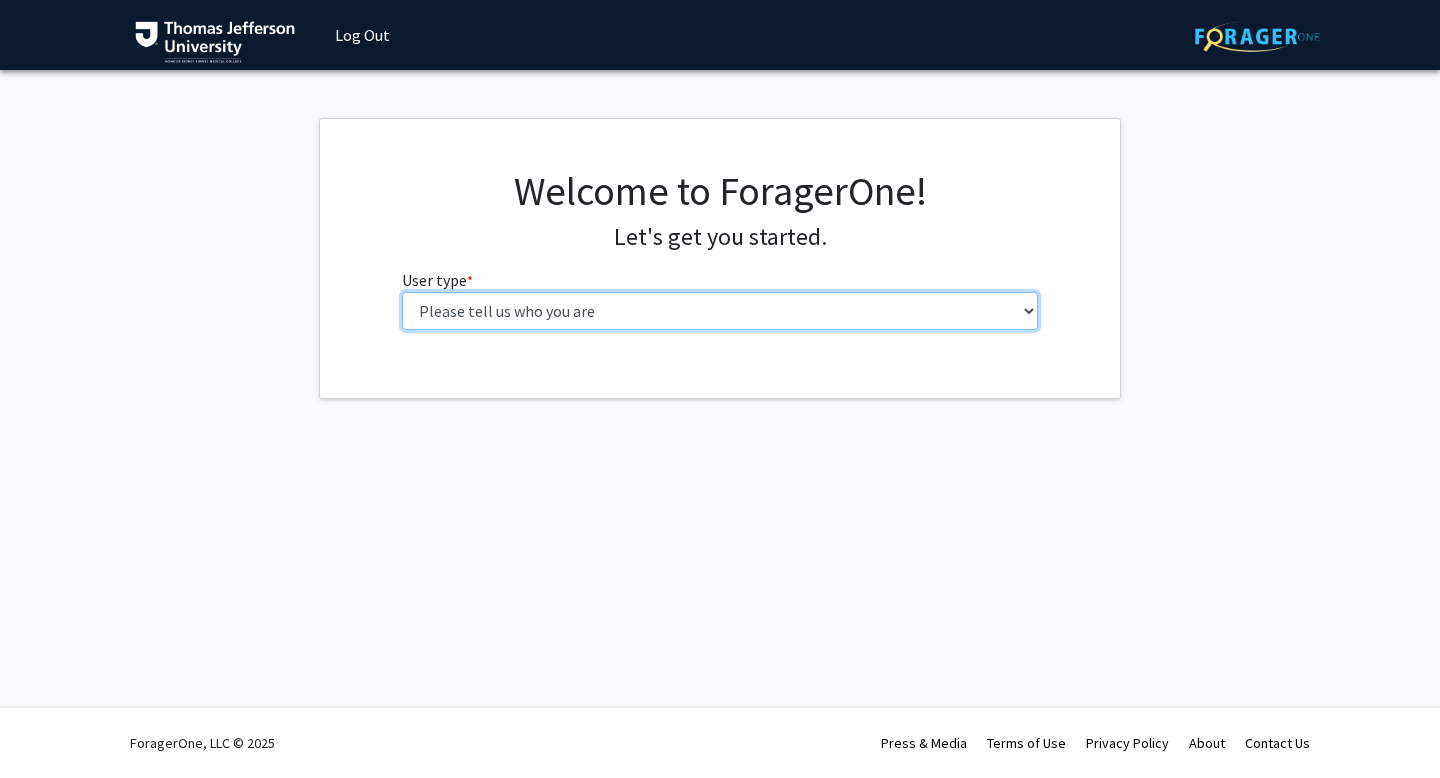 click on "Please tell us who you are  Undergraduate Student   Master's Student   Doctoral Candidate (PhD, MD, DMD, PharmD, etc.)   Postdoctoral Researcher / Research Staff / Medical Resident / Medical Fellow   Faculty   Administrative Staff" at bounding box center (720, 311) 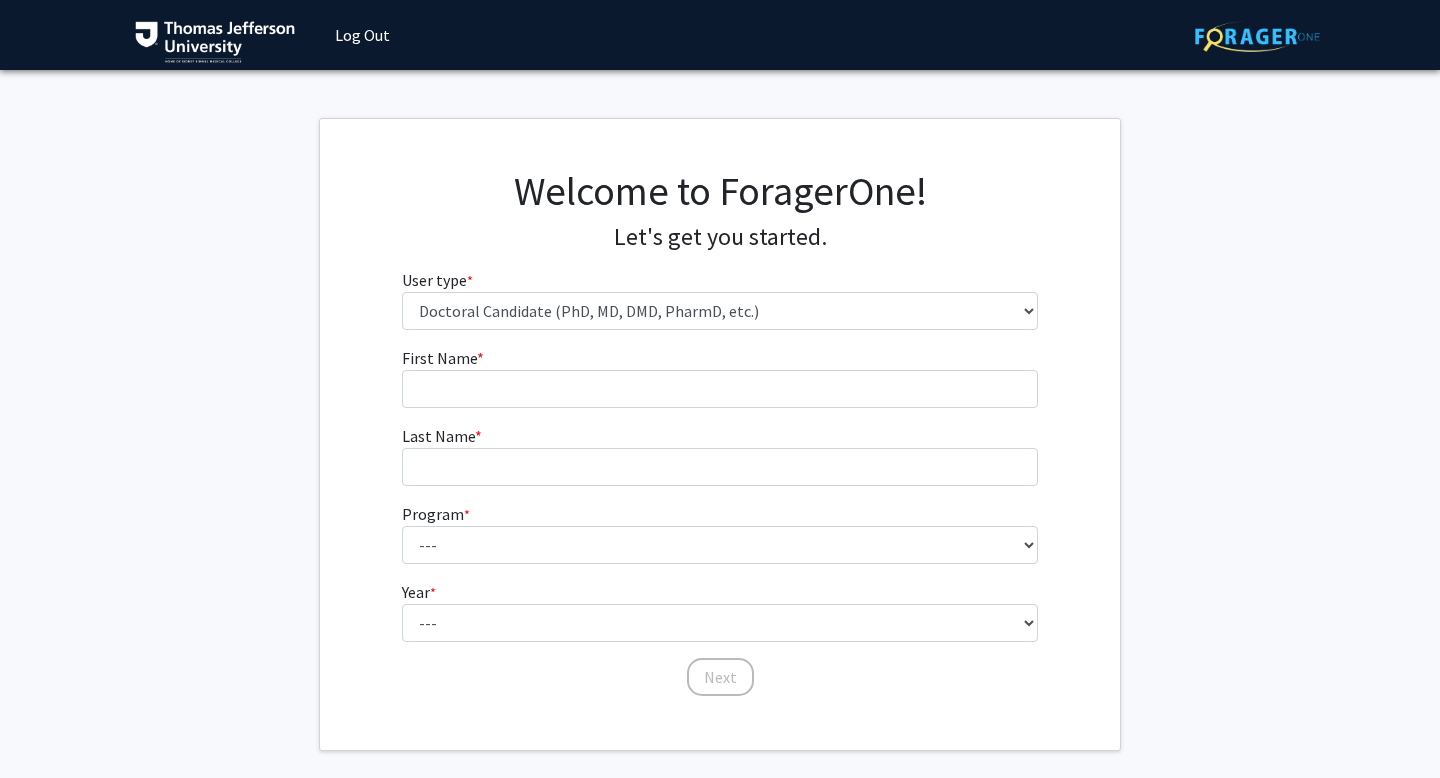 click on "First Name * required" at bounding box center (720, 377) 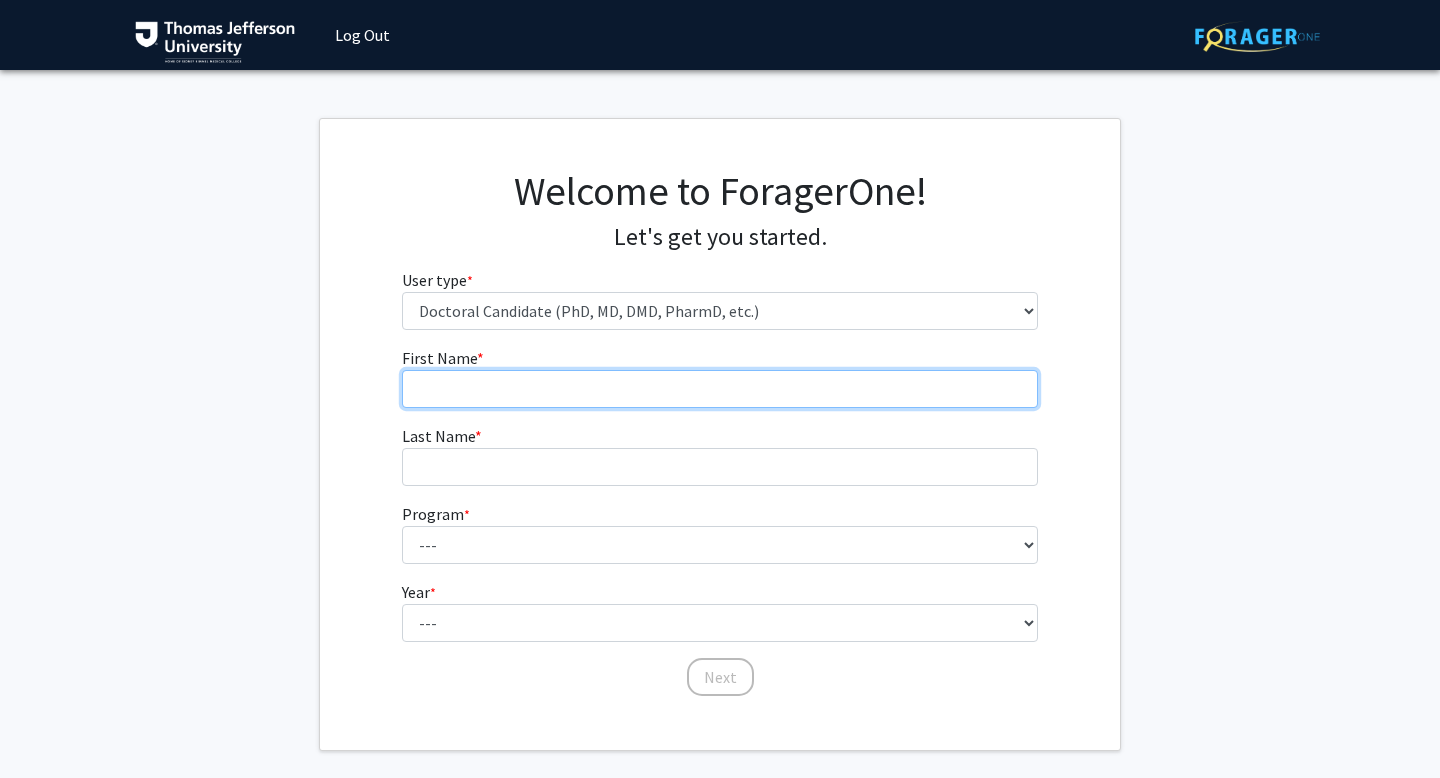 click on "First Name * required" at bounding box center (720, 389) 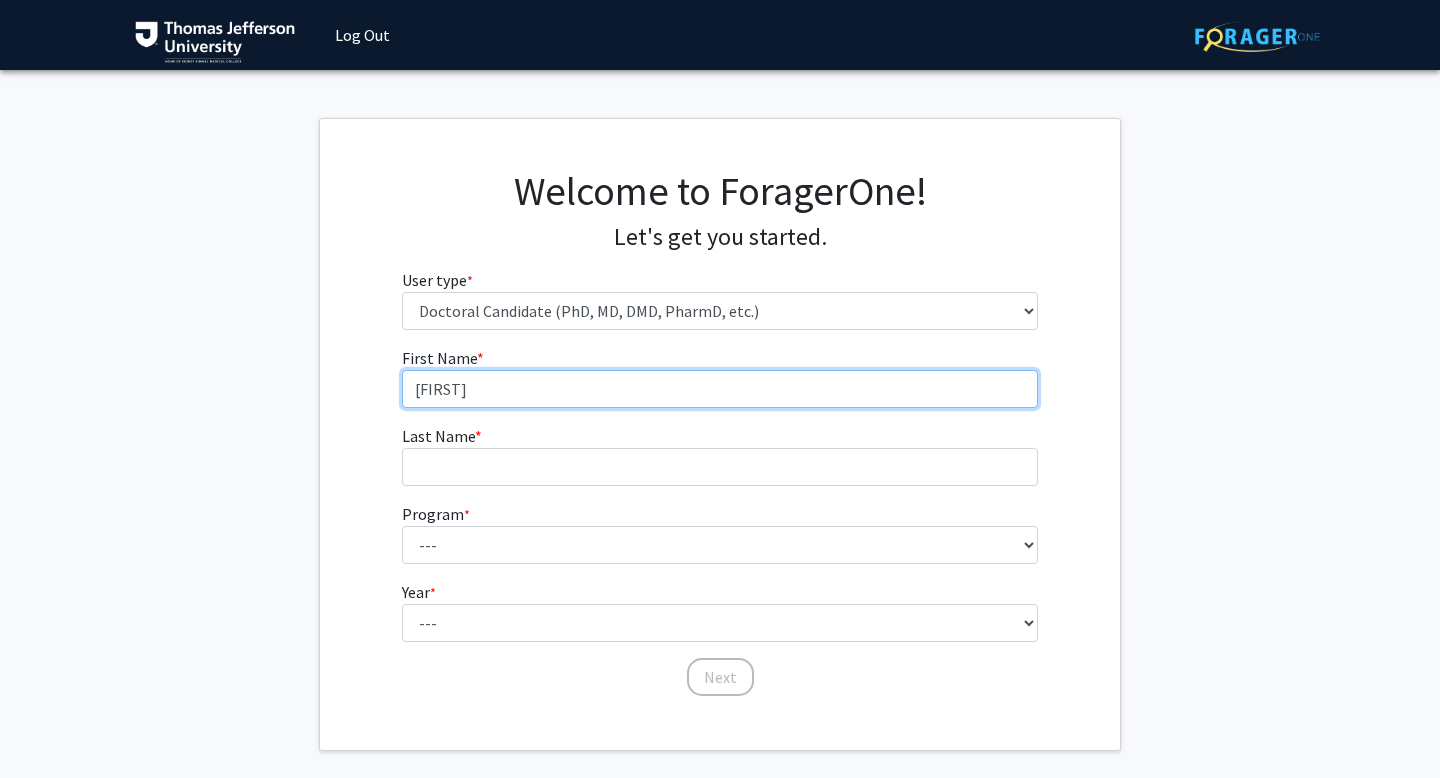type on "Greta" 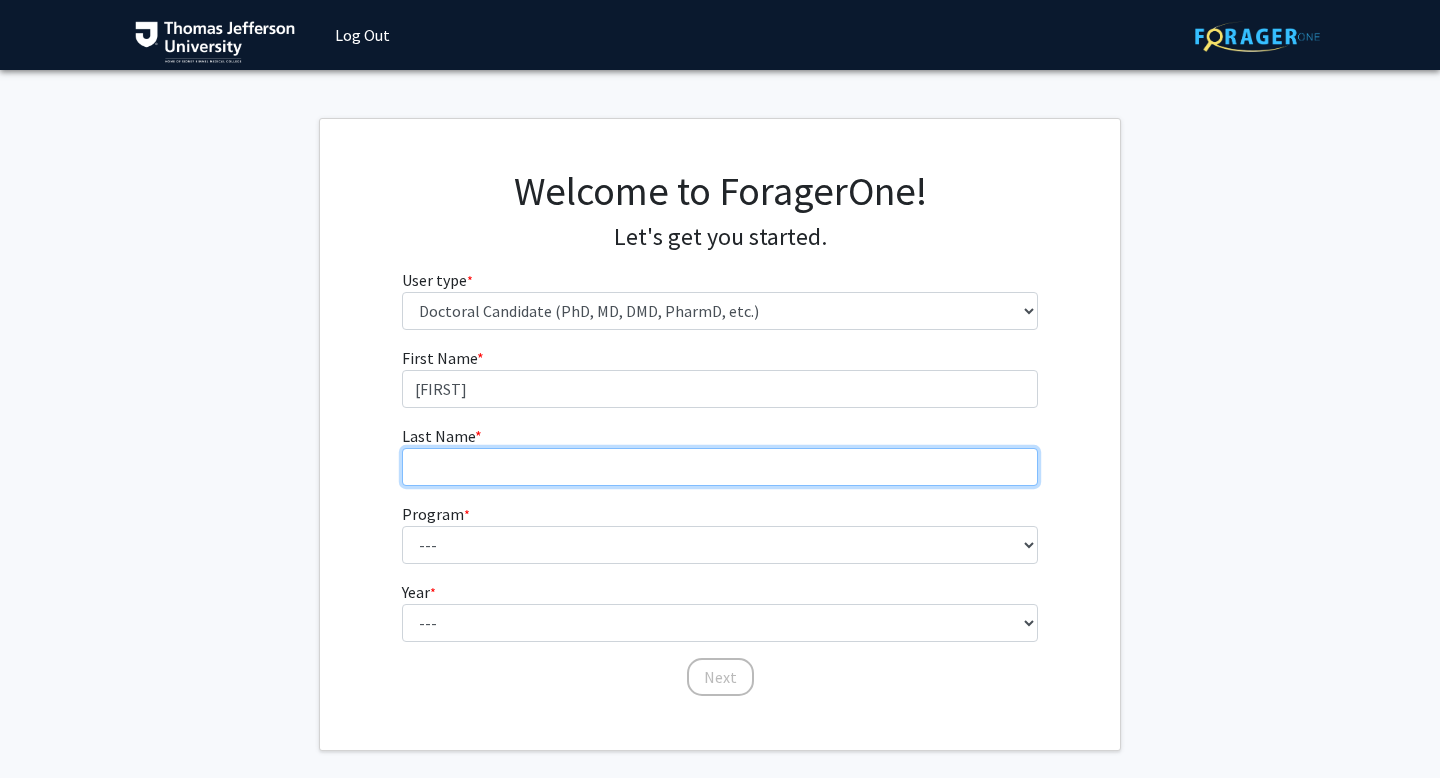 click on "Last Name * required" at bounding box center (720, 467) 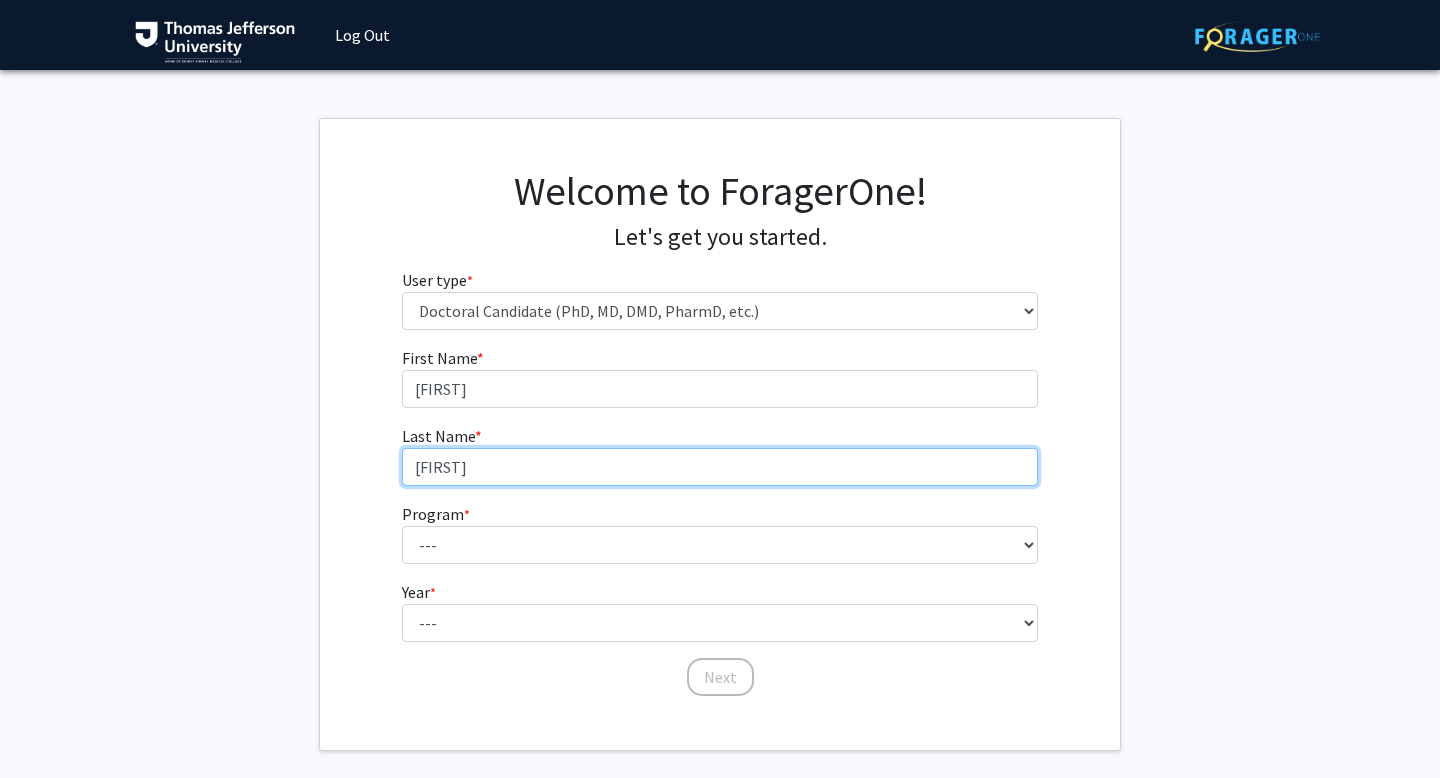 type on "Hiehle" 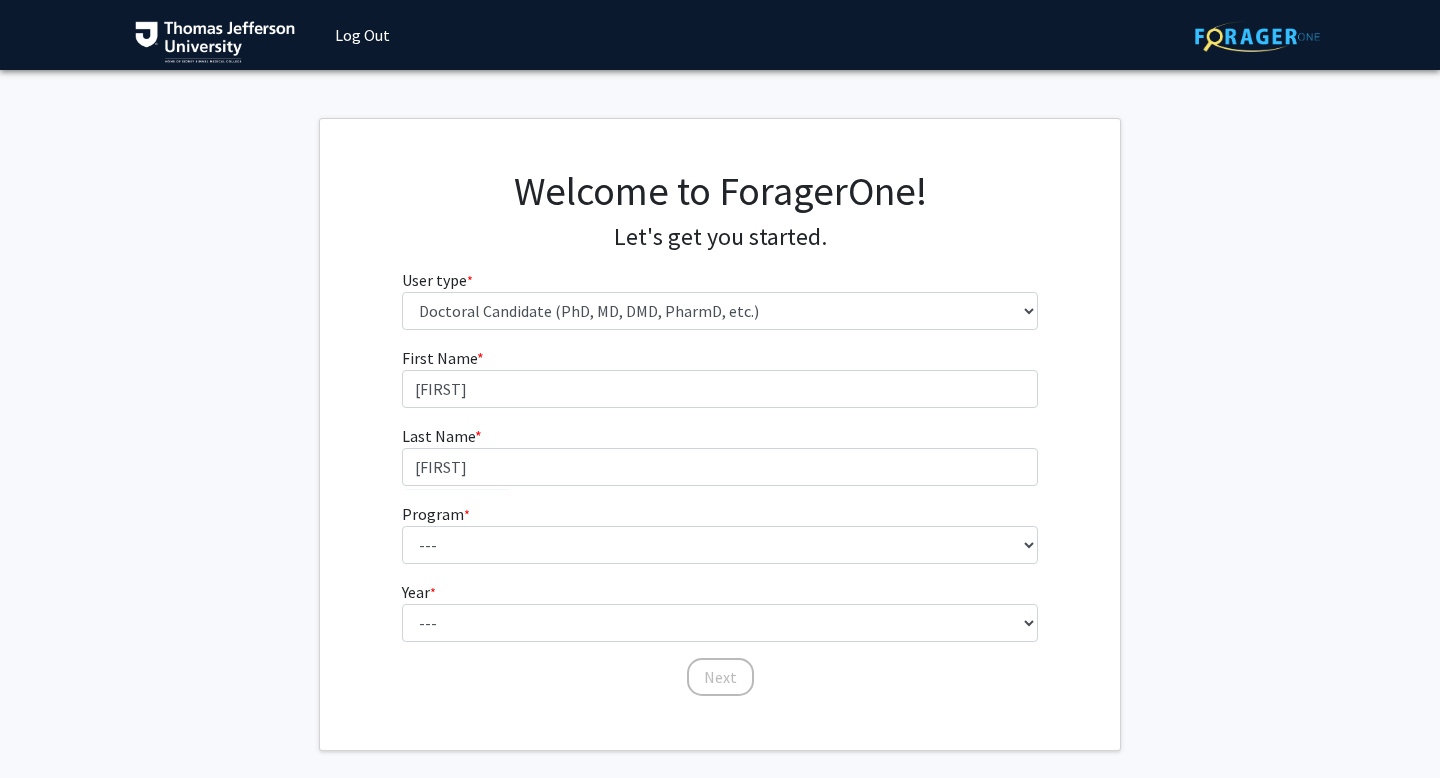 click on "Log Out" at bounding box center (362, 35) 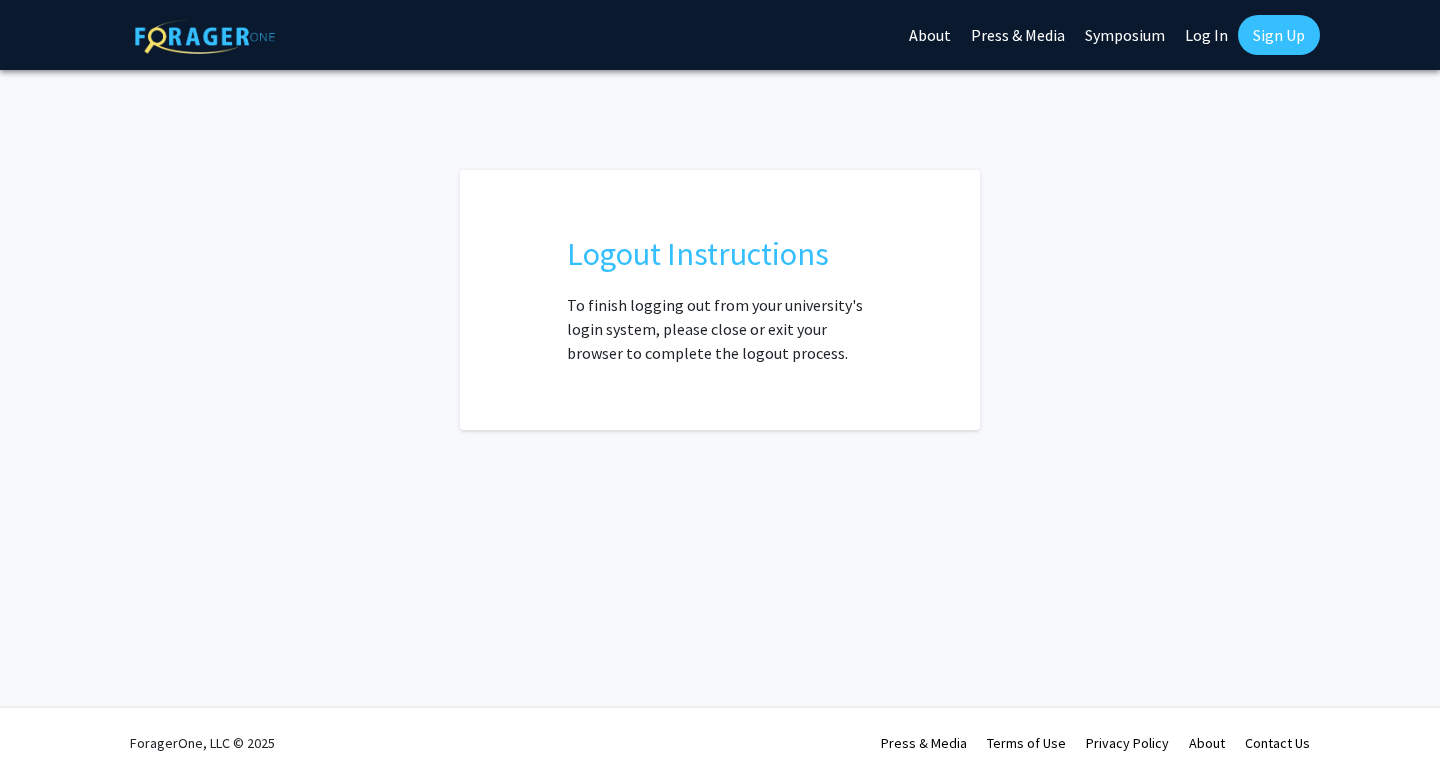 scroll, scrollTop: 0, scrollLeft: 0, axis: both 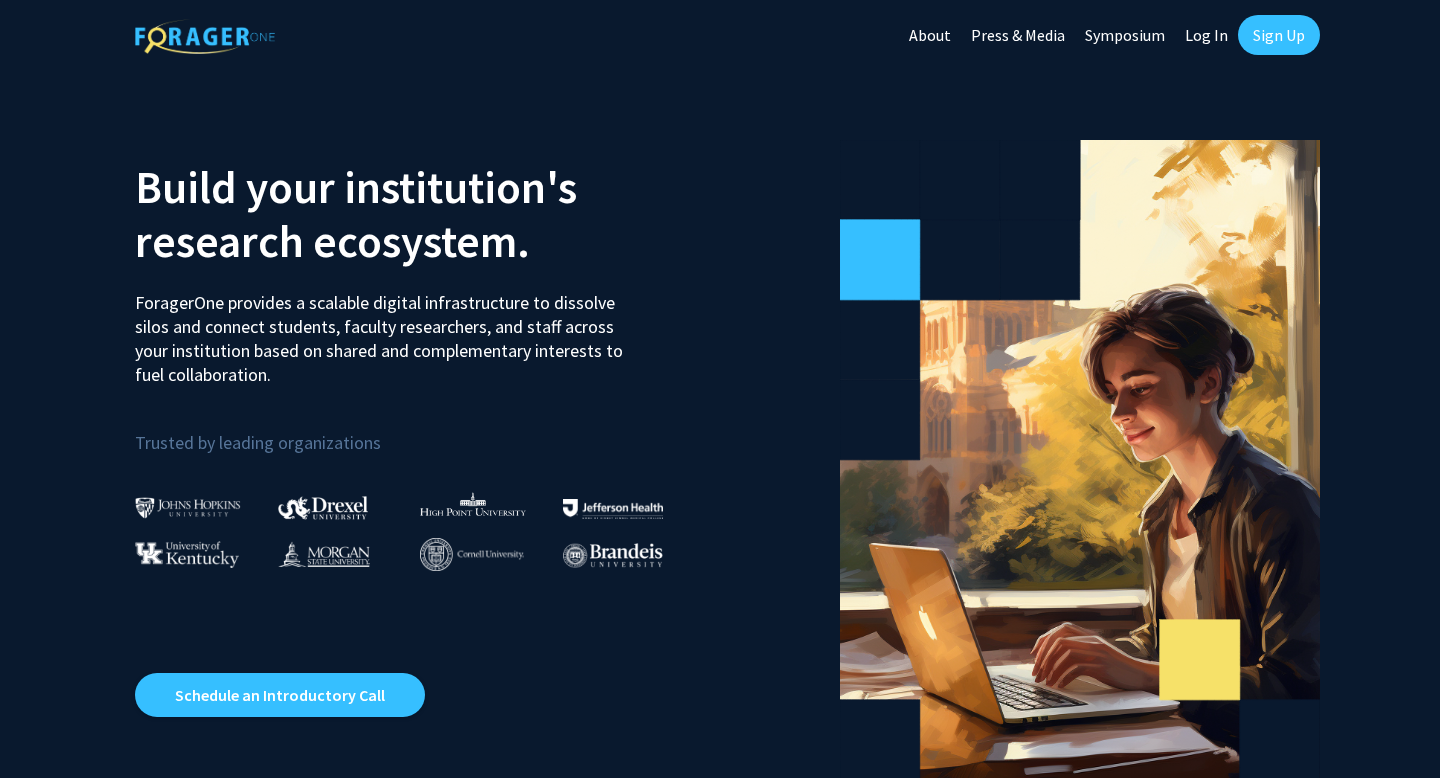 click on "Log In" 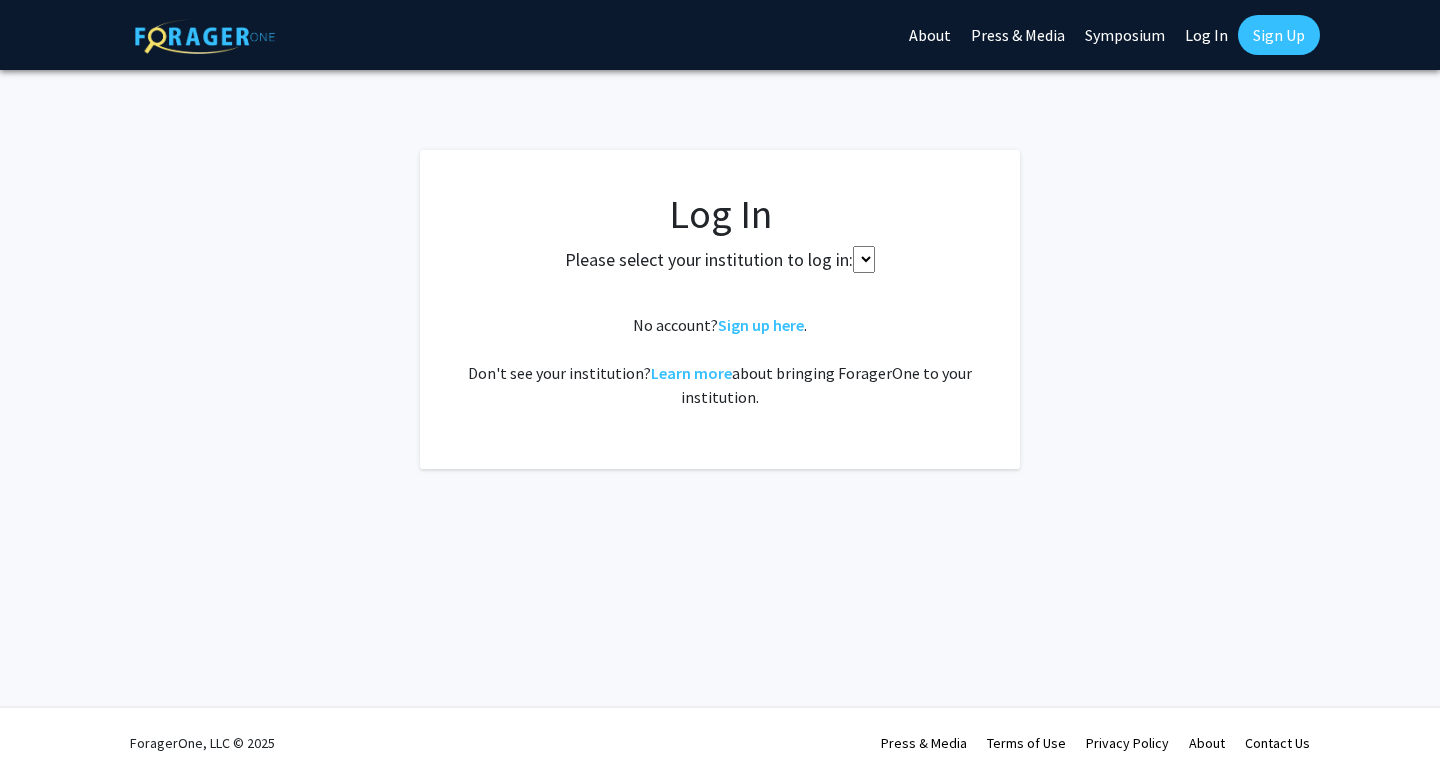 select 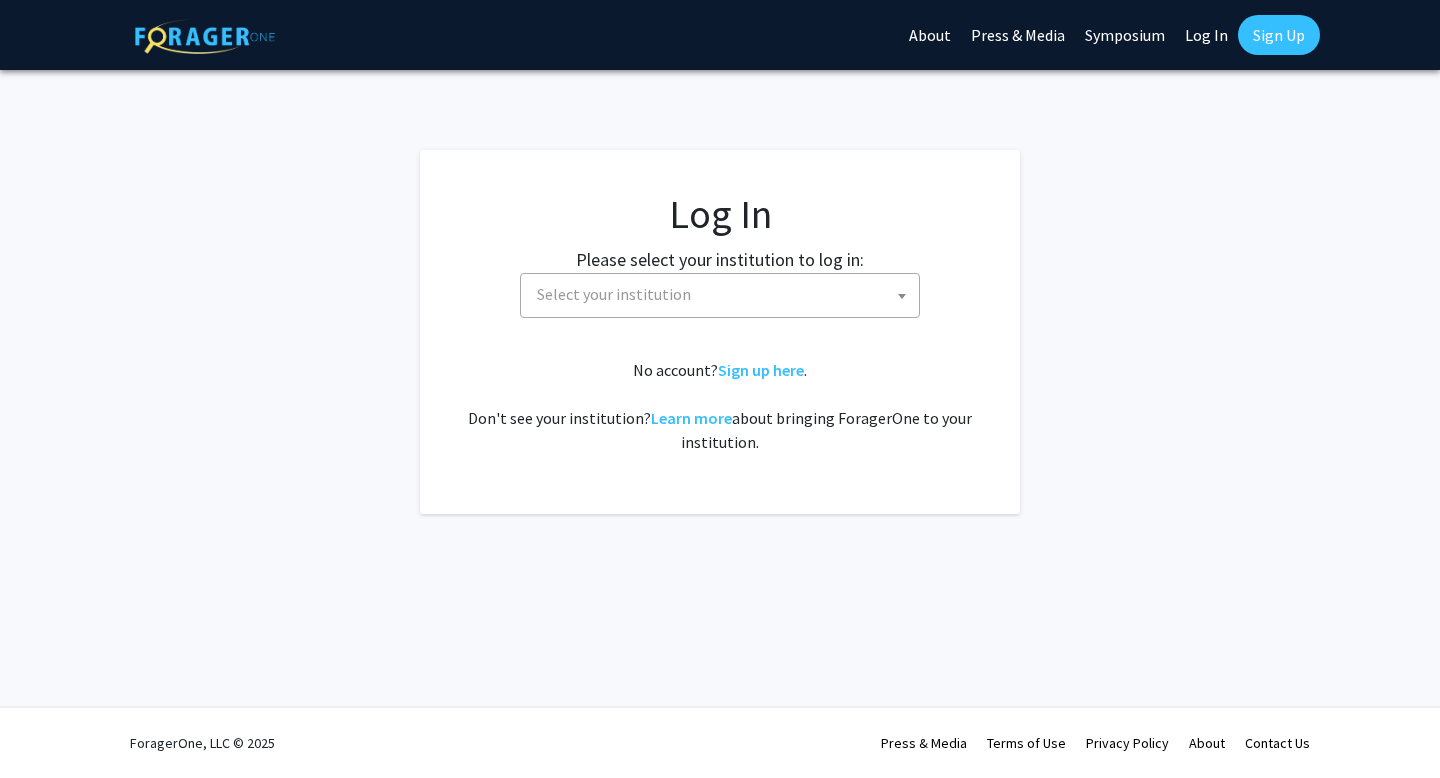 click on "Select your institution" at bounding box center [614, 294] 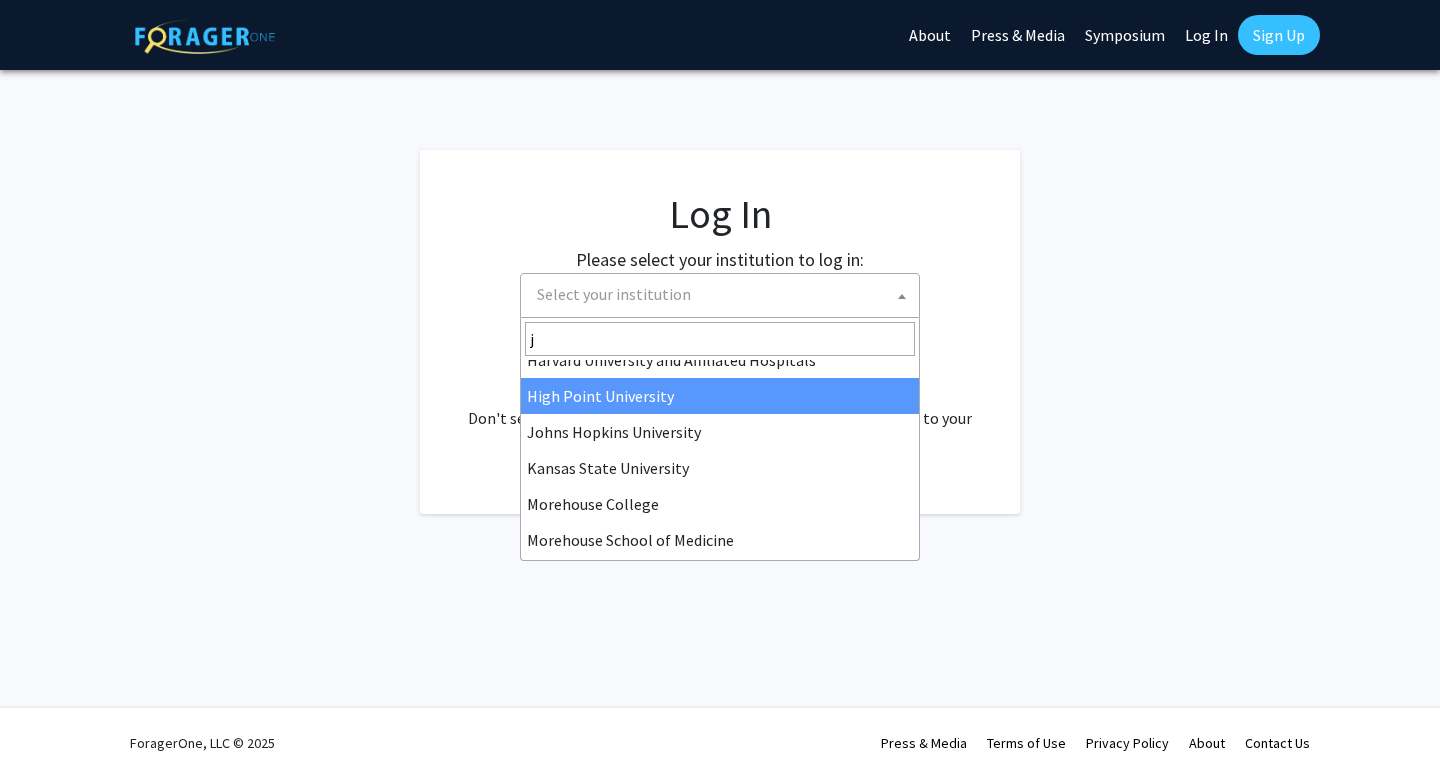 scroll, scrollTop: 0, scrollLeft: 0, axis: both 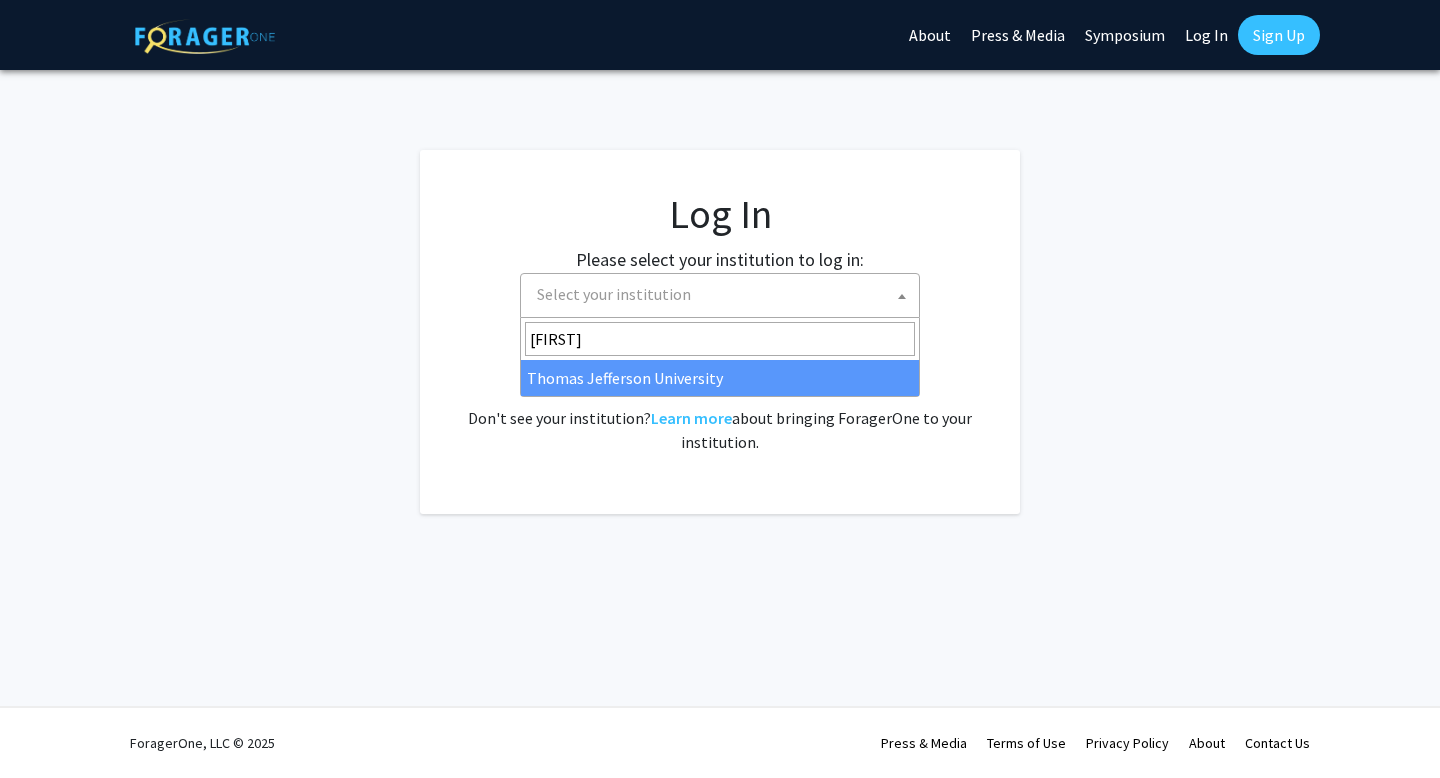 type on "[FIRST]" 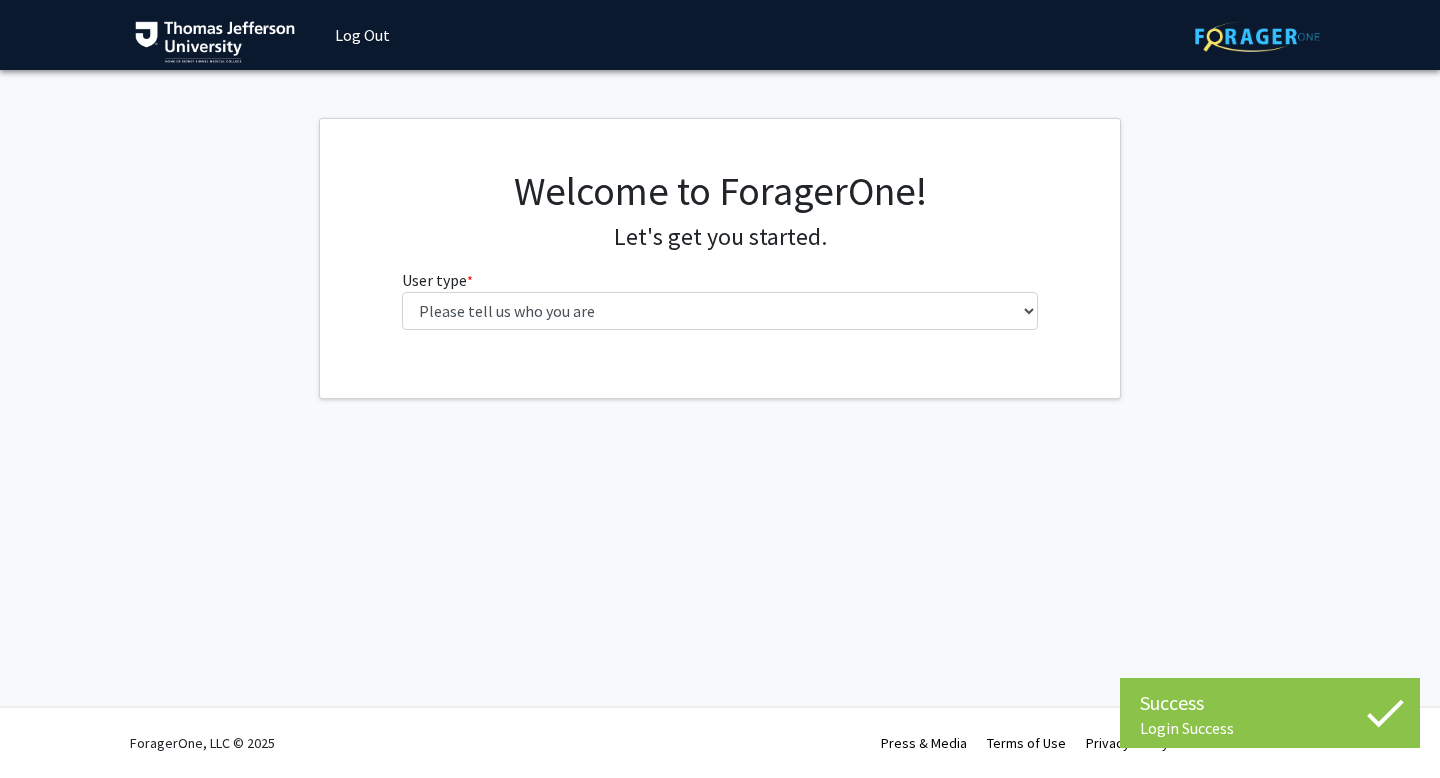 scroll, scrollTop: 0, scrollLeft: 0, axis: both 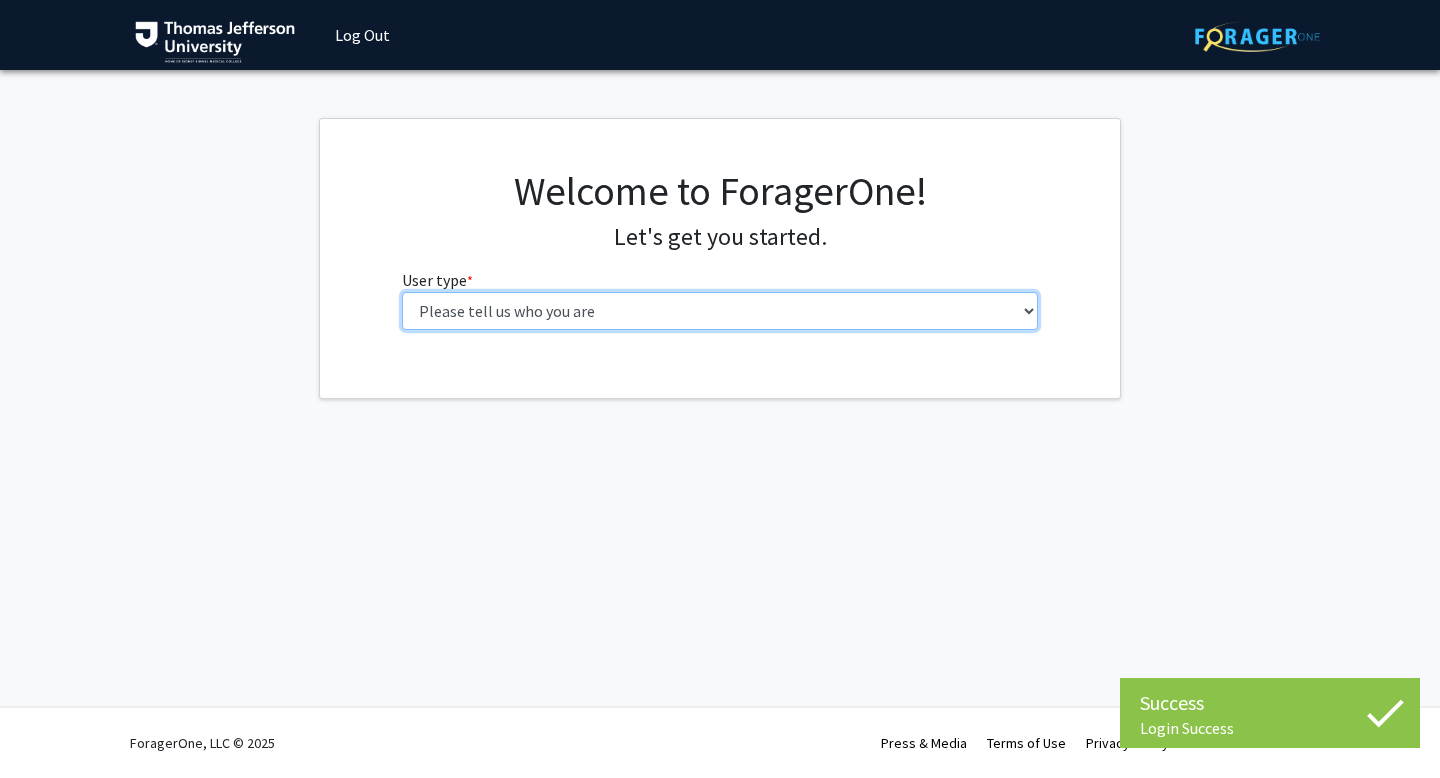 click on "Please tell us who you are  Undergraduate Student   Master's Student   Doctoral Candidate (PhD, MD, DMD, PharmD, etc.)   Postdoctoral Researcher / Research Staff / Medical Resident / Medical Fellow   Faculty   Administrative Staff" at bounding box center [720, 311] 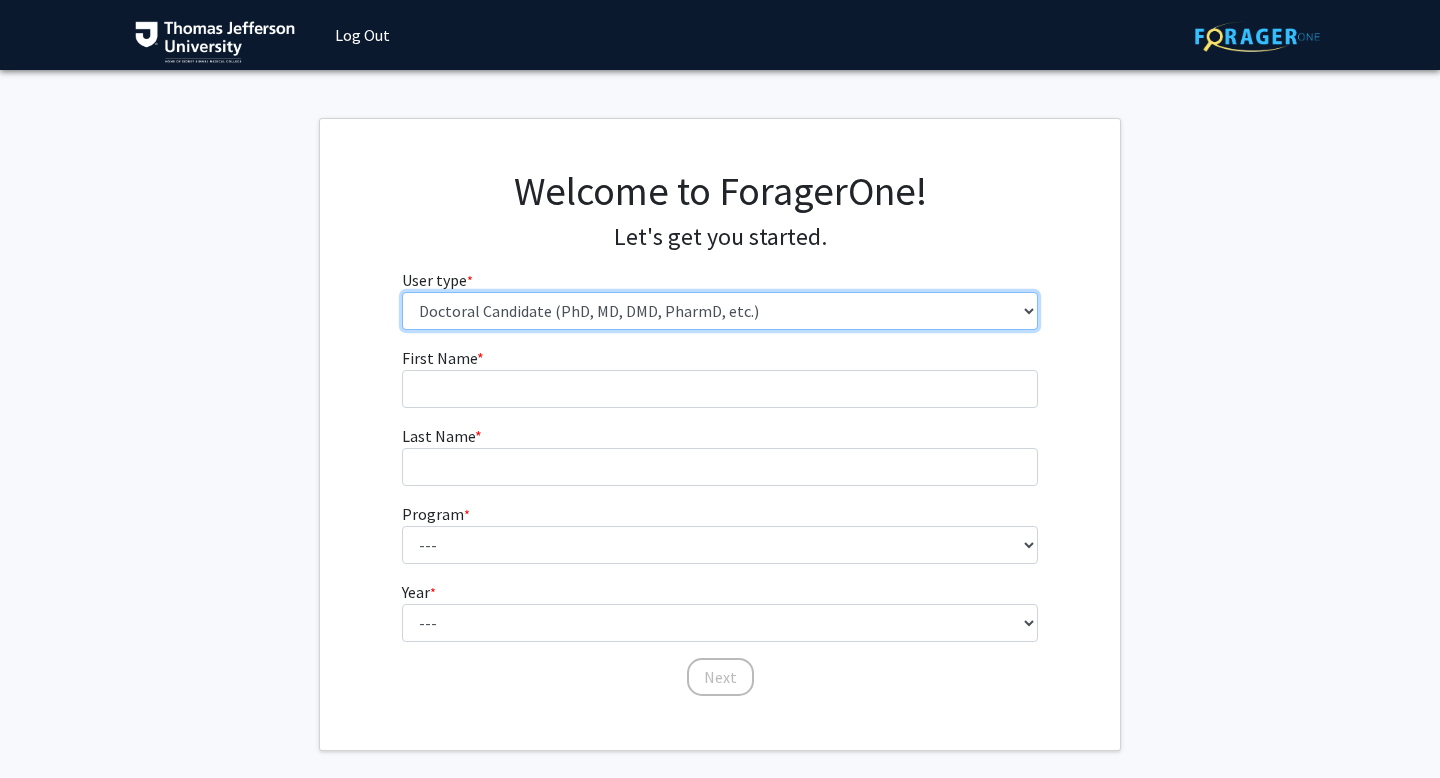 click on "Please tell us who you are  Undergraduate Student   Master's Student   Doctoral Candidate (PhD, MD, DMD, PharmD, etc.)   Postdoctoral Researcher / Research Staff / Medical Resident / Medical Fellow   Faculty   Administrative Staff" at bounding box center [720, 311] 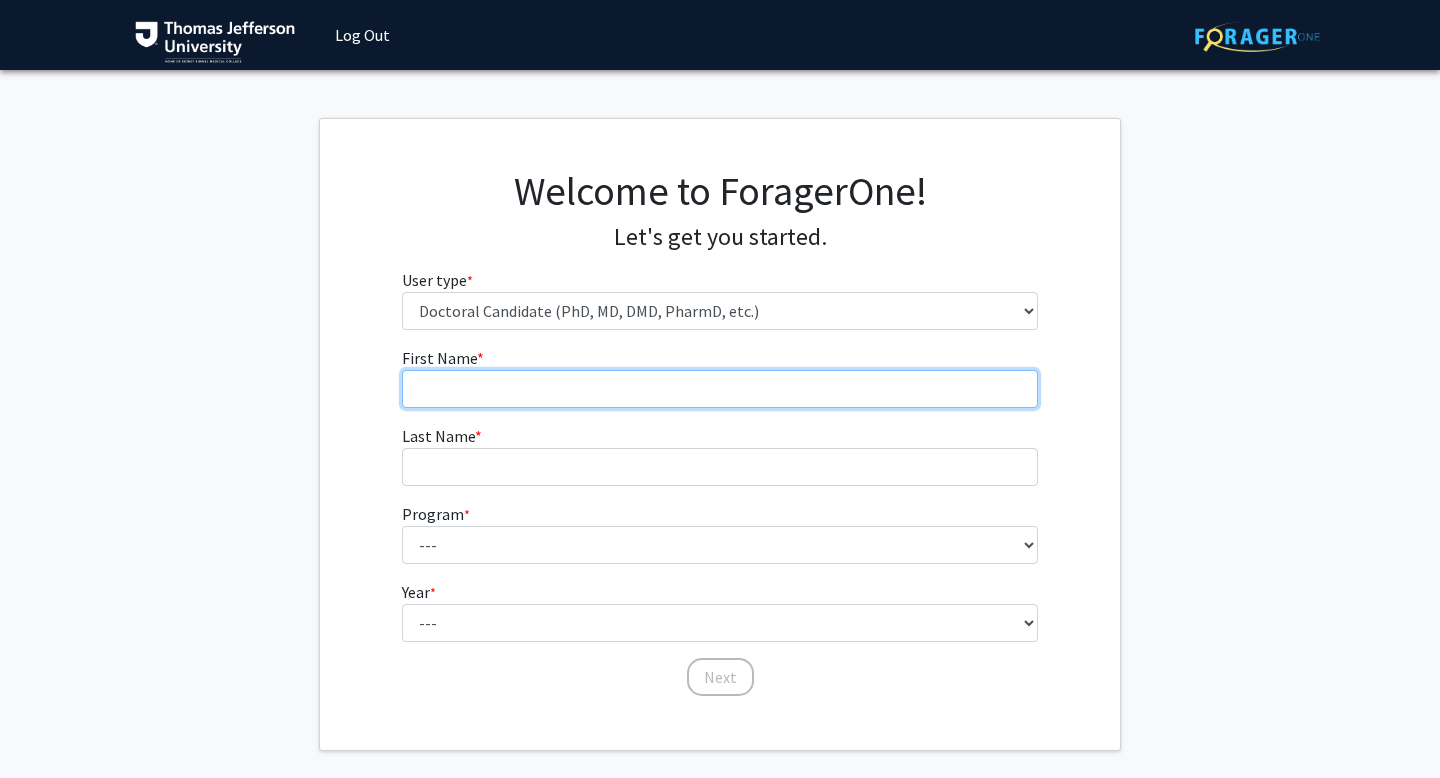 click on "First Name * required" at bounding box center [720, 389] 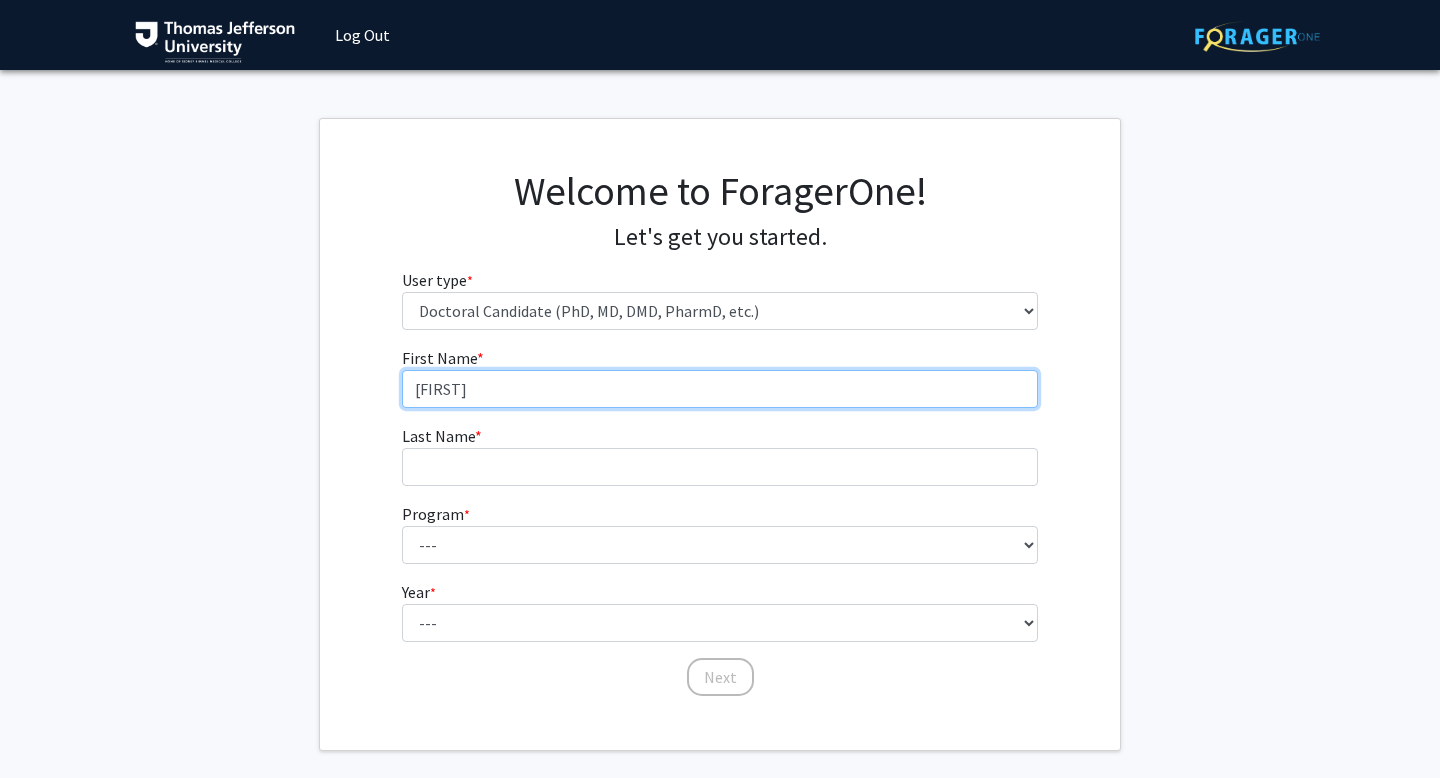 type on "[FIRST]" 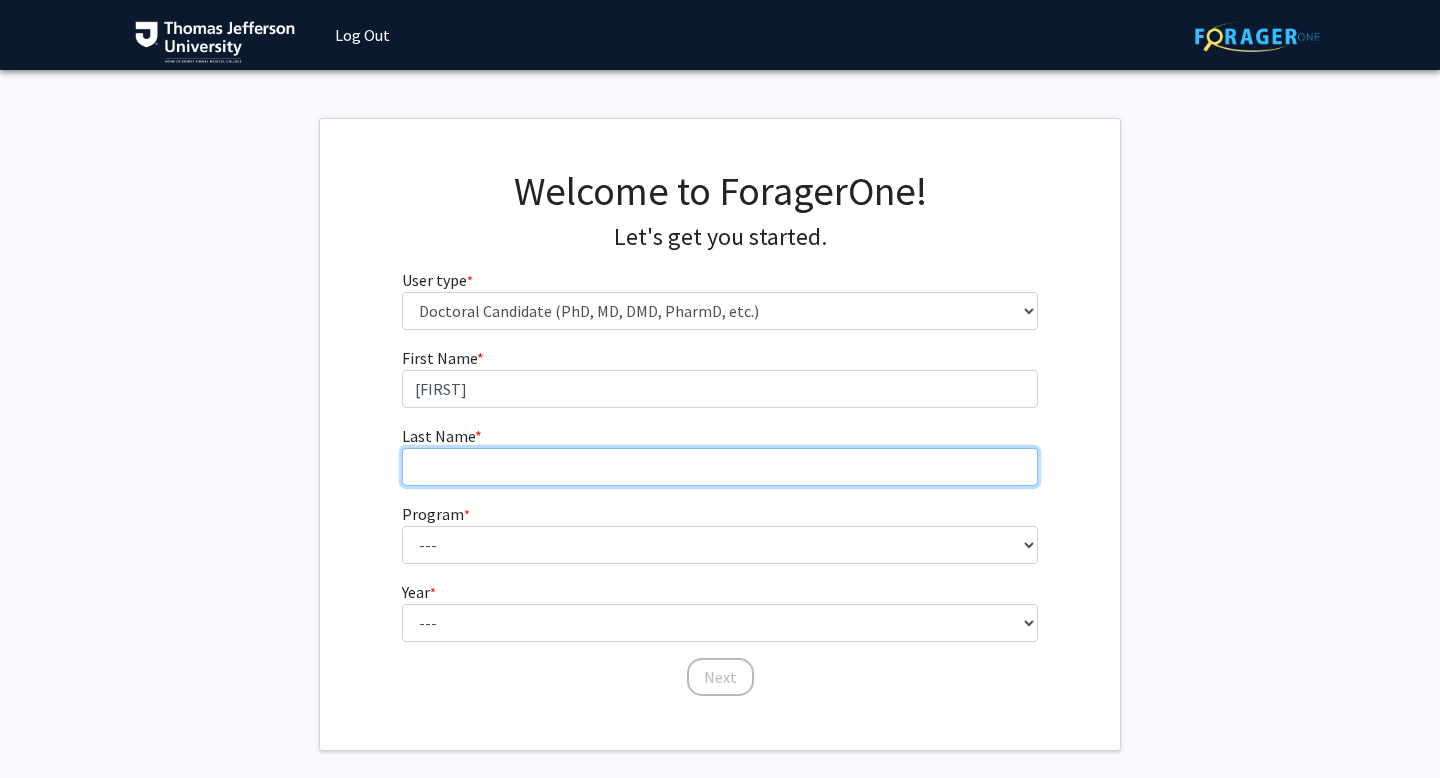 click on "Last Name * required" at bounding box center (720, 467) 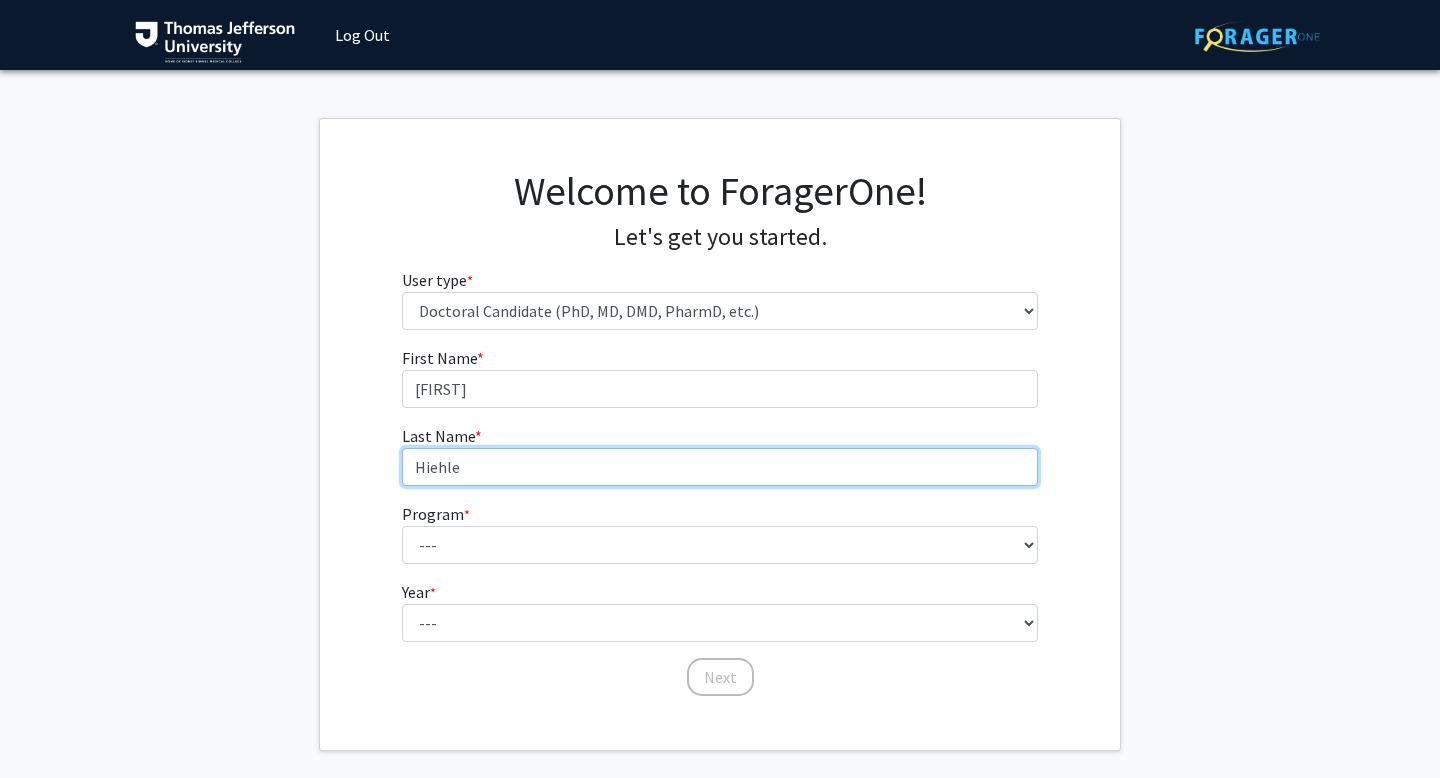 type on "Hiehle" 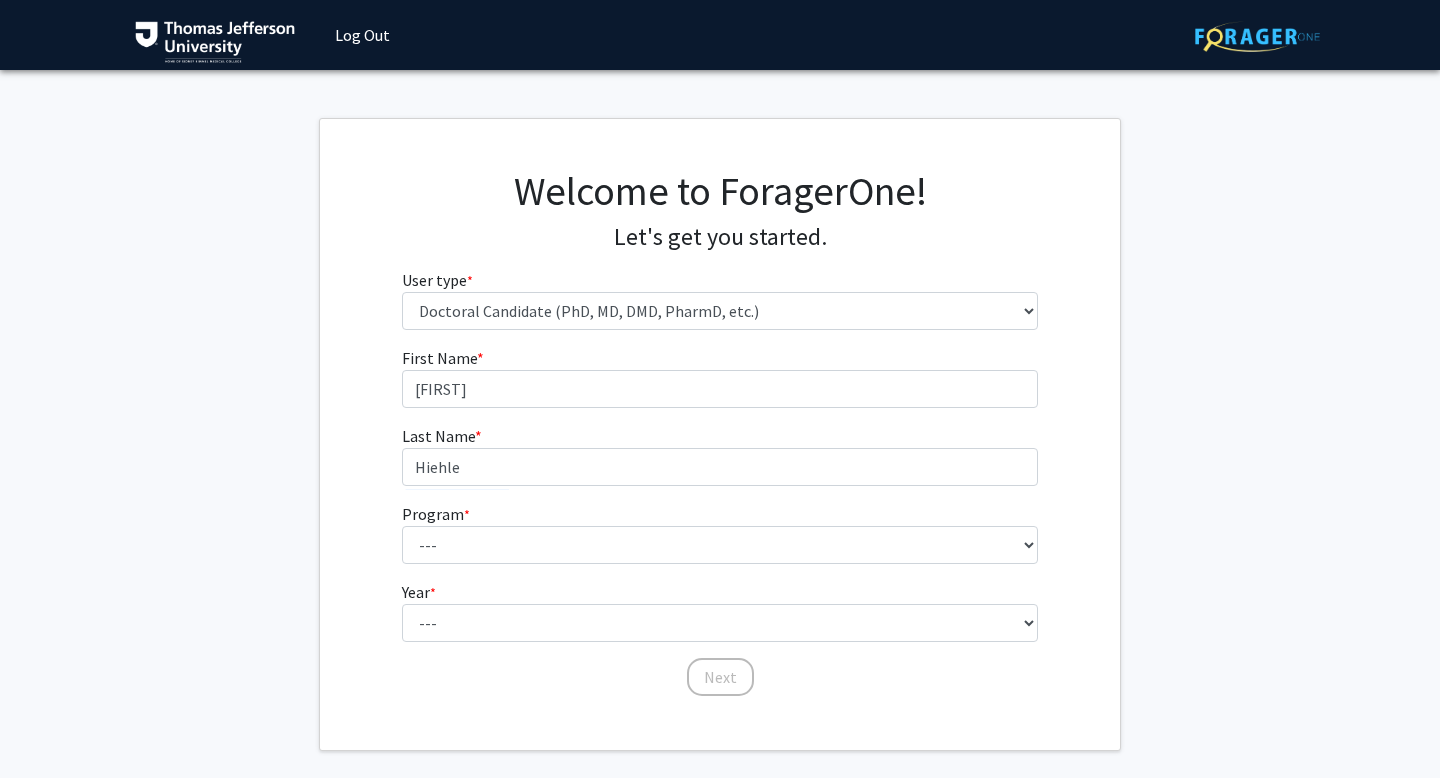 click on "Program  * required" at bounding box center (436, 514) 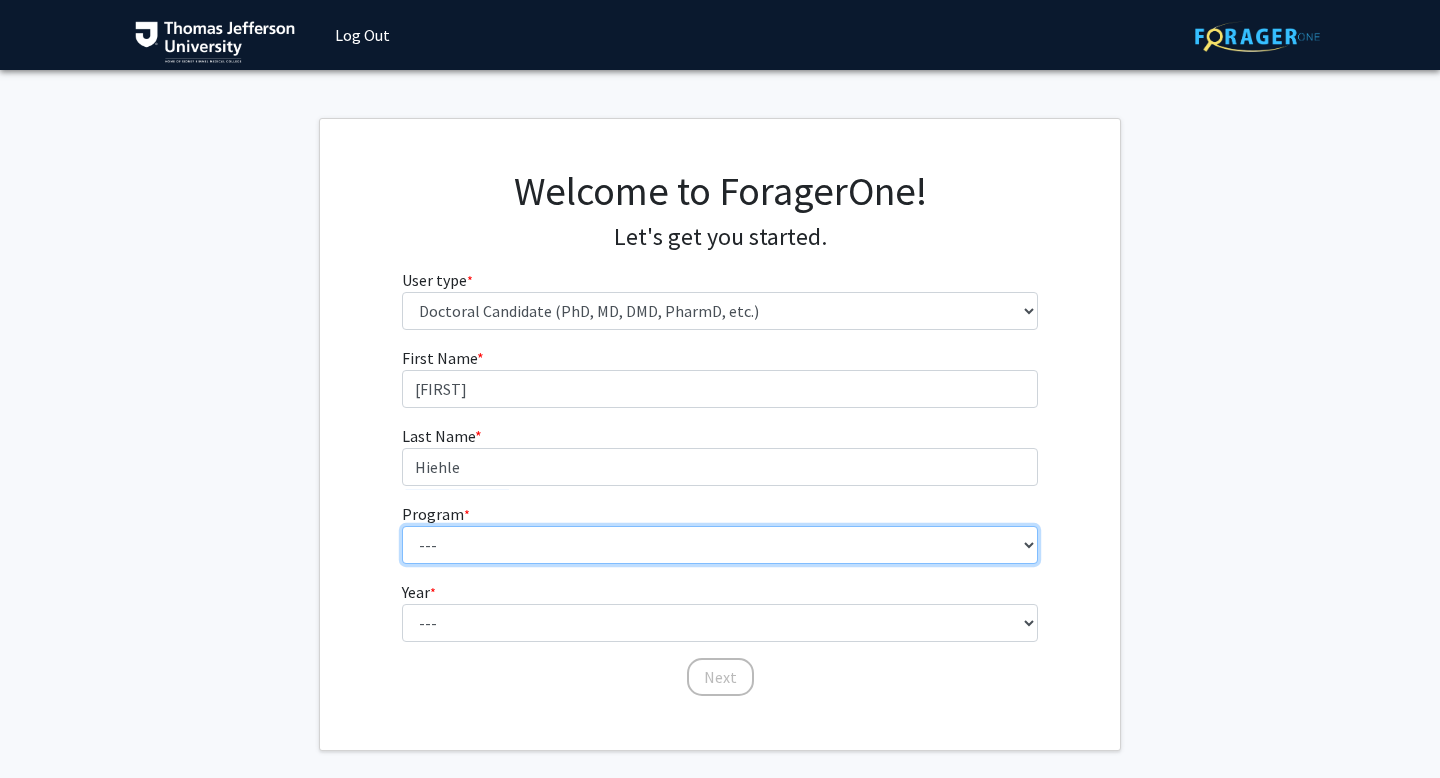 click on "---  Accelerated 3+3 BS in Health Sciences/Doctor of Occupational Therapy   Accelerated 3+3 BS in Health Sciences/Doctor of Occupational Therapy   Accelerated 3+3 BS in Psychology/Doctor of Occupational Therapy   Accelerated 3+3 BS in Psychology/Doctor of Occupational Therapy   Architecture & Design Research   Architecture & Design Research   Biochemistry, Structural & Molecular Biology   Biochemistry, Structural & Molecular Biology   Biologics Process Engineering   Biologics Process Engineering   Cell Biology & Regenerative Medicine   Cell Biology & Regenerative Medicine   Exercise Science (BS) & Occupational Therapy (OTD) 3+3   Exercise Science (BS) & Occupational Therapy (OTD) 3+3   Exercise Science (BS) & Physical Therapy (DPT) 3+3   Exercise Science (BS) & Physical Therapy (DPT) 3+3   Genetics, Genomics & Cancer Biology   Genetics, Genomics & Cancer Biology   Health Science   Health Science   Immunology & Microbial Pathogenesis   Immunology & Microbial Pathogenesis   Integrative Physiology   Midwifery" at bounding box center [720, 545] 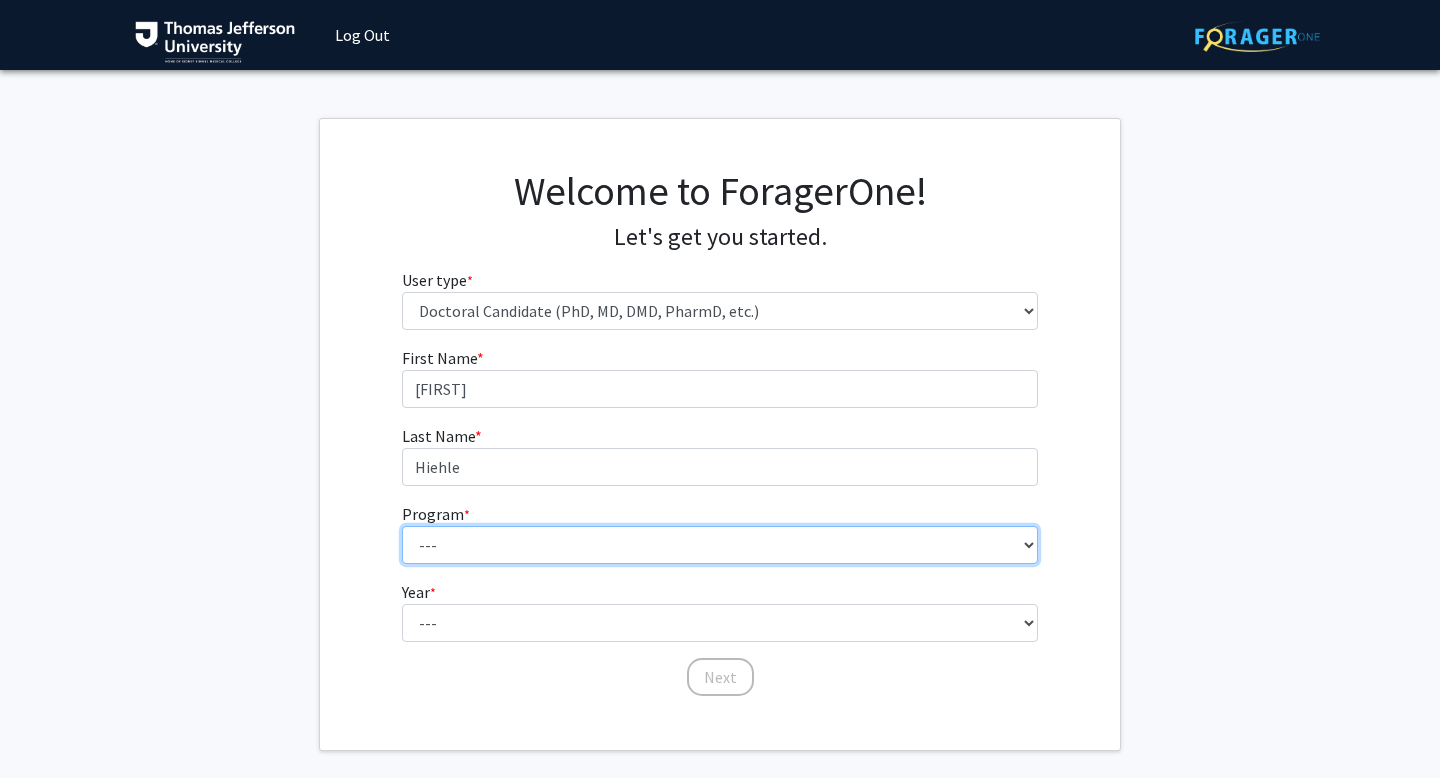 select on "35: 815" 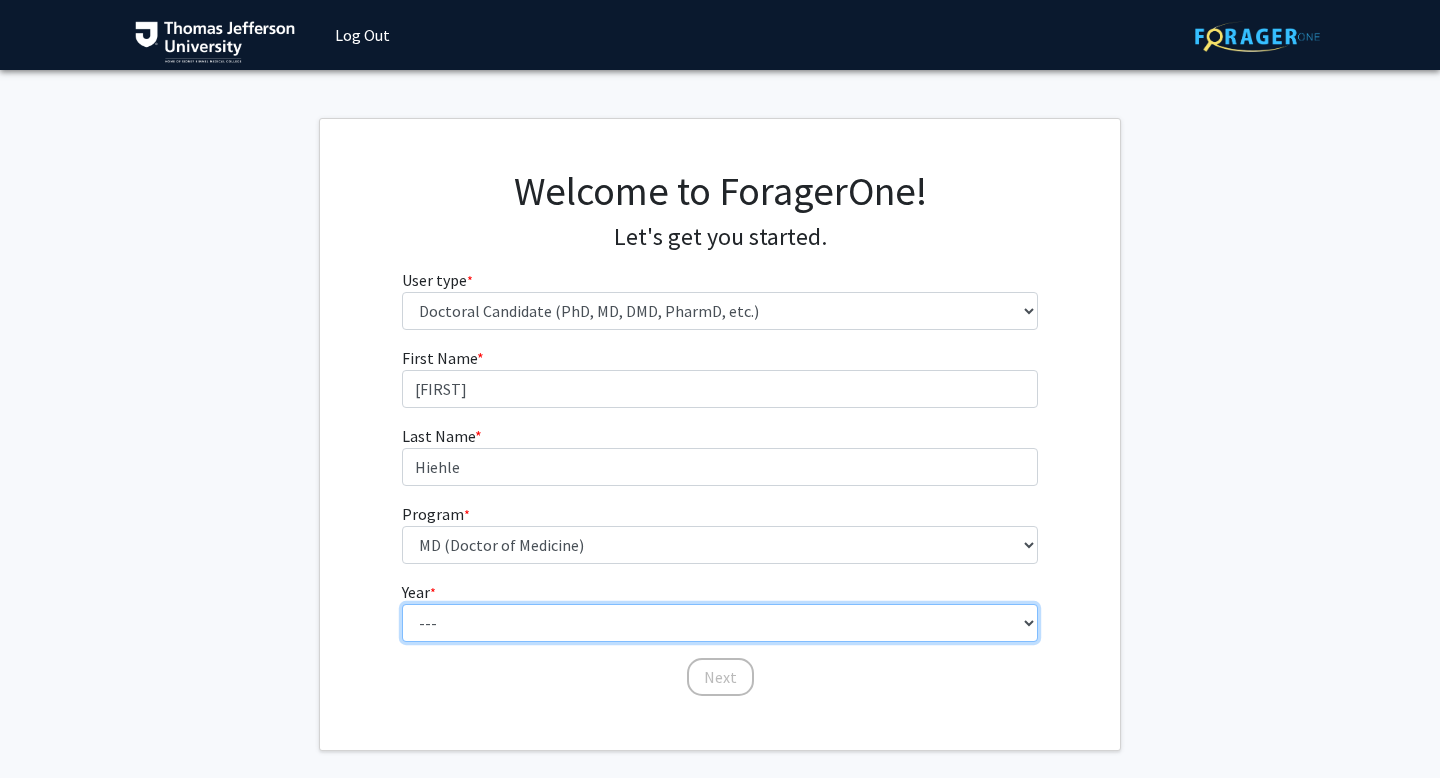 click on "---  First Year   Second Year   Third Year   Fourth Year   Fifth Year   Sixth Year   Seventh Year   Eighth Year   Ninth Year   Tenth Year" at bounding box center [720, 623] 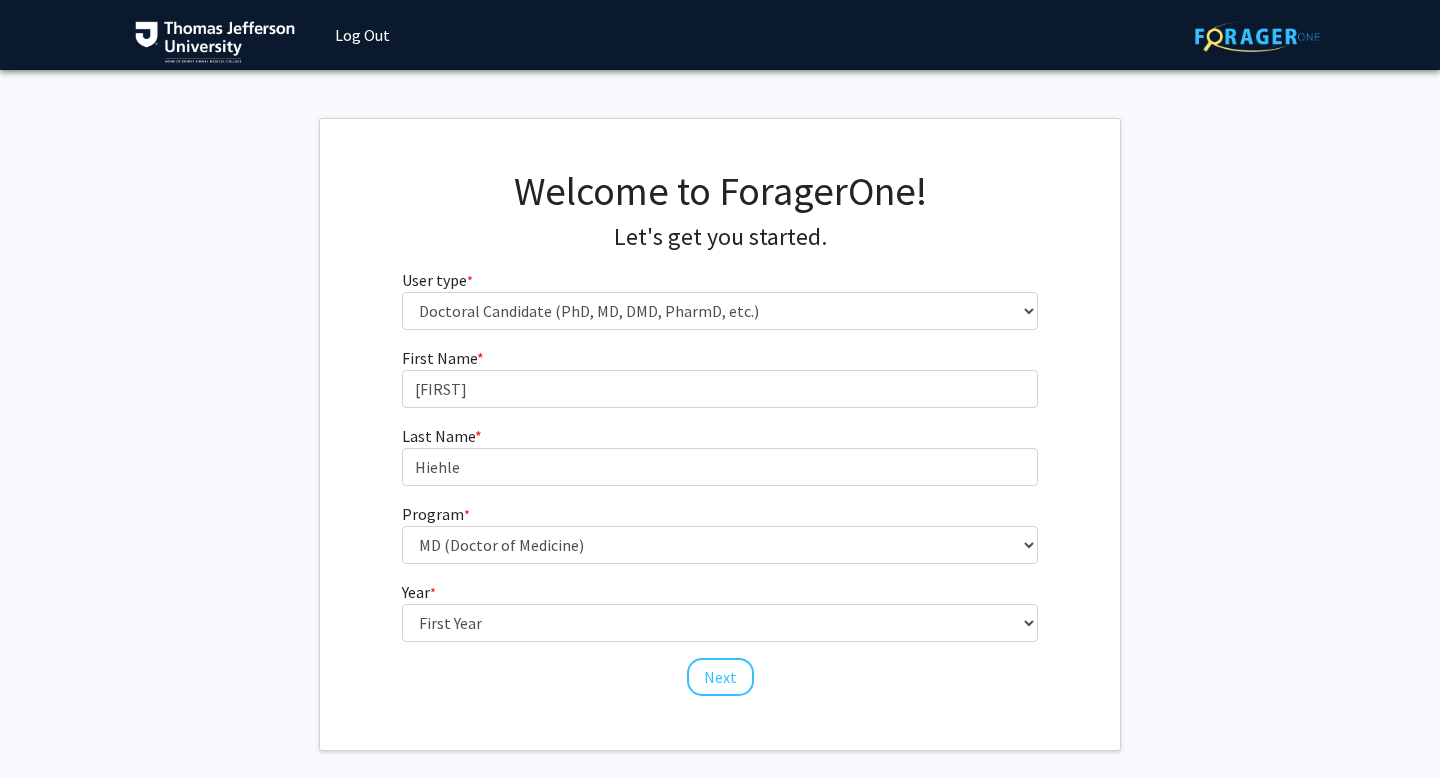 click on "First Name * required [FIRST] Last Name * required [LAST]  Program  * required ---  Accelerated 3+3 BS in Health Sciences/Doctor of Occupational Therapy   Accelerated 3+3 BS in Health Sciences/Doctor of Occupational Therapy   Accelerated 3+3 BS in Psychology/Doctor of Occupational Therapy   Accelerated 3+3 BS in Psychology/Doctor of Occupational Therapy   Architecture & Design Research   Architecture & Design Research   Biochemistry, Structural & Molecular Biology   Biochemistry, Structural & Molecular Biology   Biologics Process Engineering   Biologics Process Engineering   Cell Biology & Regenerative Medicine   Cell Biology & Regenerative Medicine   Exercise Science (BS) & Occupational Therapy (OTD) 3+3   Exercise Science (BS) & Occupational Therapy (OTD) 3+3   Exercise Science (BS) & Physical Therapy (DPT) 3+3   Exercise Science (BS) & Physical Therapy (DPT) 3+3   Genetics, Genomics & Cancer Biology   Genetics, Genomics & Cancer Biology   Health Science   Health Science   Immunology & Microbial Pathogenesis" 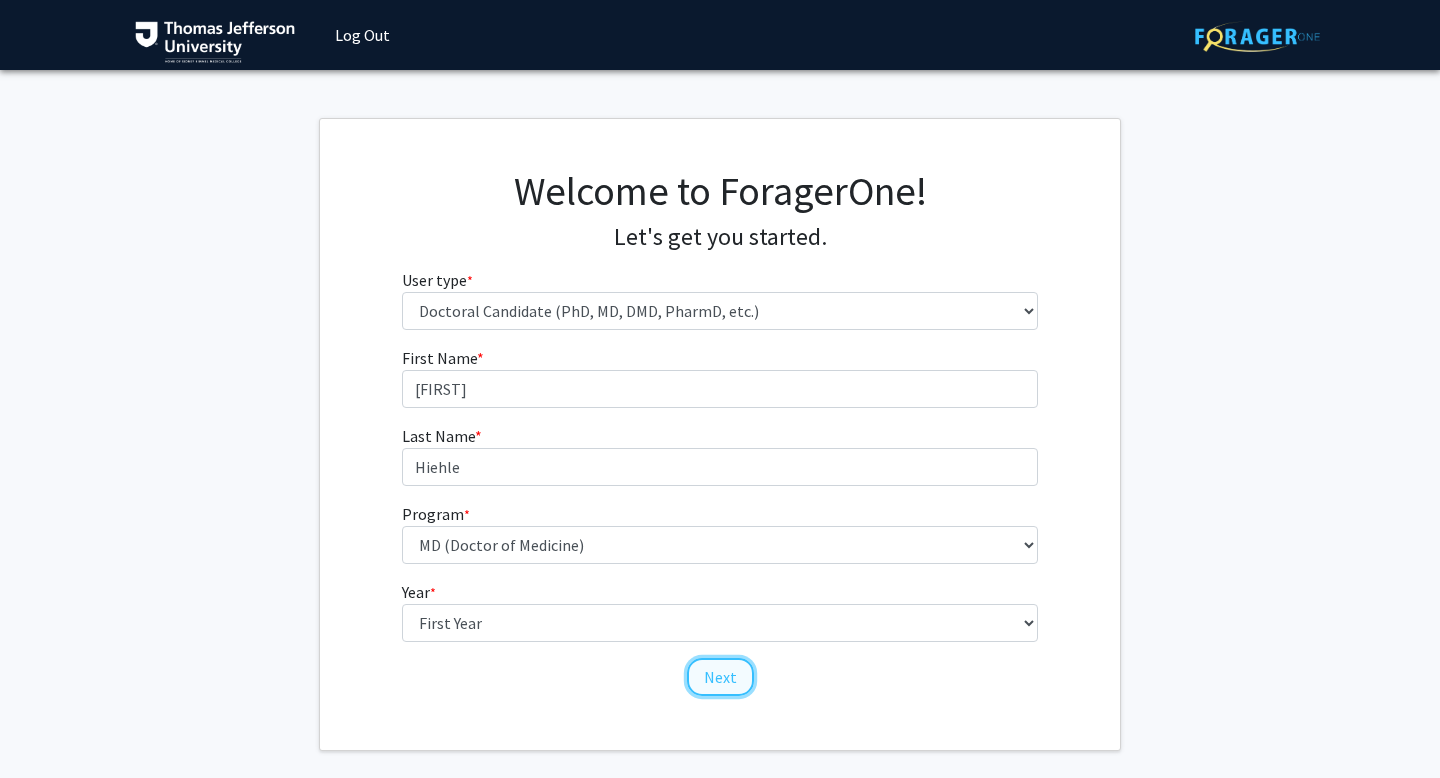 click on "Next" 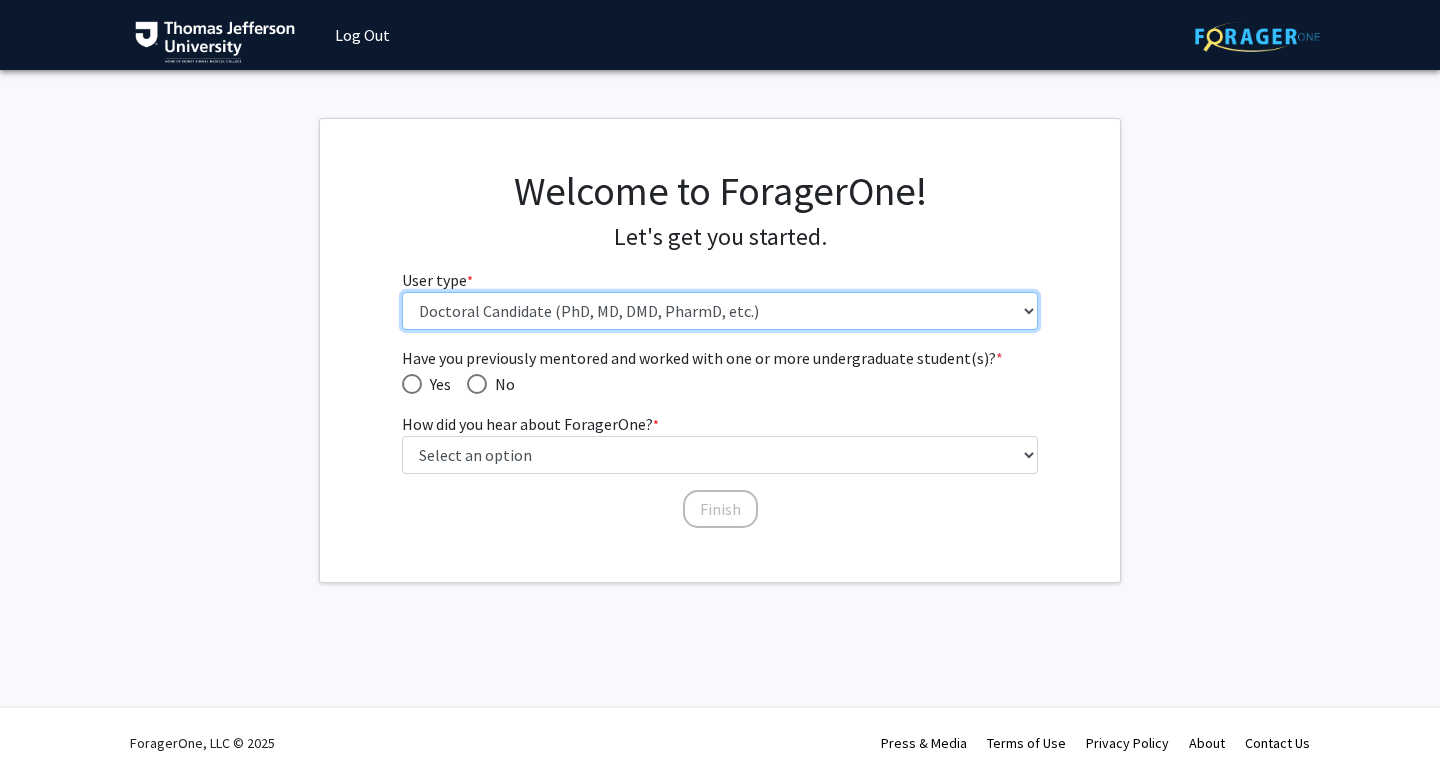click on "Please tell us who you are  Undergraduate Student   Master's Student   Doctoral Candidate (PhD, MD, DMD, PharmD, etc.)   Postdoctoral Researcher / Research Staff / Medical Resident / Medical Fellow   Faculty   Administrative Staff" at bounding box center (720, 311) 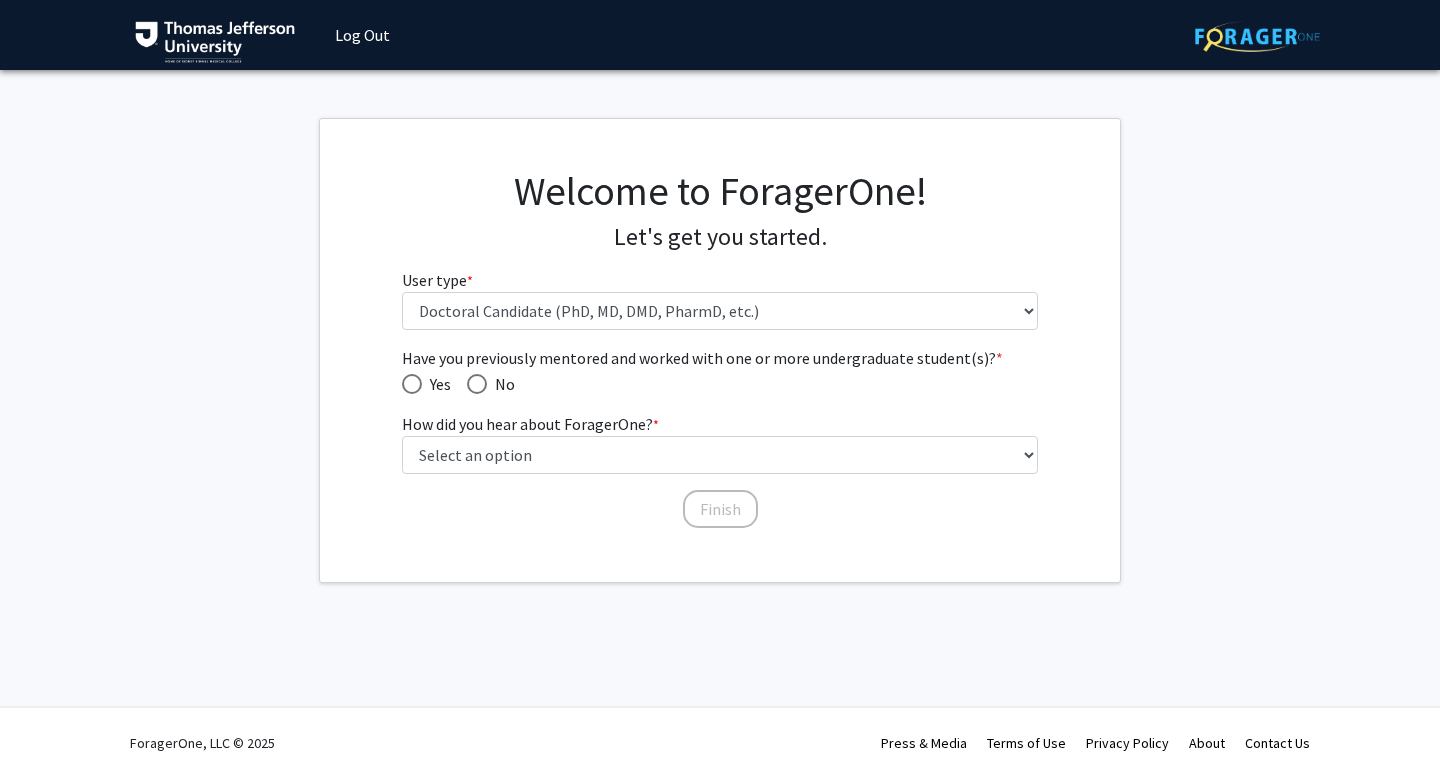 click at bounding box center (477, 384) 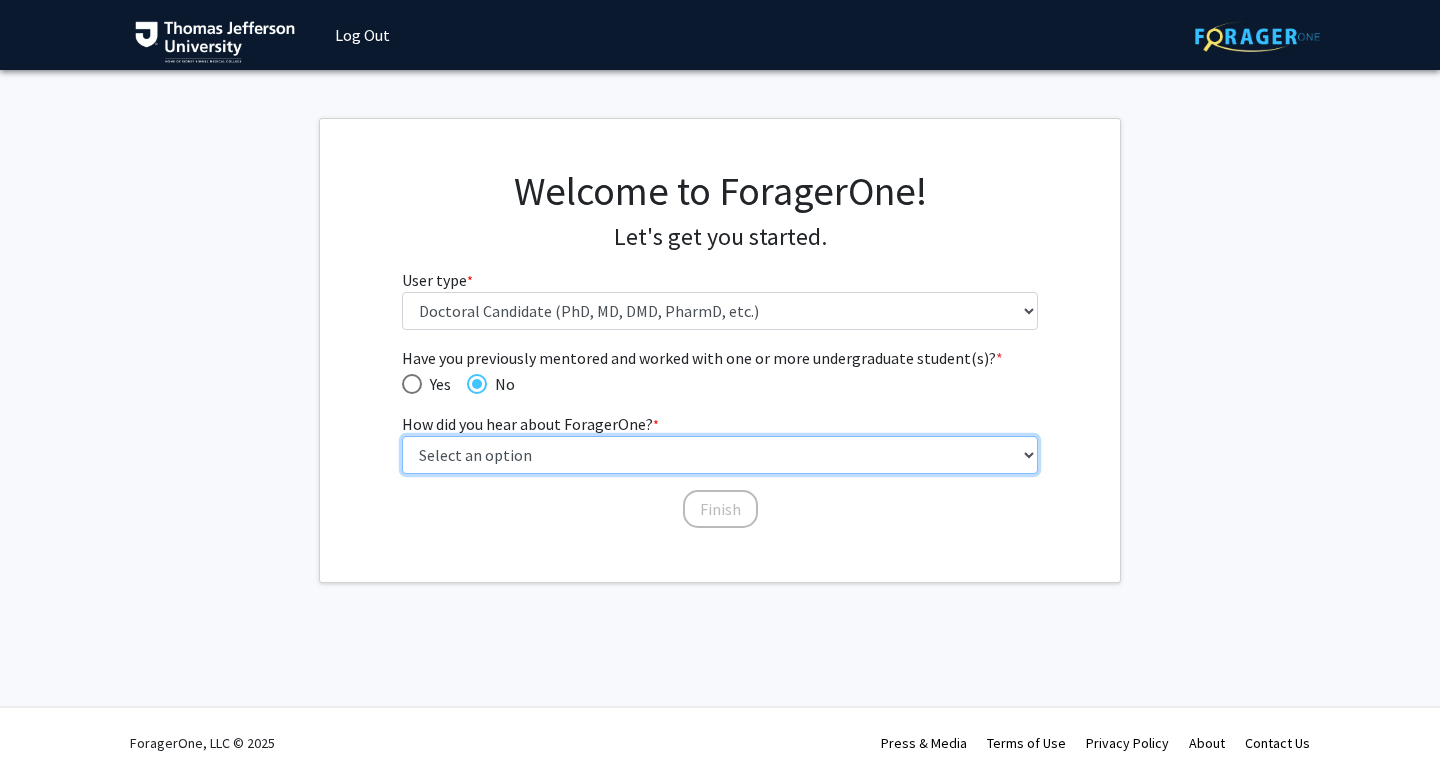 click on "Select an option  Peer/student recommendation   Faculty/staff recommendation   University website   University email or newsletter   Other" at bounding box center [720, 455] 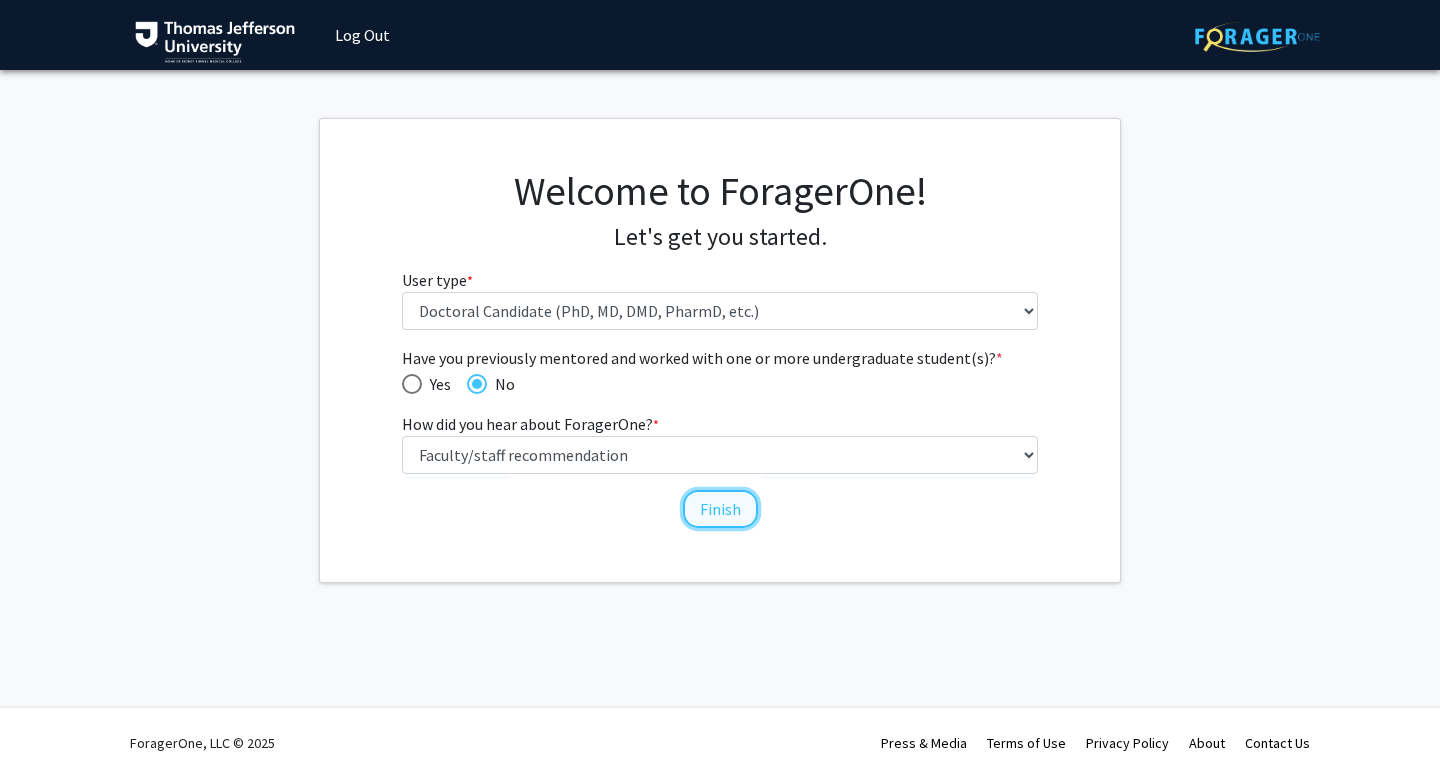 click on "Finish" 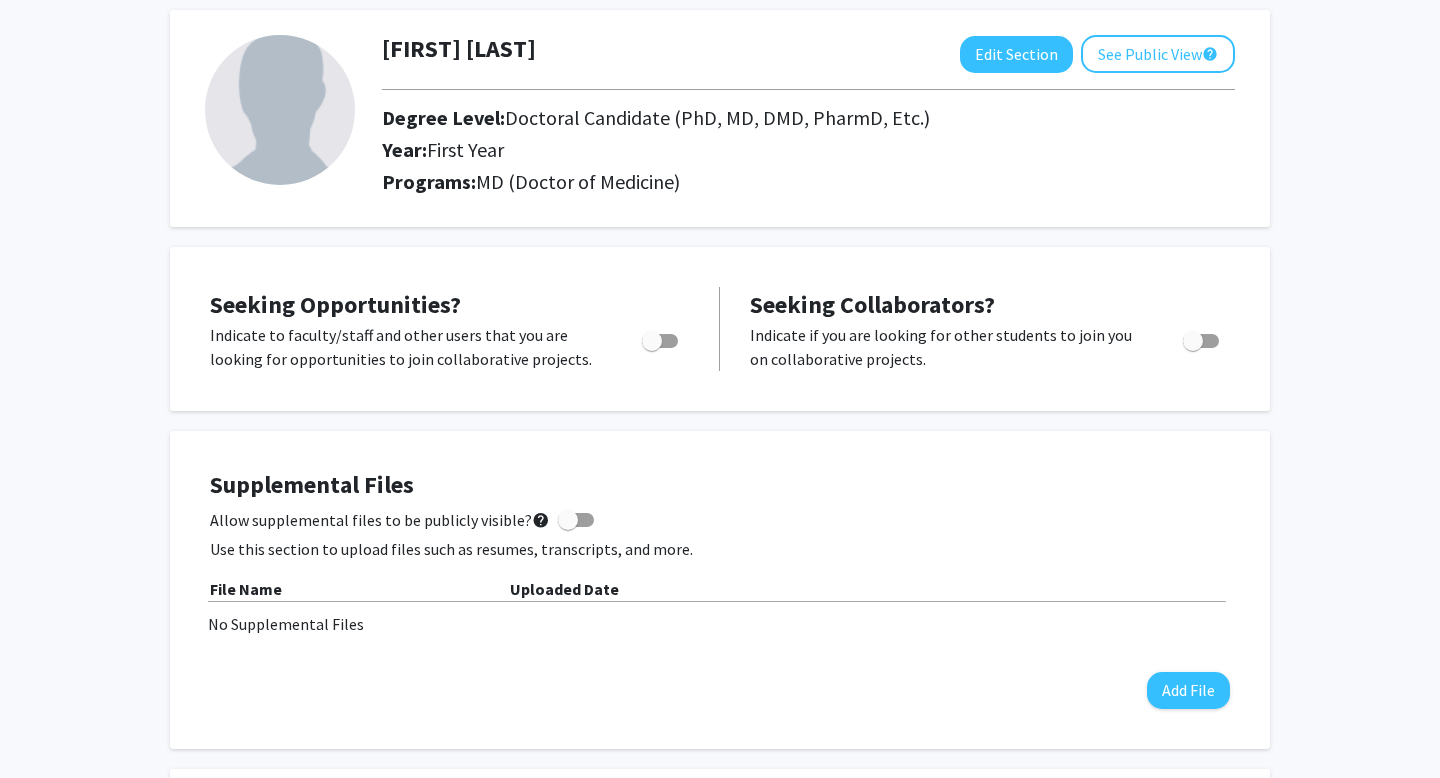 scroll, scrollTop: 0, scrollLeft: 0, axis: both 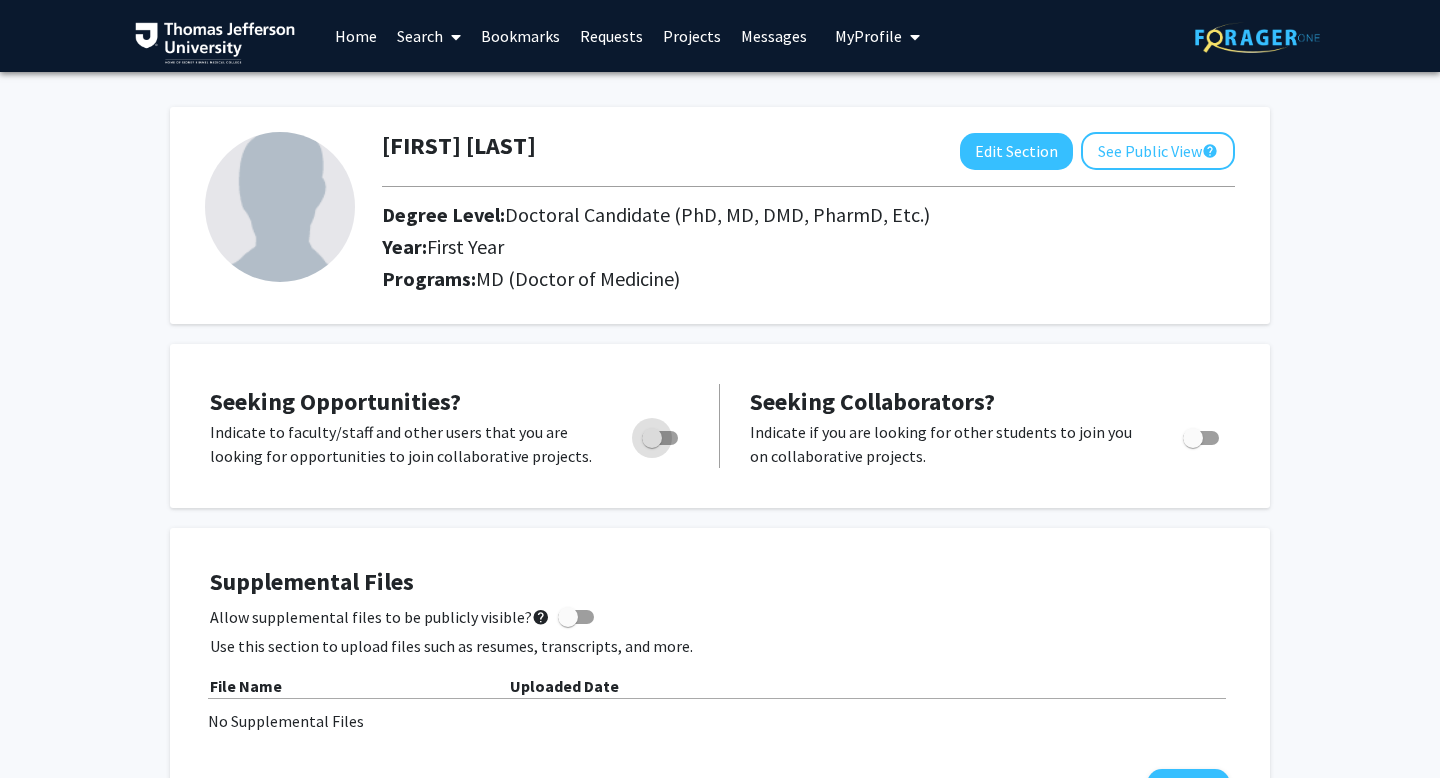 click at bounding box center [652, 438] 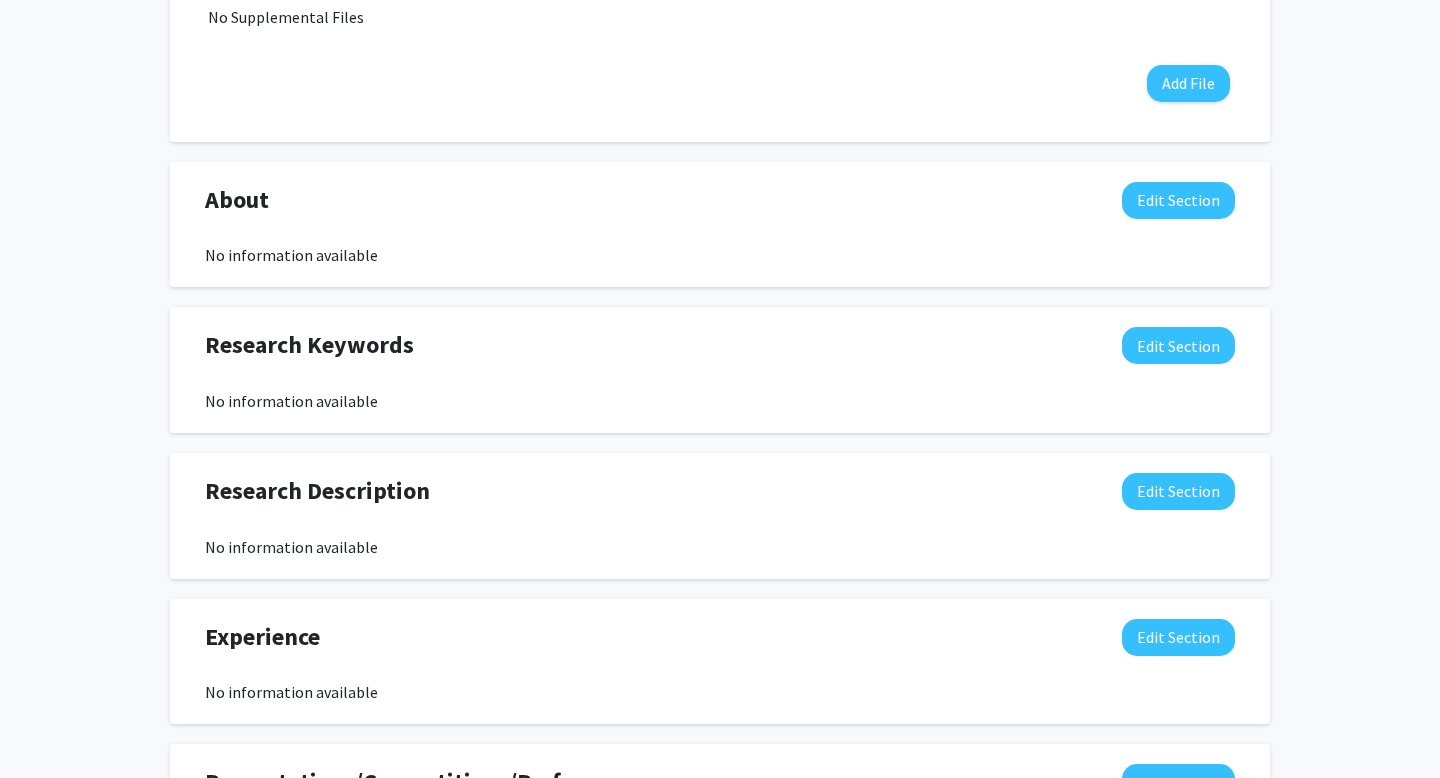 scroll, scrollTop: 608, scrollLeft: 0, axis: vertical 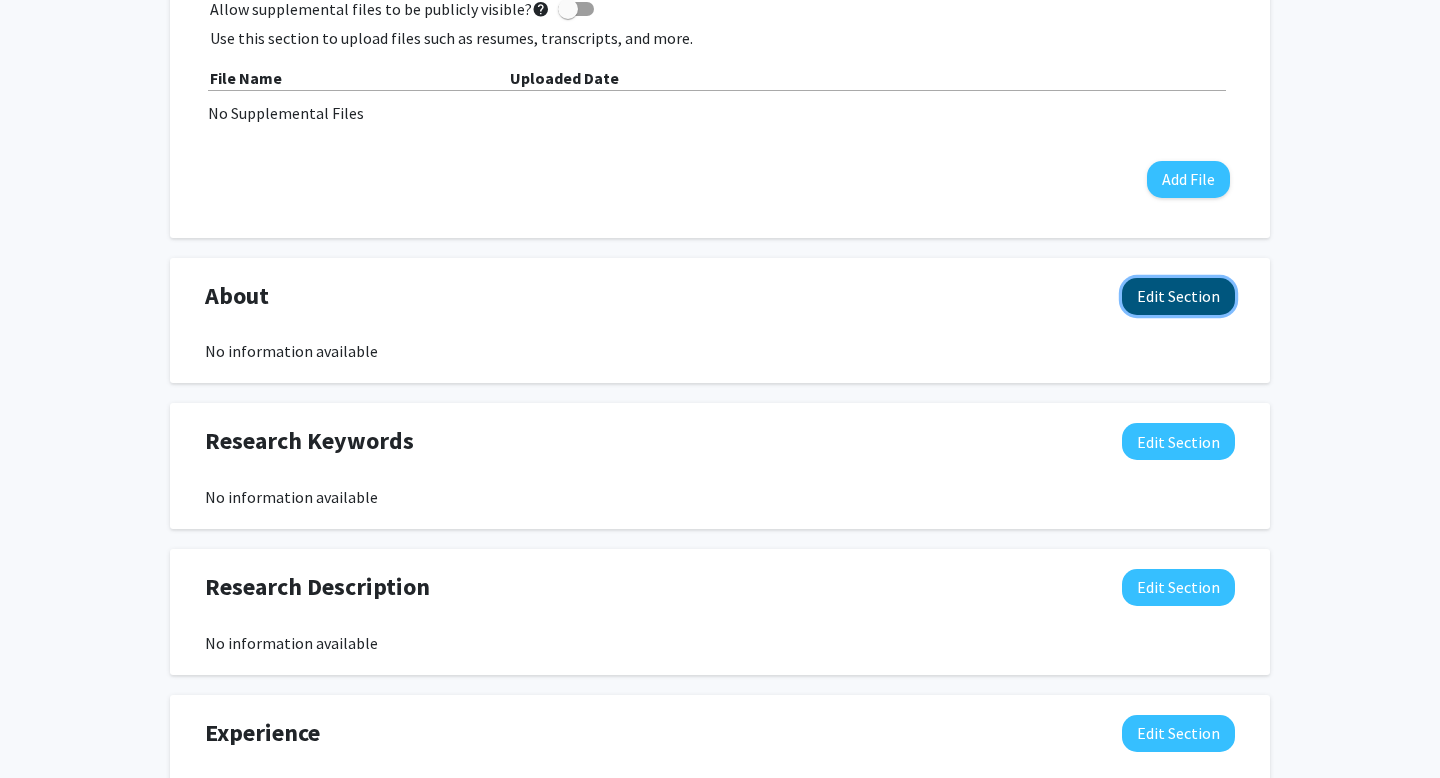 click on "Edit Section" 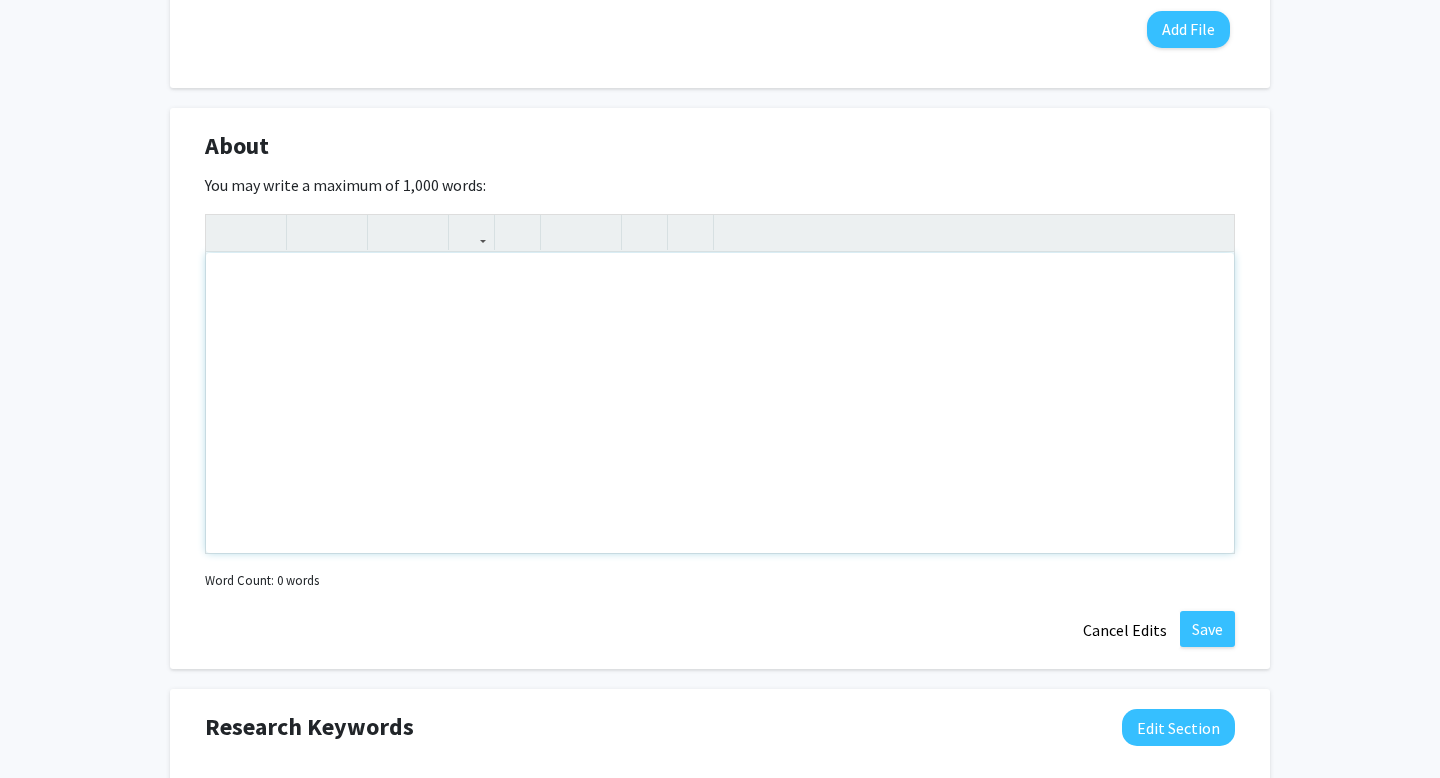 scroll, scrollTop: 759, scrollLeft: 0, axis: vertical 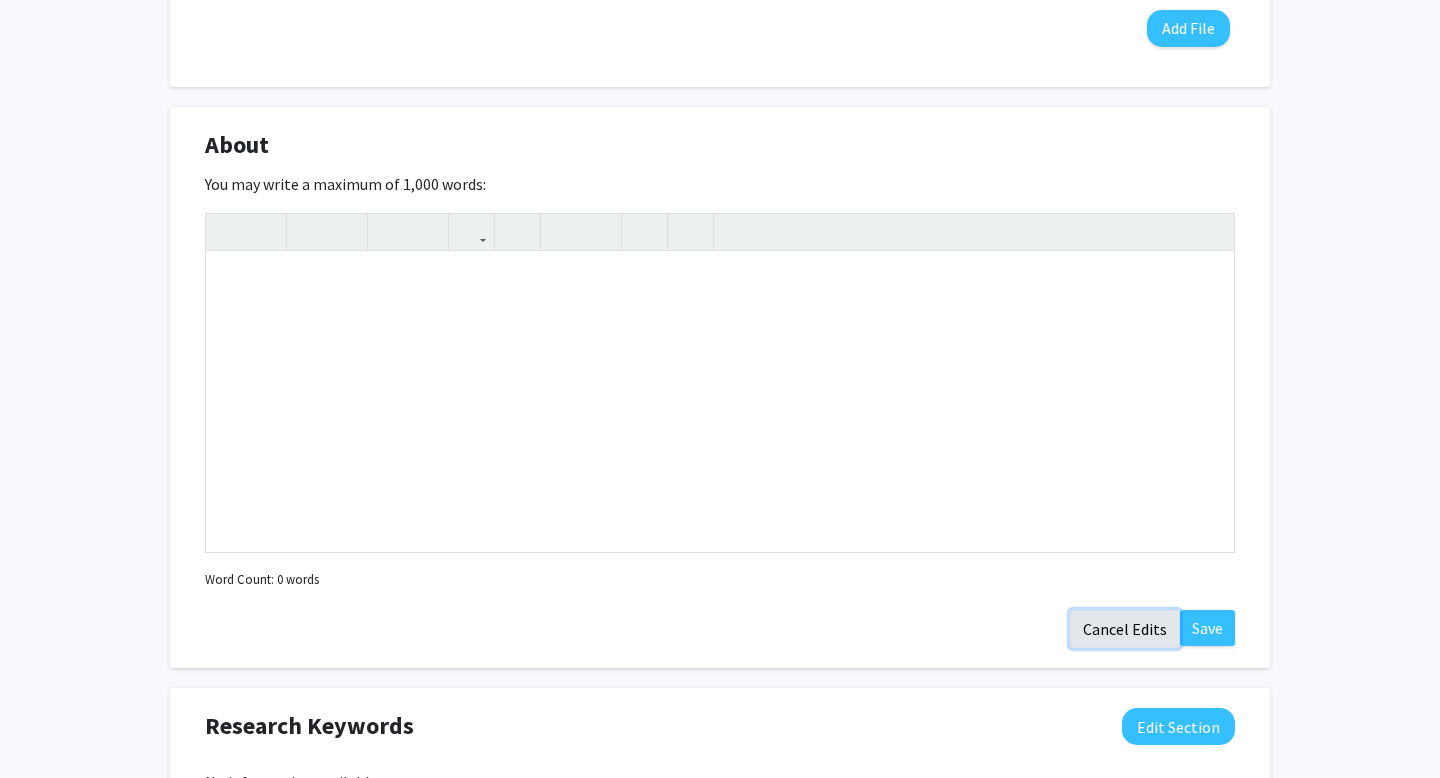click on "Cancel Edits" 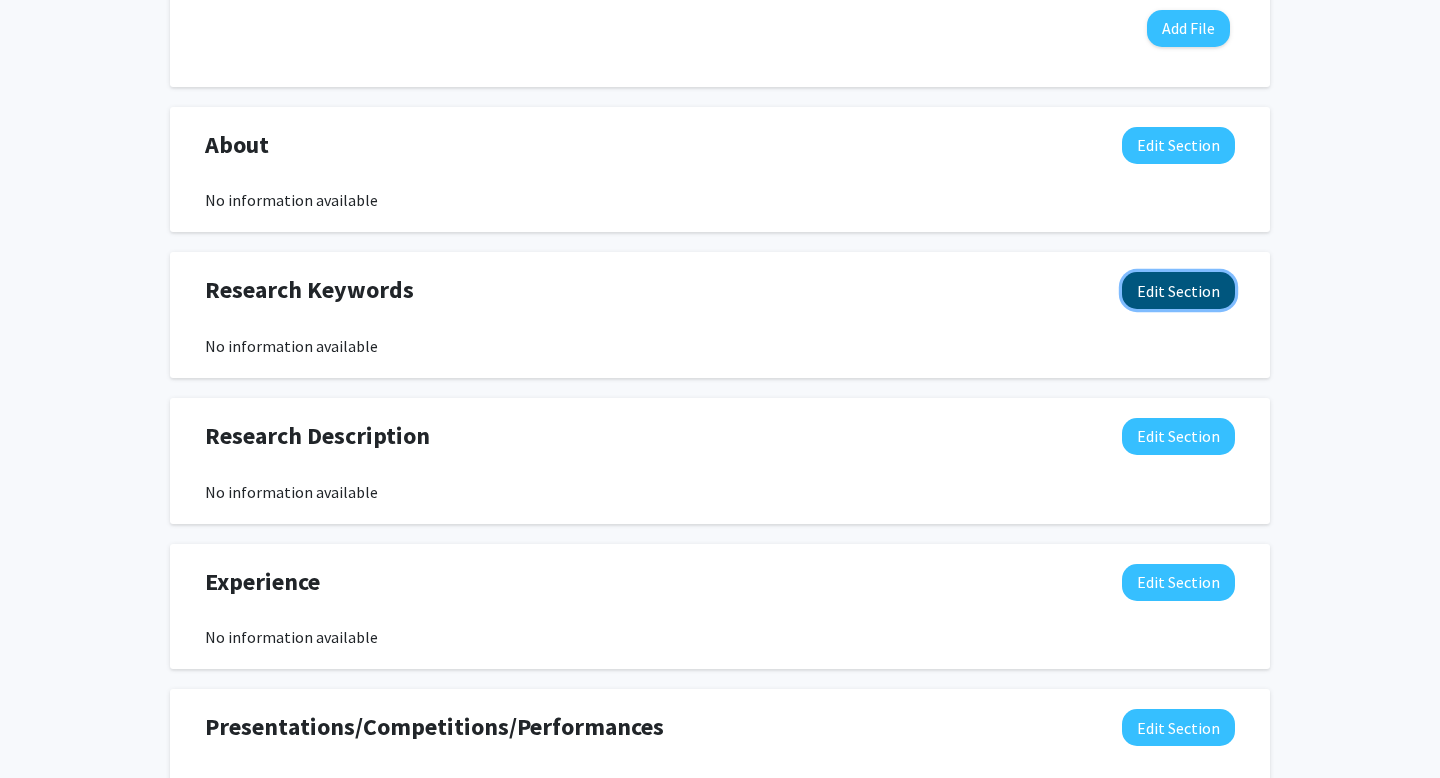 click on "Edit Section" 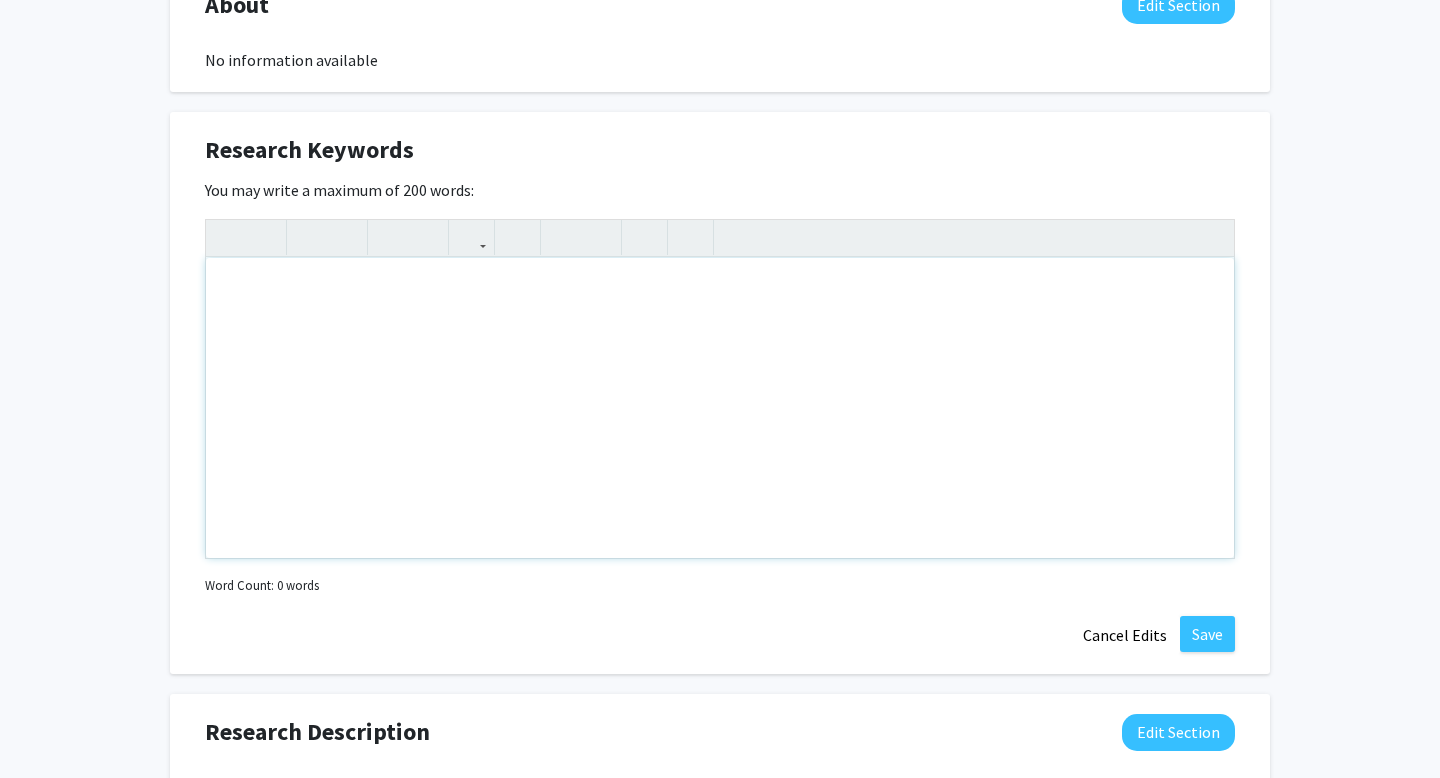 scroll, scrollTop: 952, scrollLeft: 0, axis: vertical 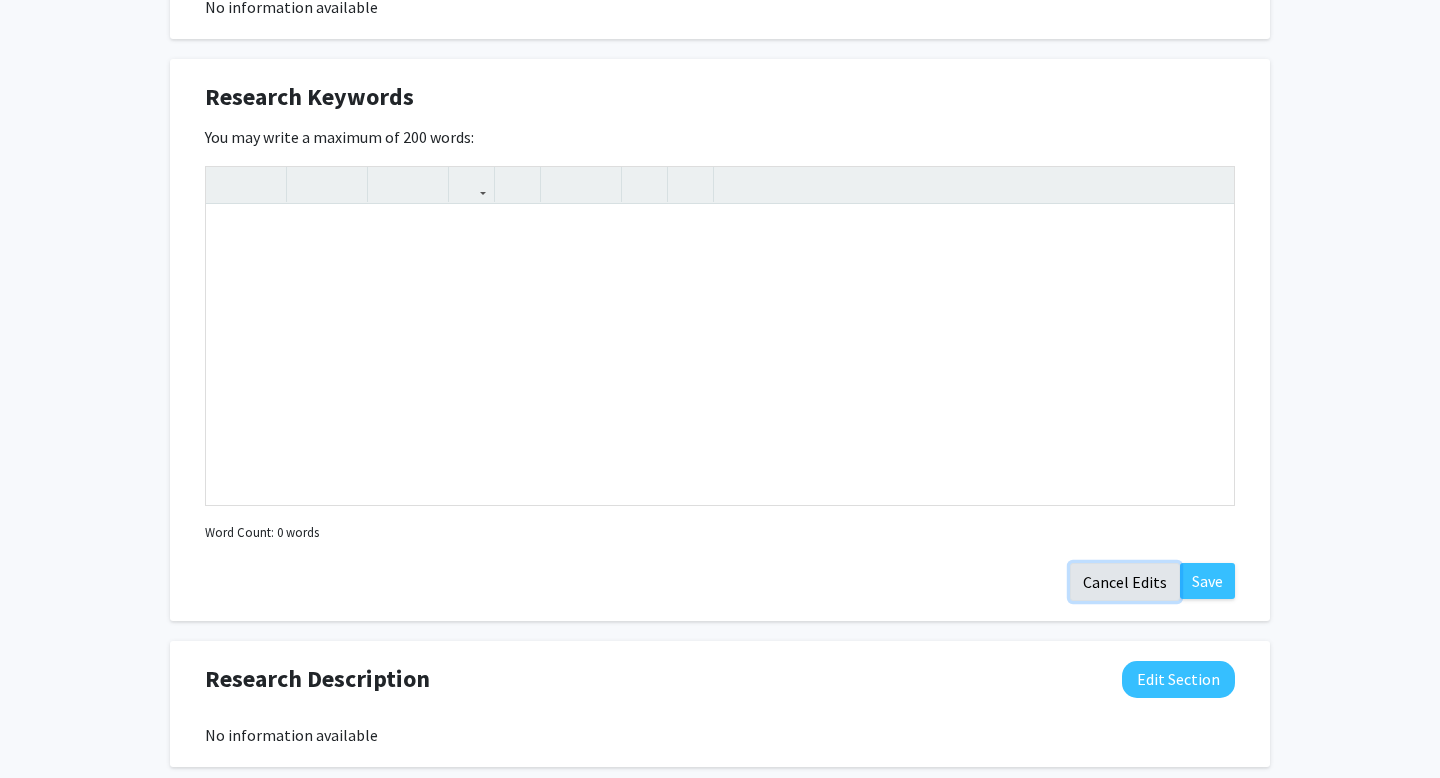 click on "Cancel Edits" 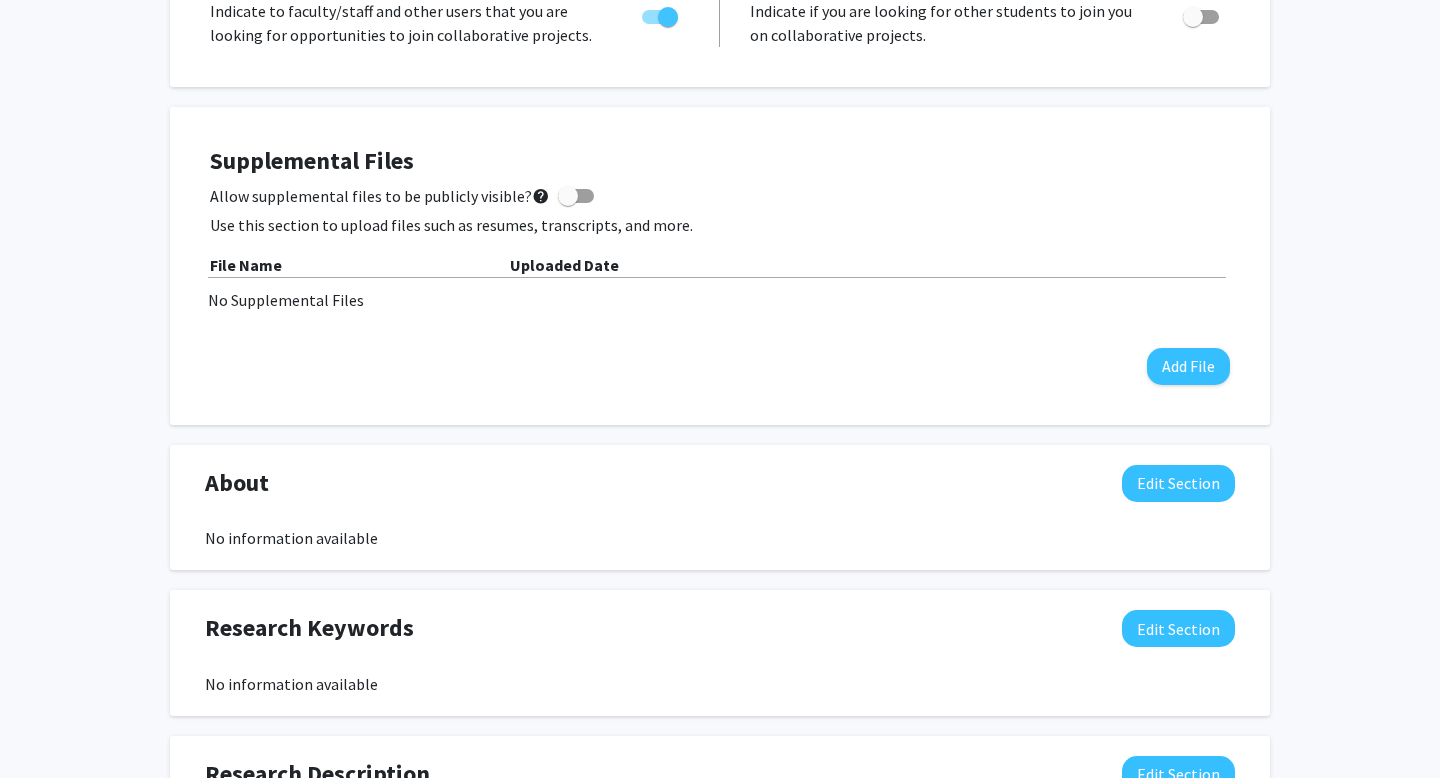 scroll, scrollTop: 0, scrollLeft: 0, axis: both 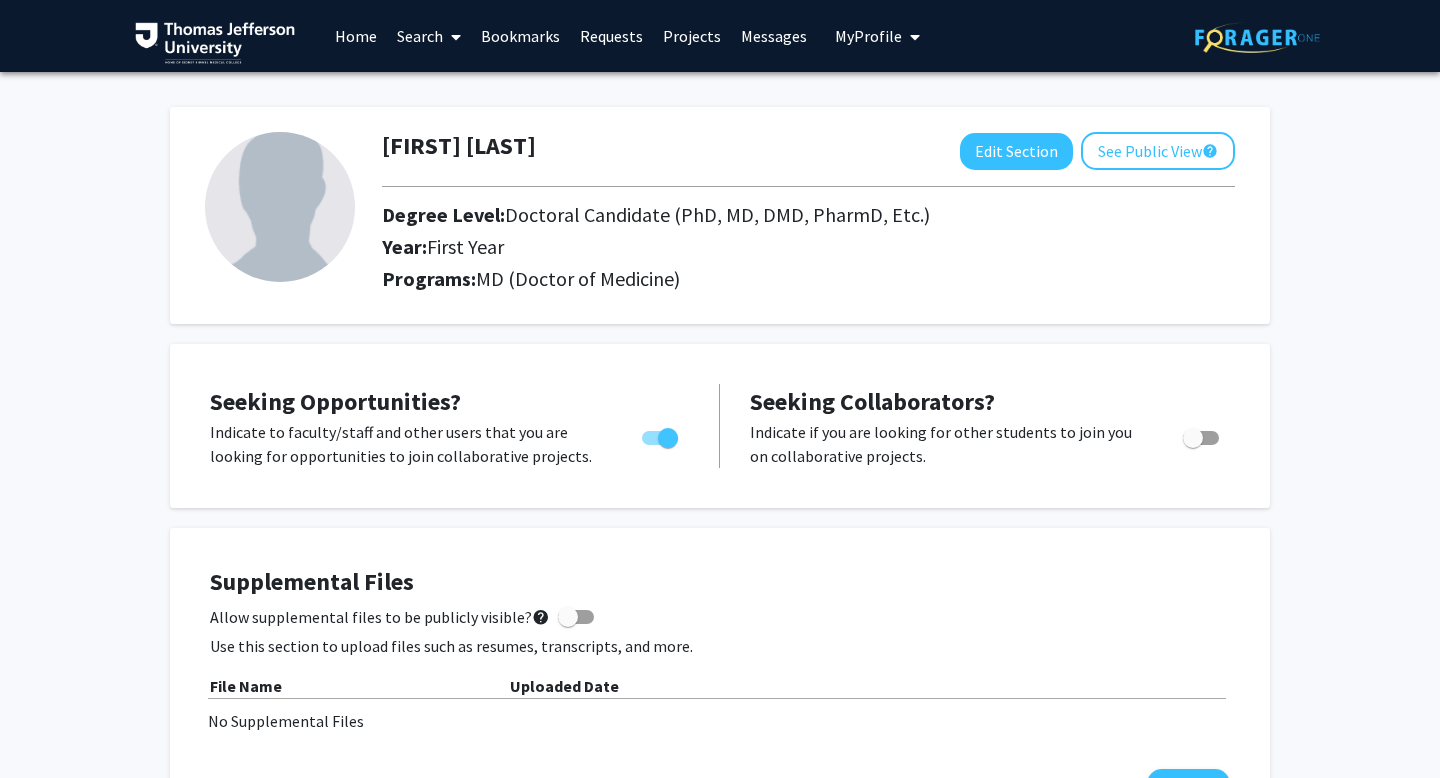 click on "Search" at bounding box center (429, 36) 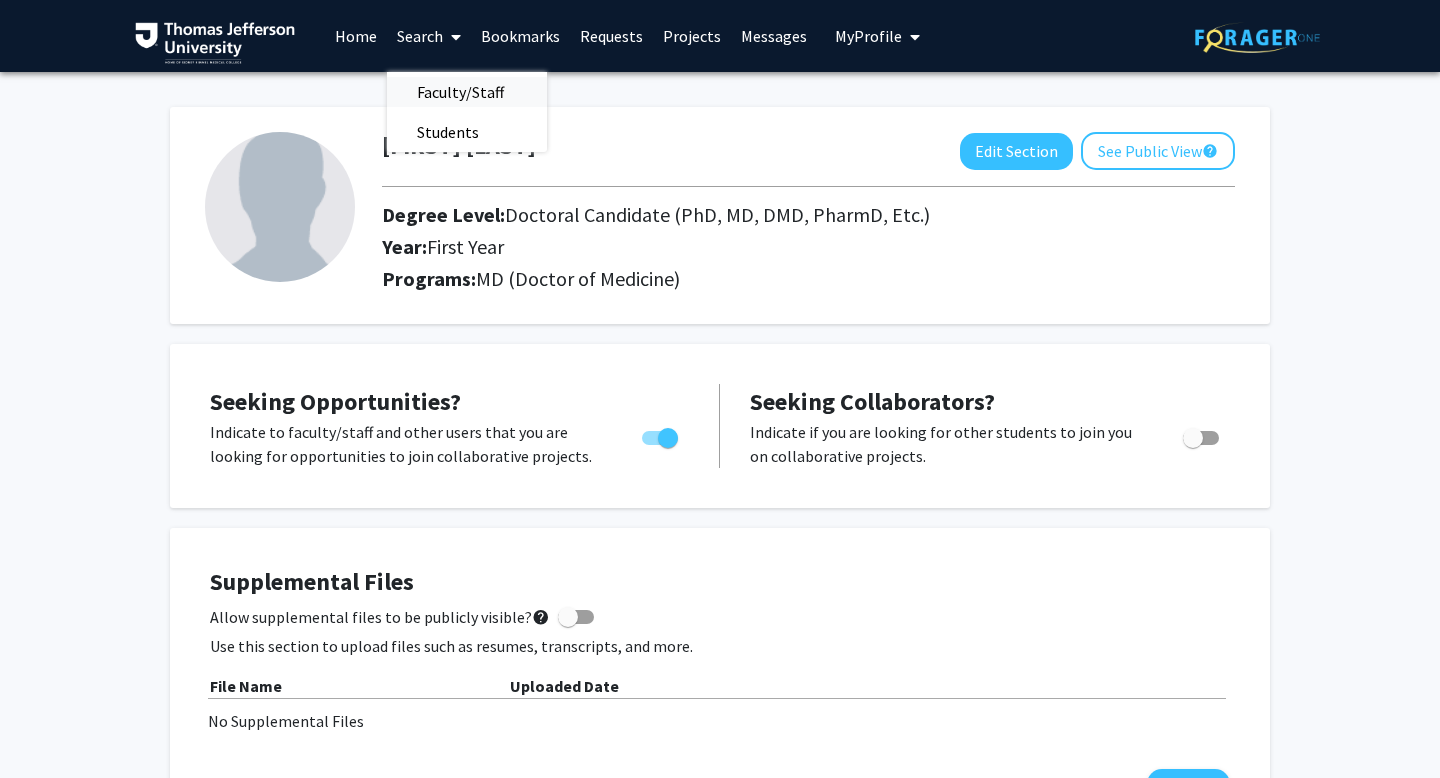 click on "Faculty/Staff" at bounding box center [460, 92] 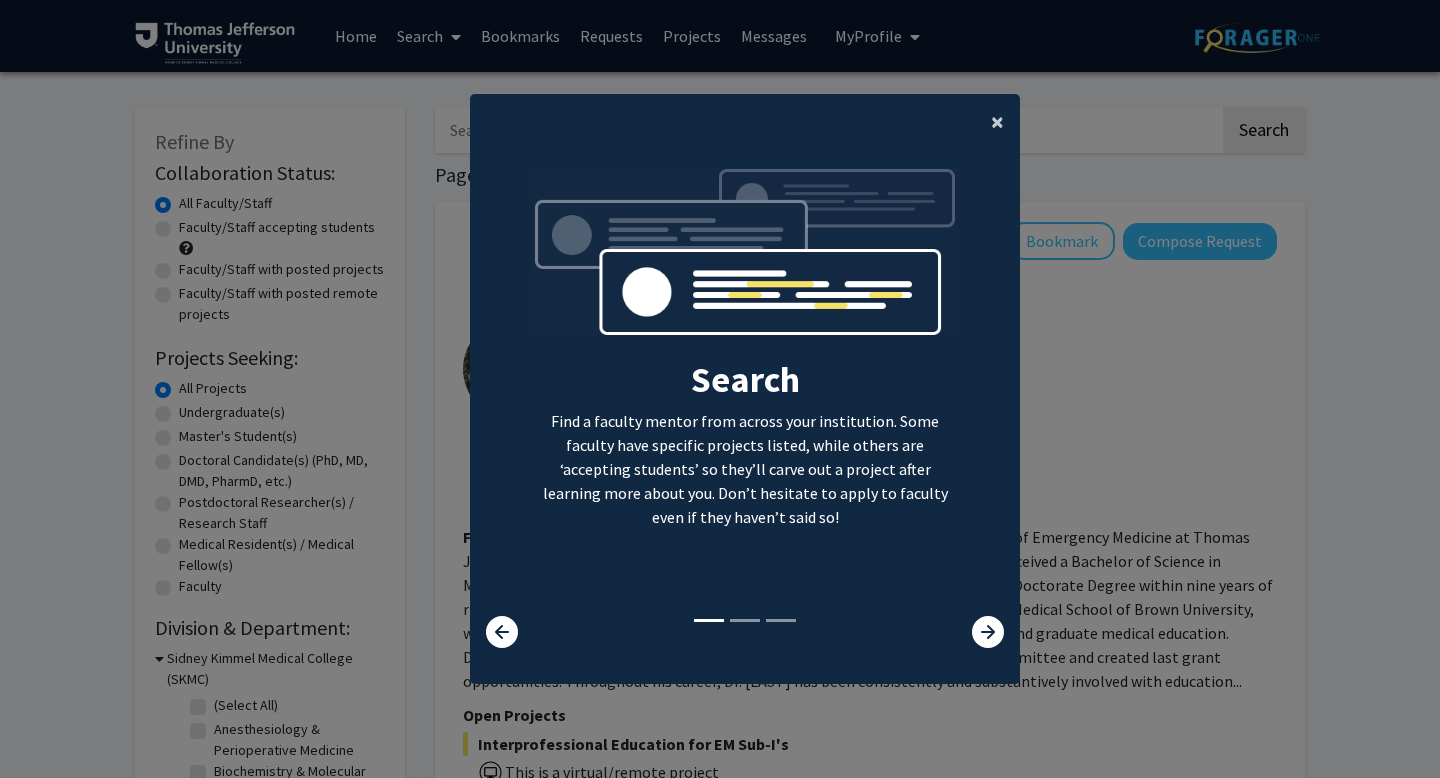 click on "×" 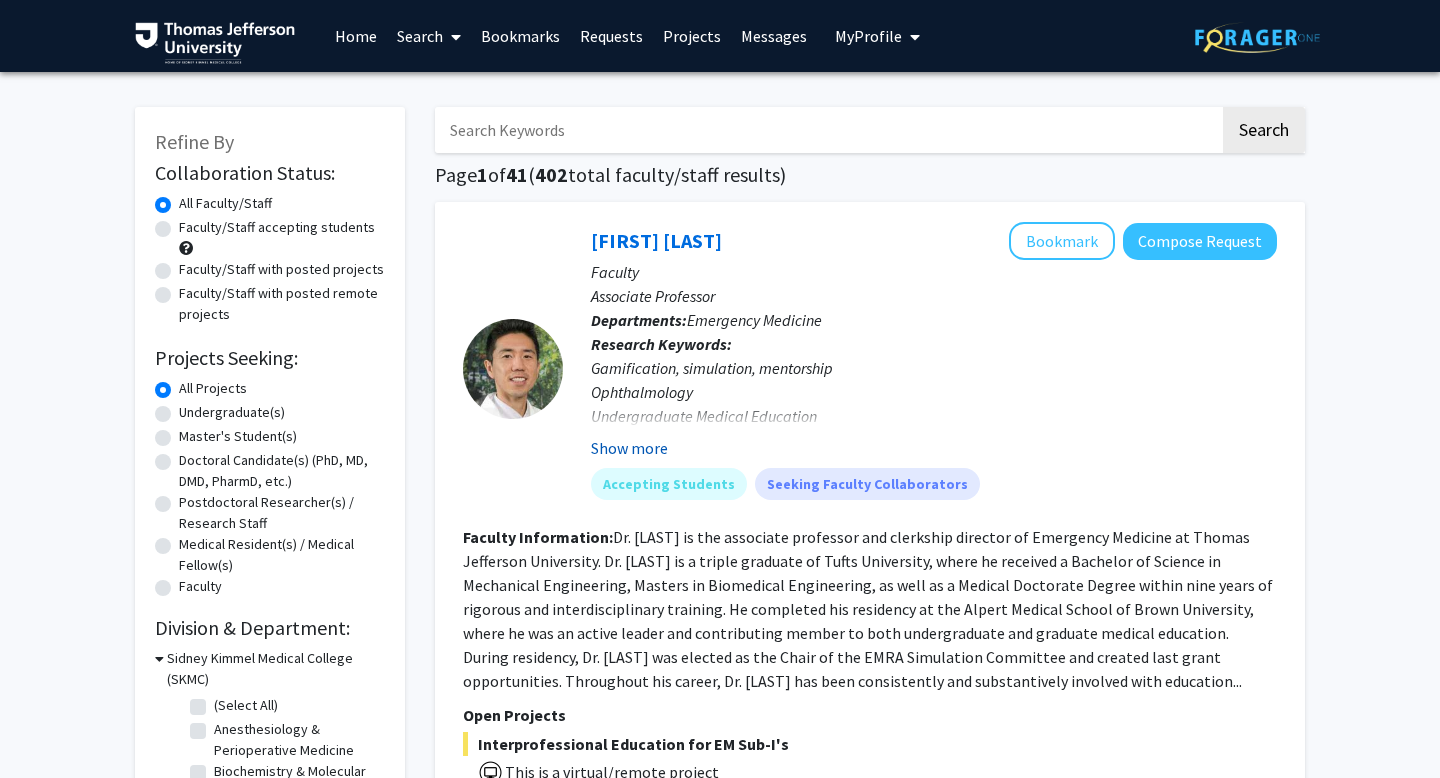 click on "Show more" 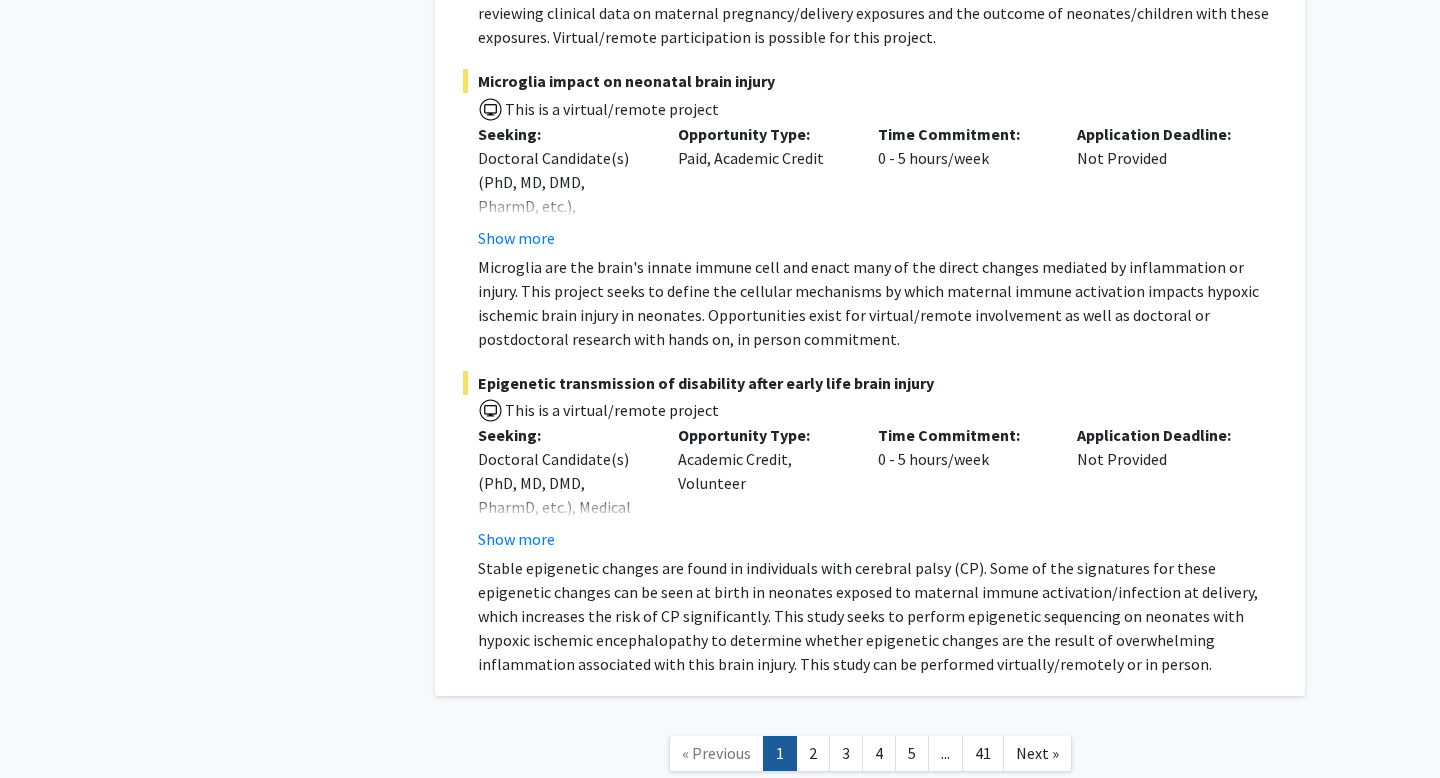 scroll, scrollTop: 11700, scrollLeft: 0, axis: vertical 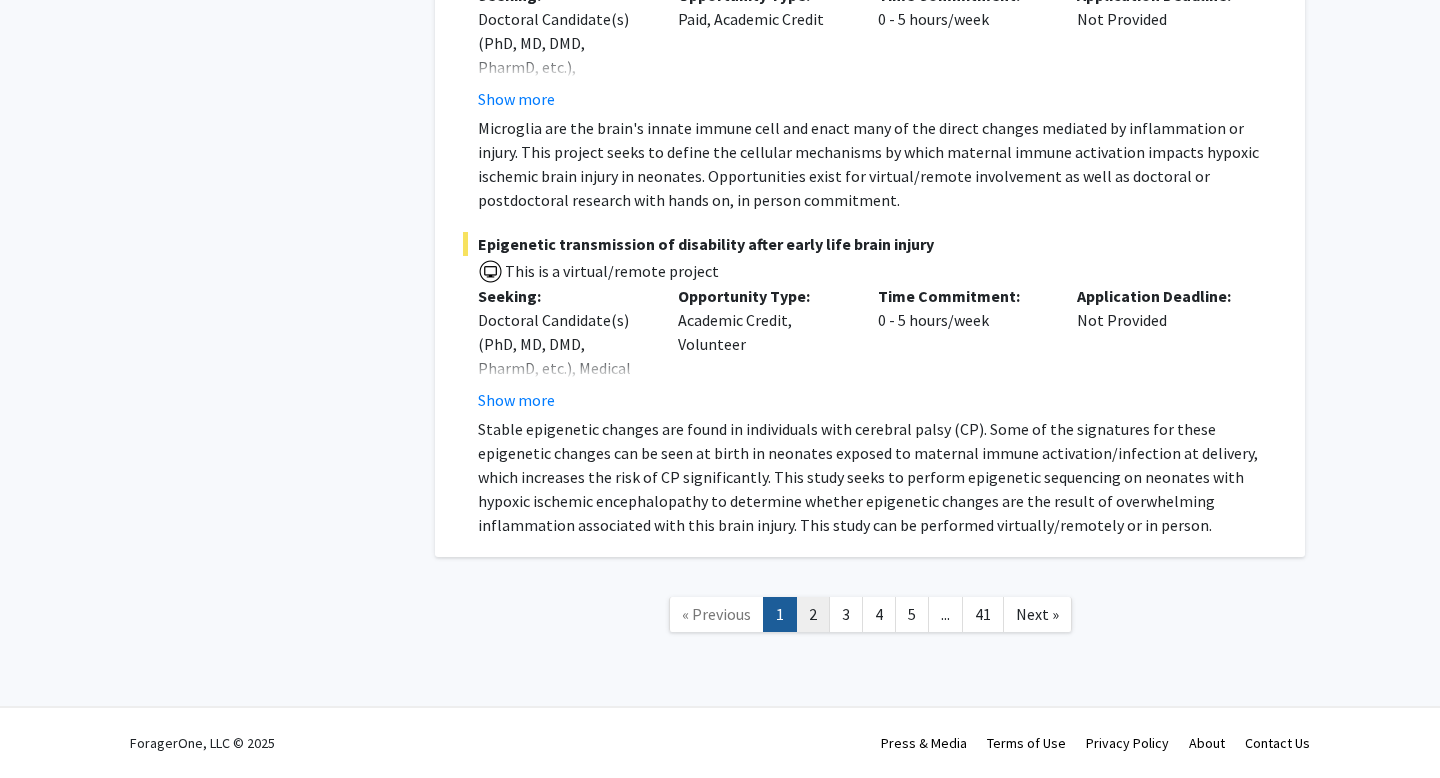 click on "2" 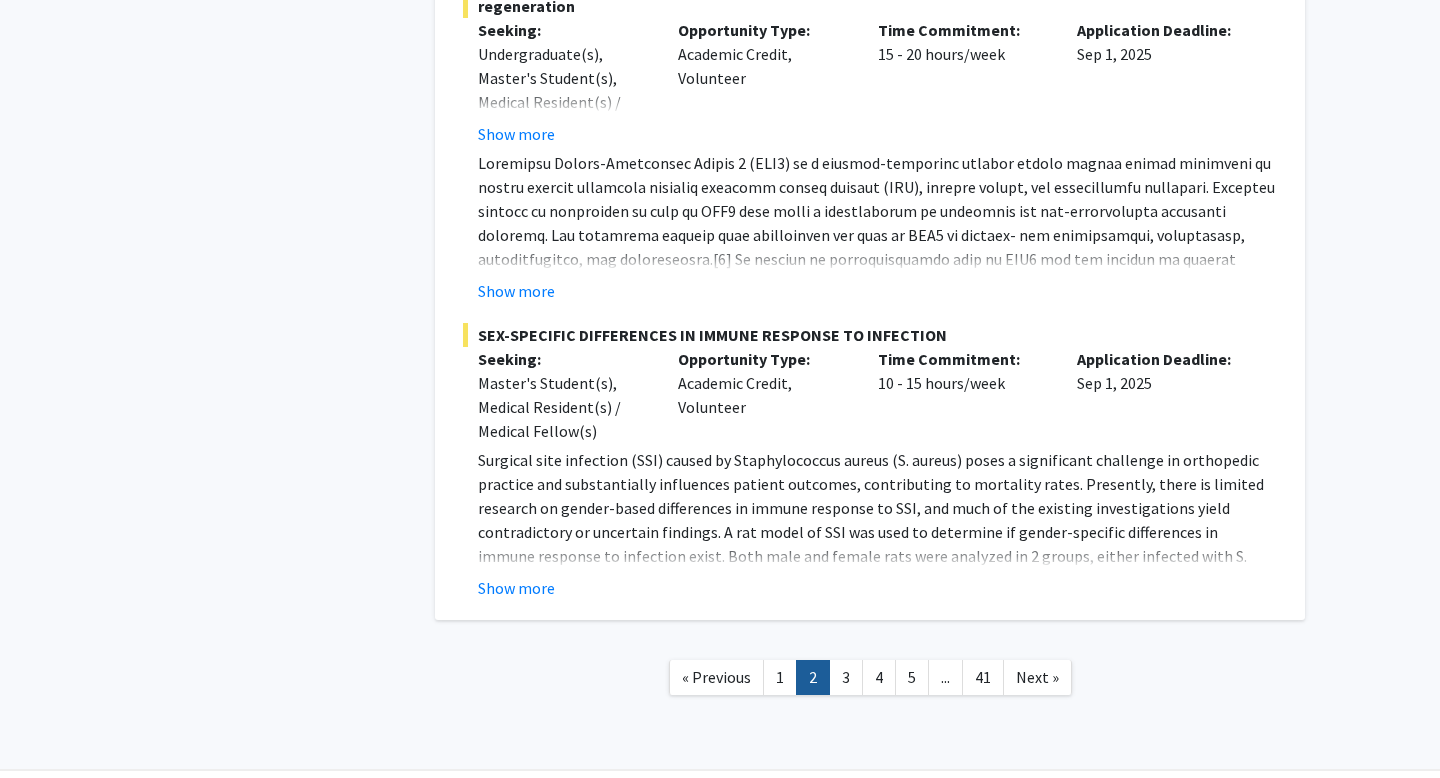 scroll, scrollTop: 7194, scrollLeft: 0, axis: vertical 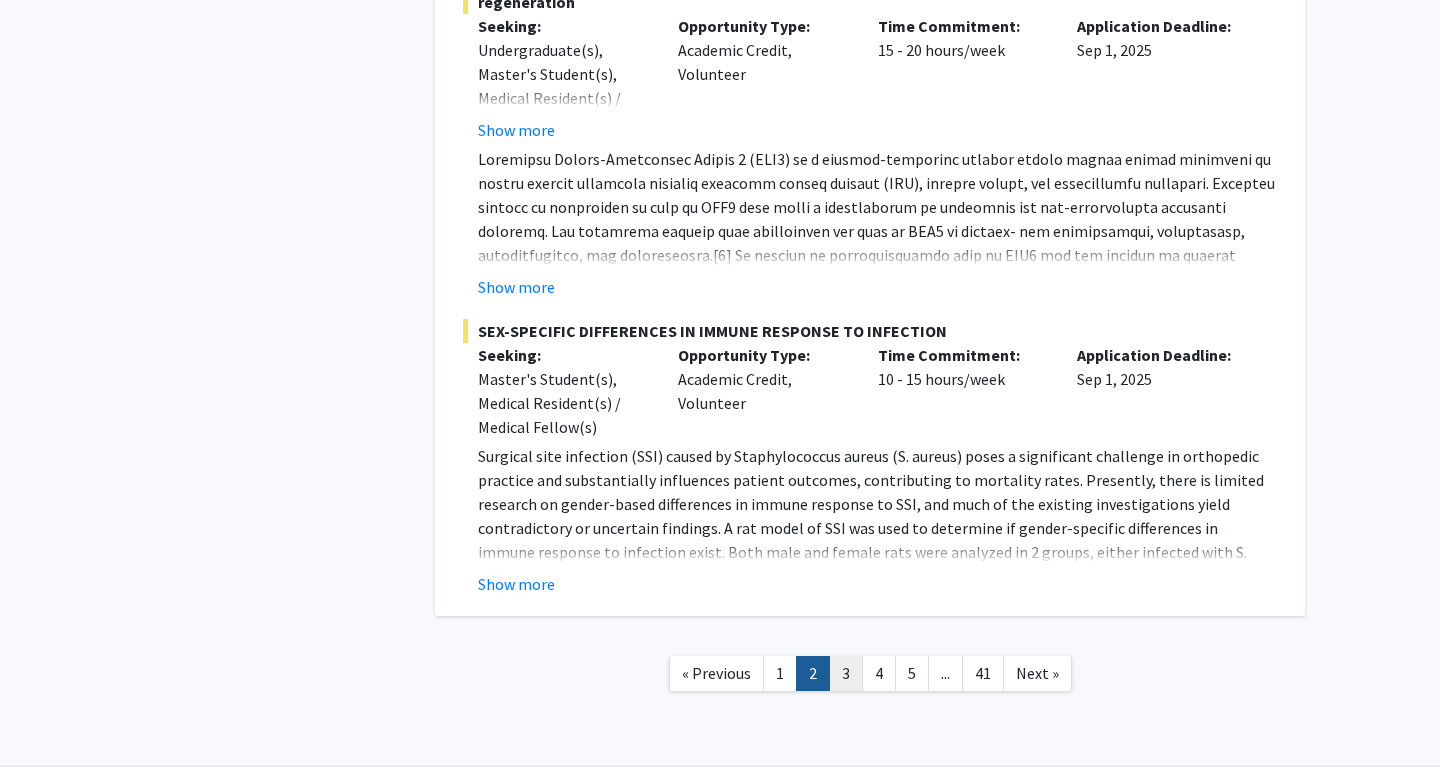 click on "3" 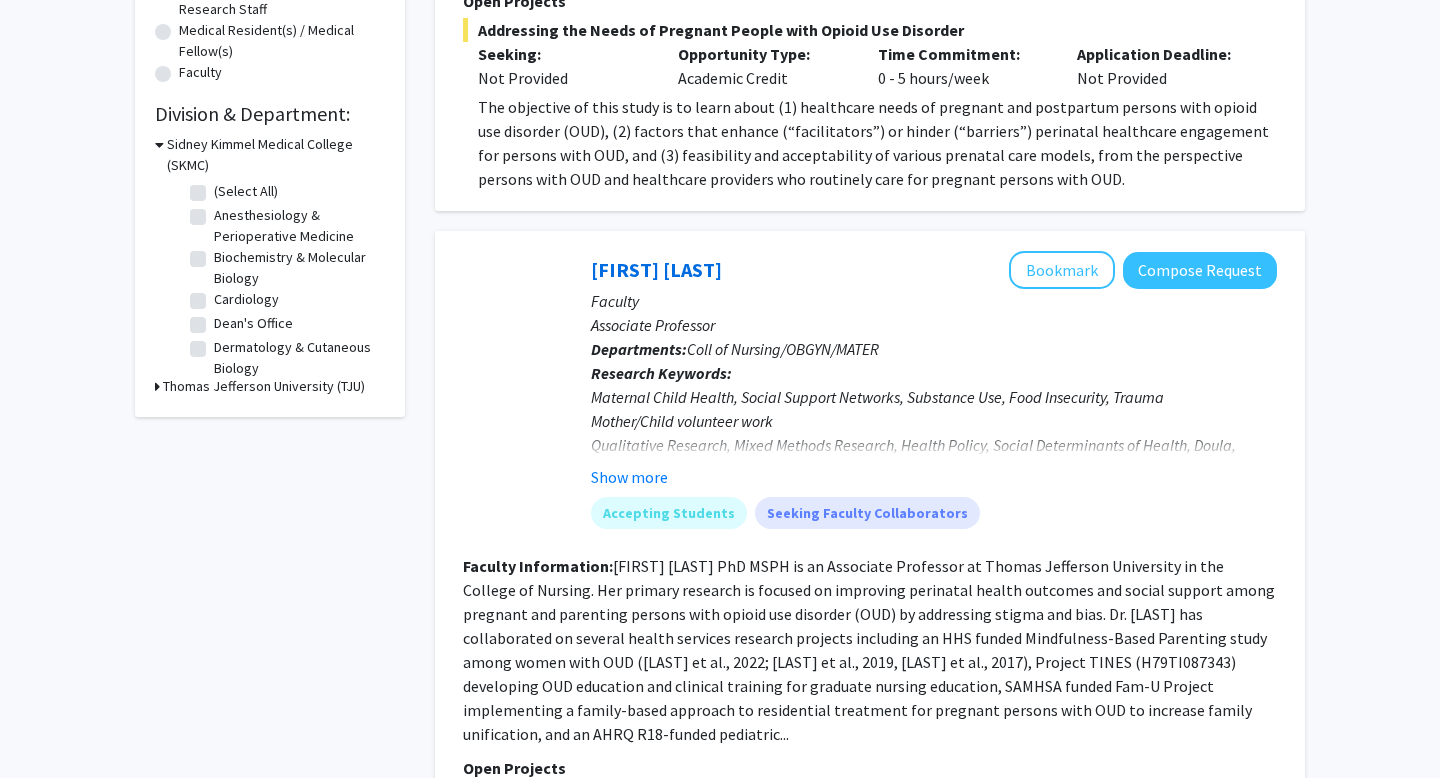 scroll, scrollTop: 679, scrollLeft: 0, axis: vertical 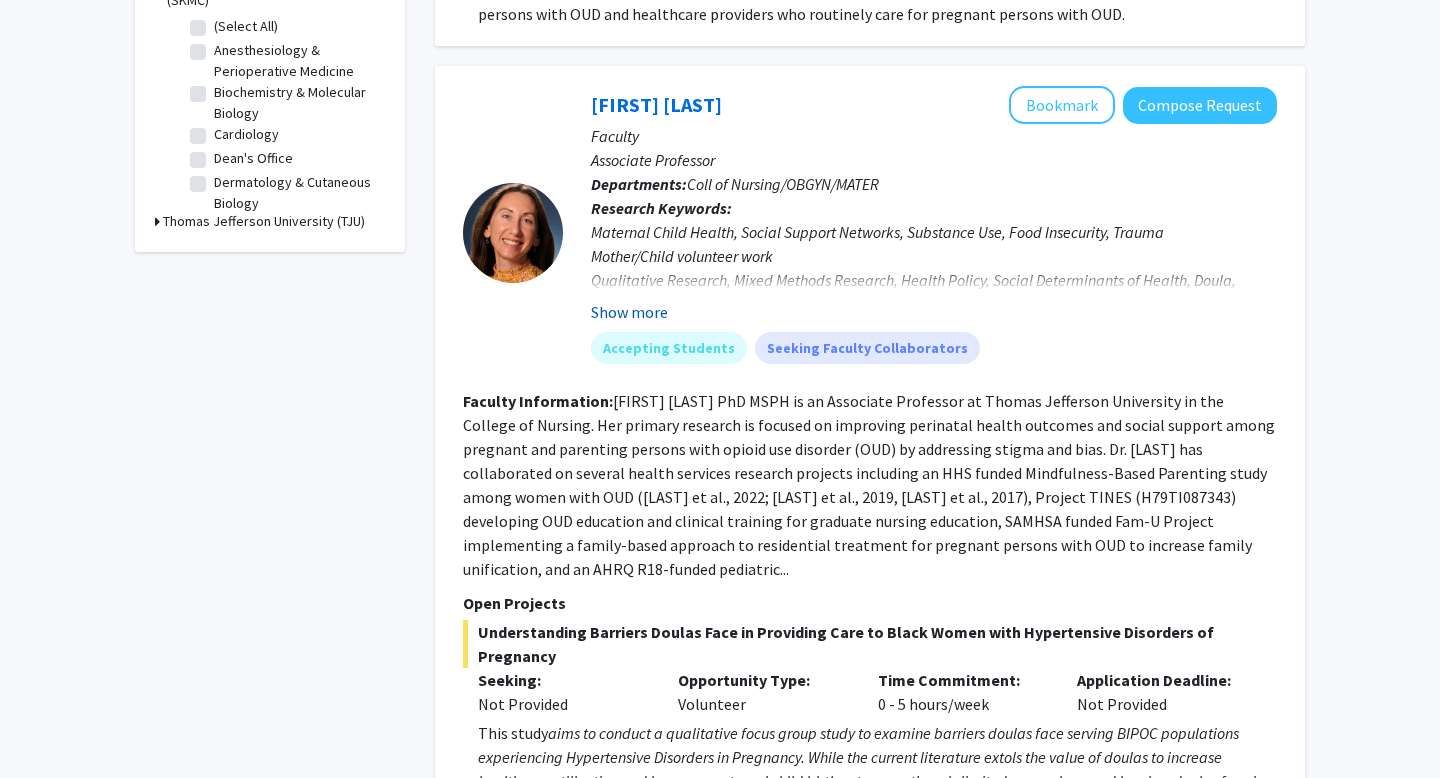 click on "Show more" 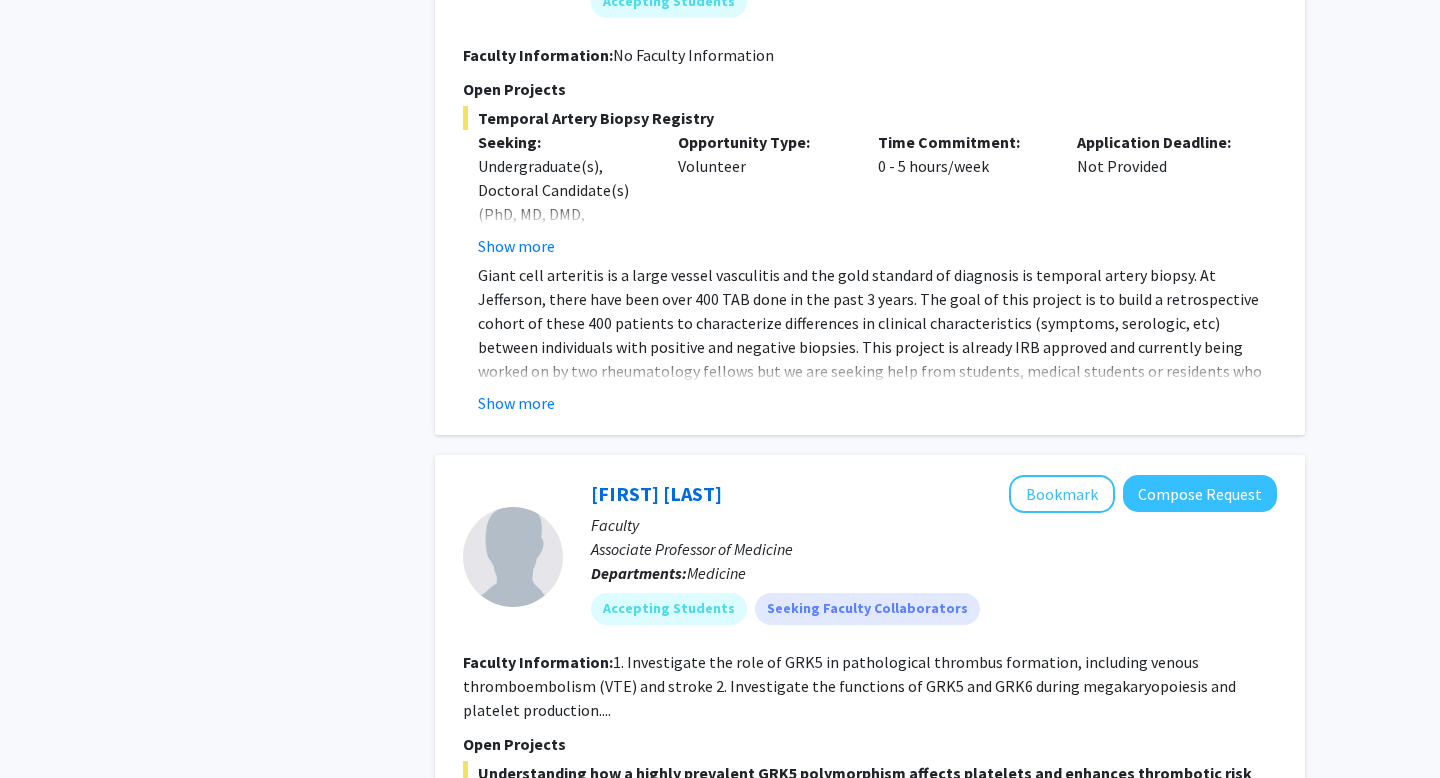scroll, scrollTop: 2377, scrollLeft: 0, axis: vertical 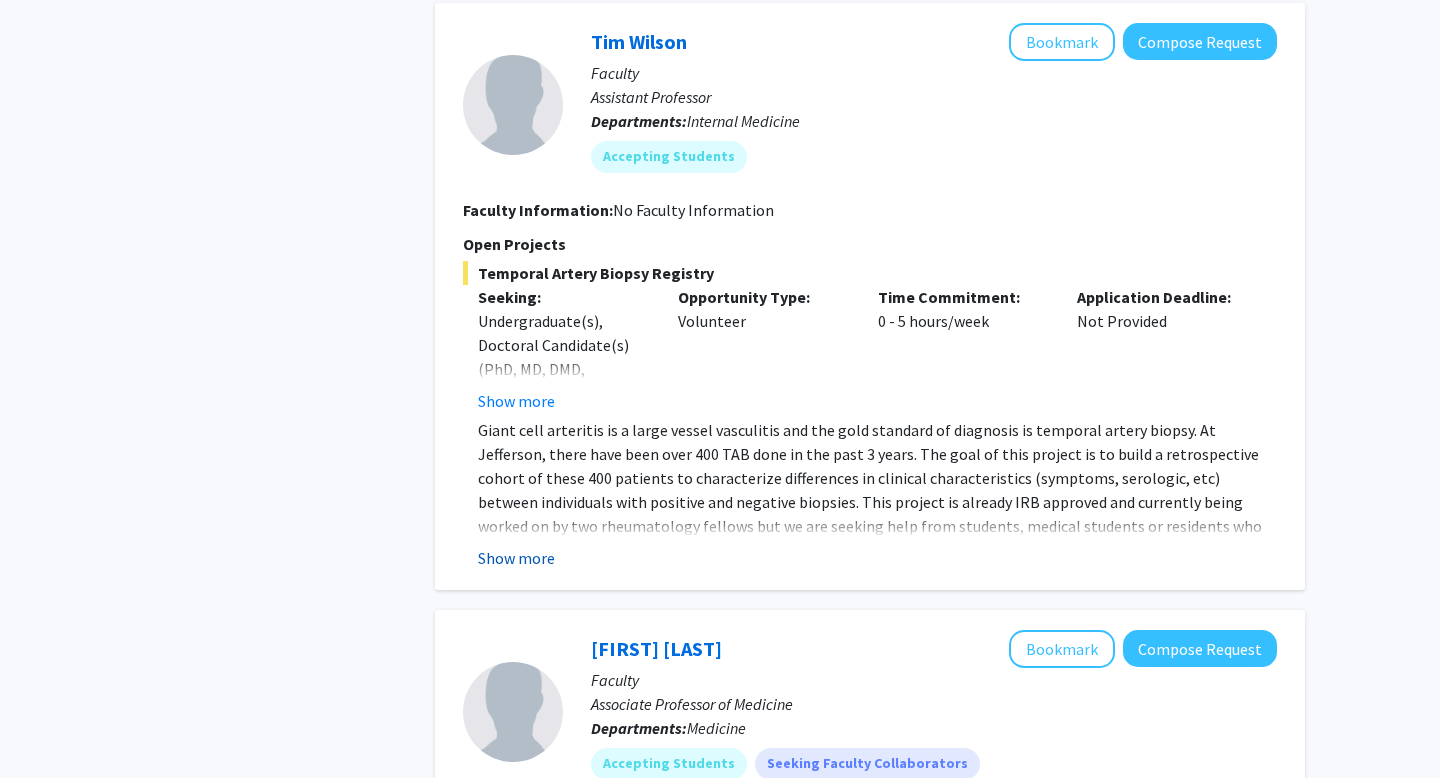 click on "Show more" 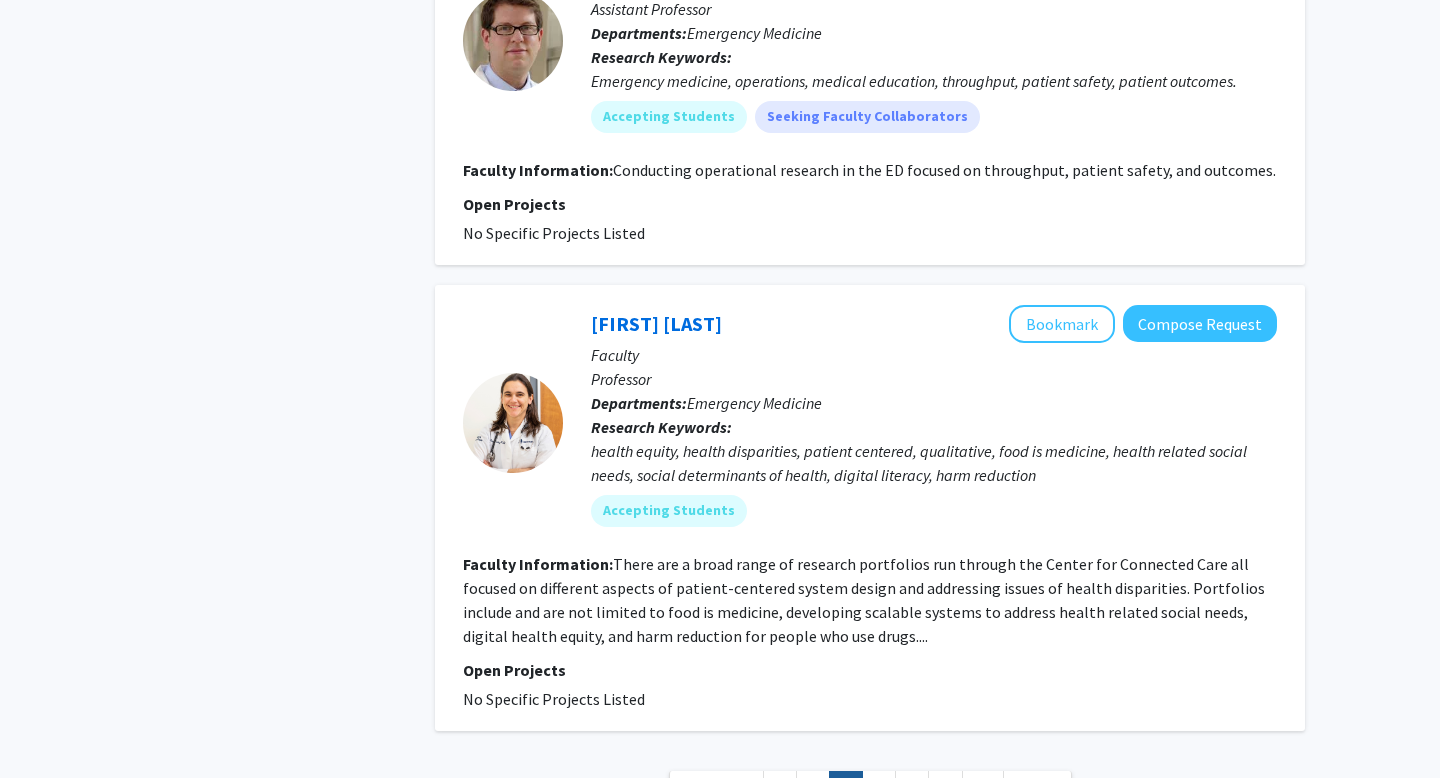 scroll, scrollTop: 6071, scrollLeft: 0, axis: vertical 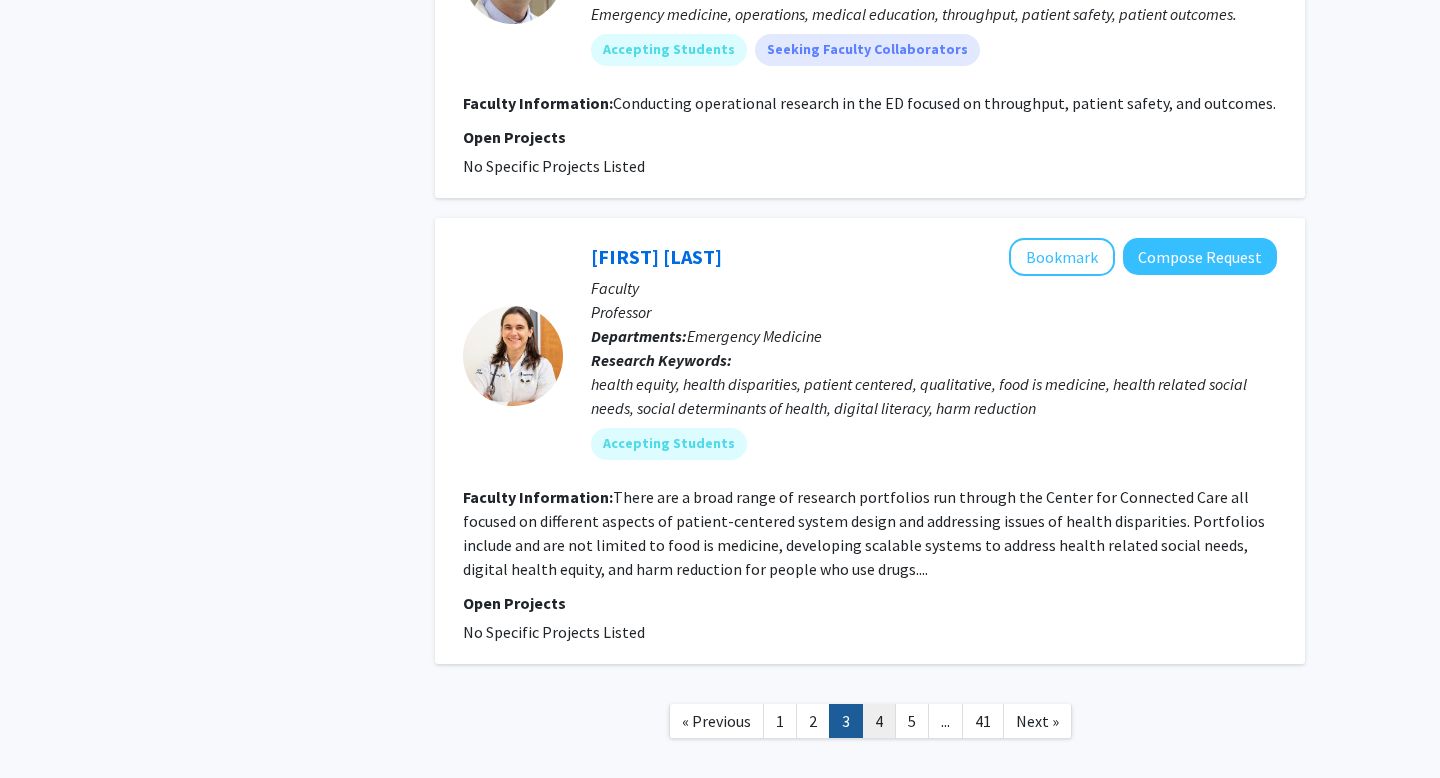 click on "4" 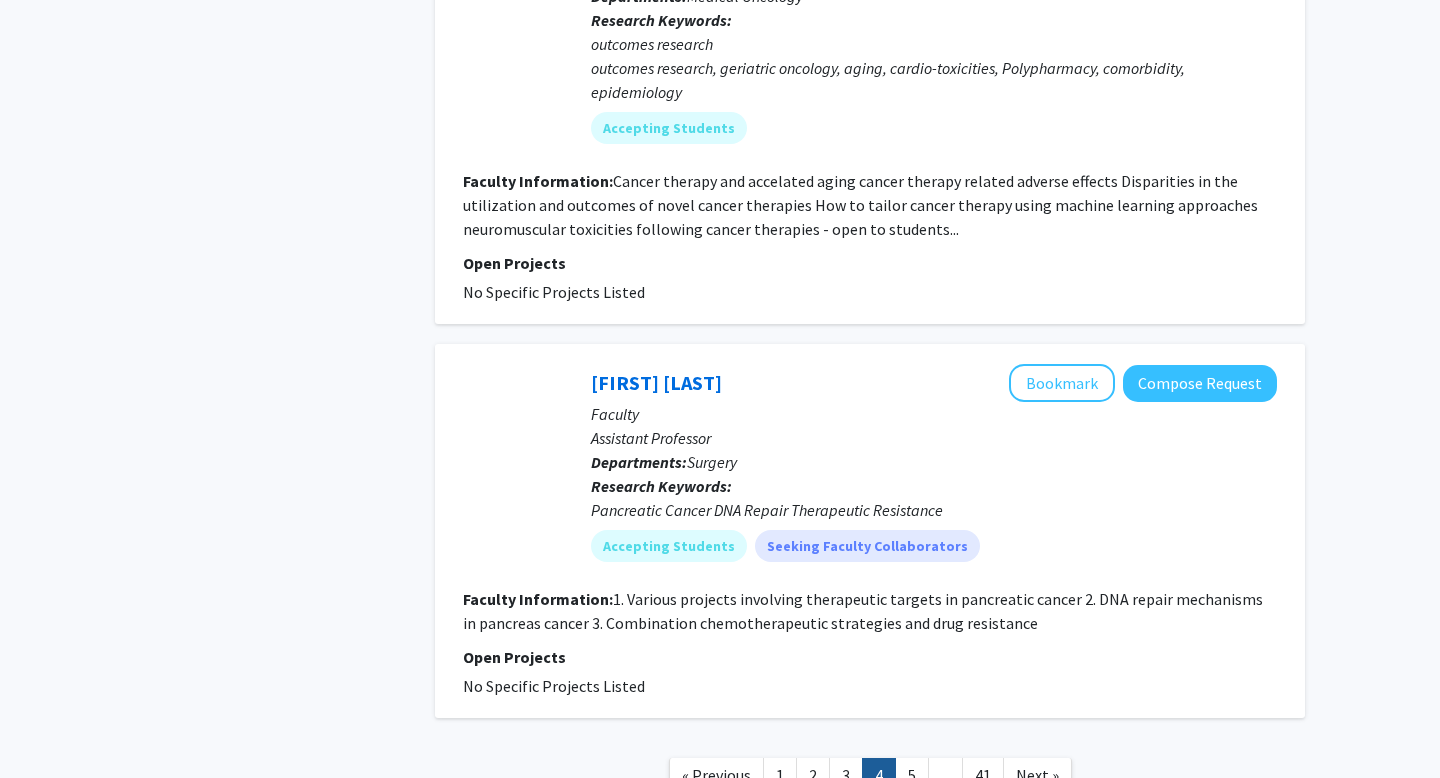 scroll, scrollTop: 4317, scrollLeft: 0, axis: vertical 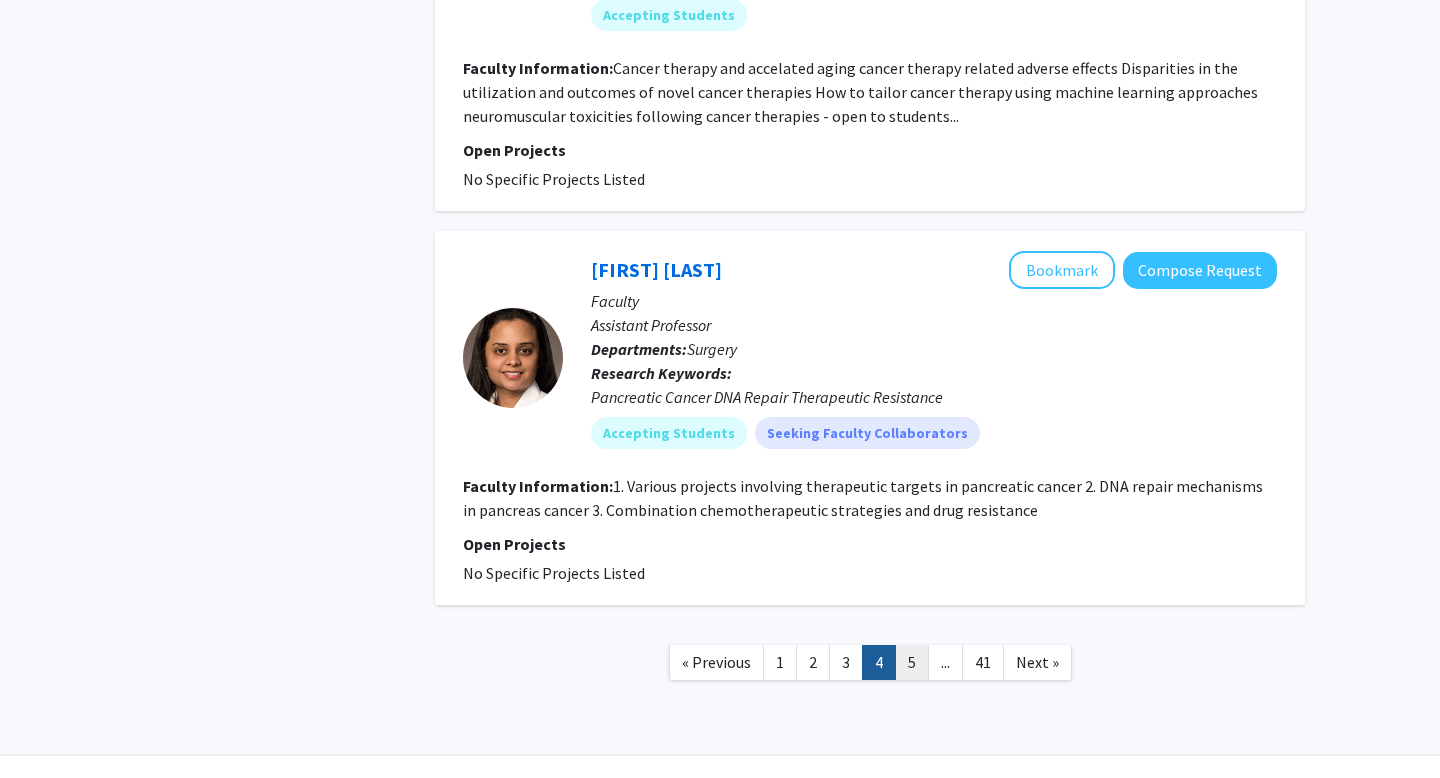 click on "5" 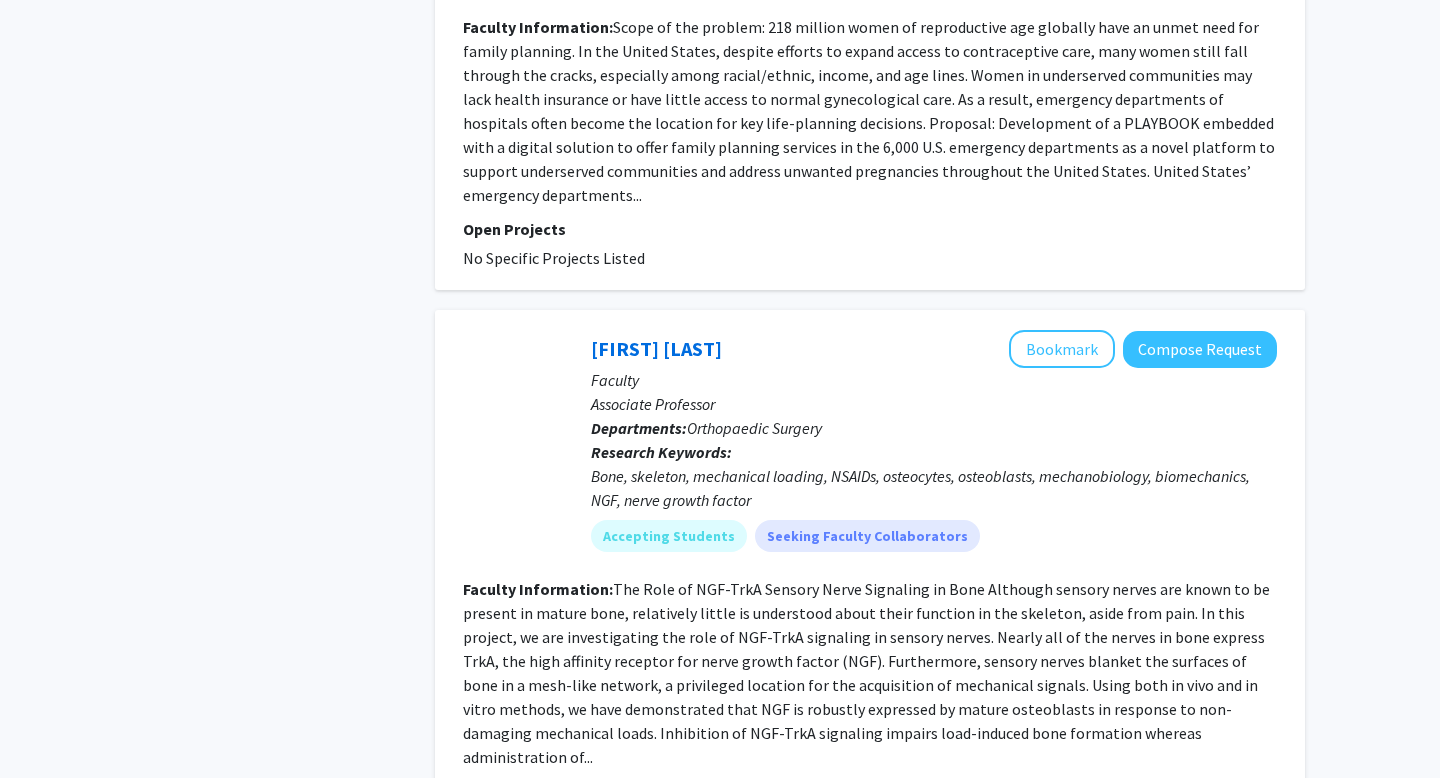 scroll, scrollTop: 4425, scrollLeft: 0, axis: vertical 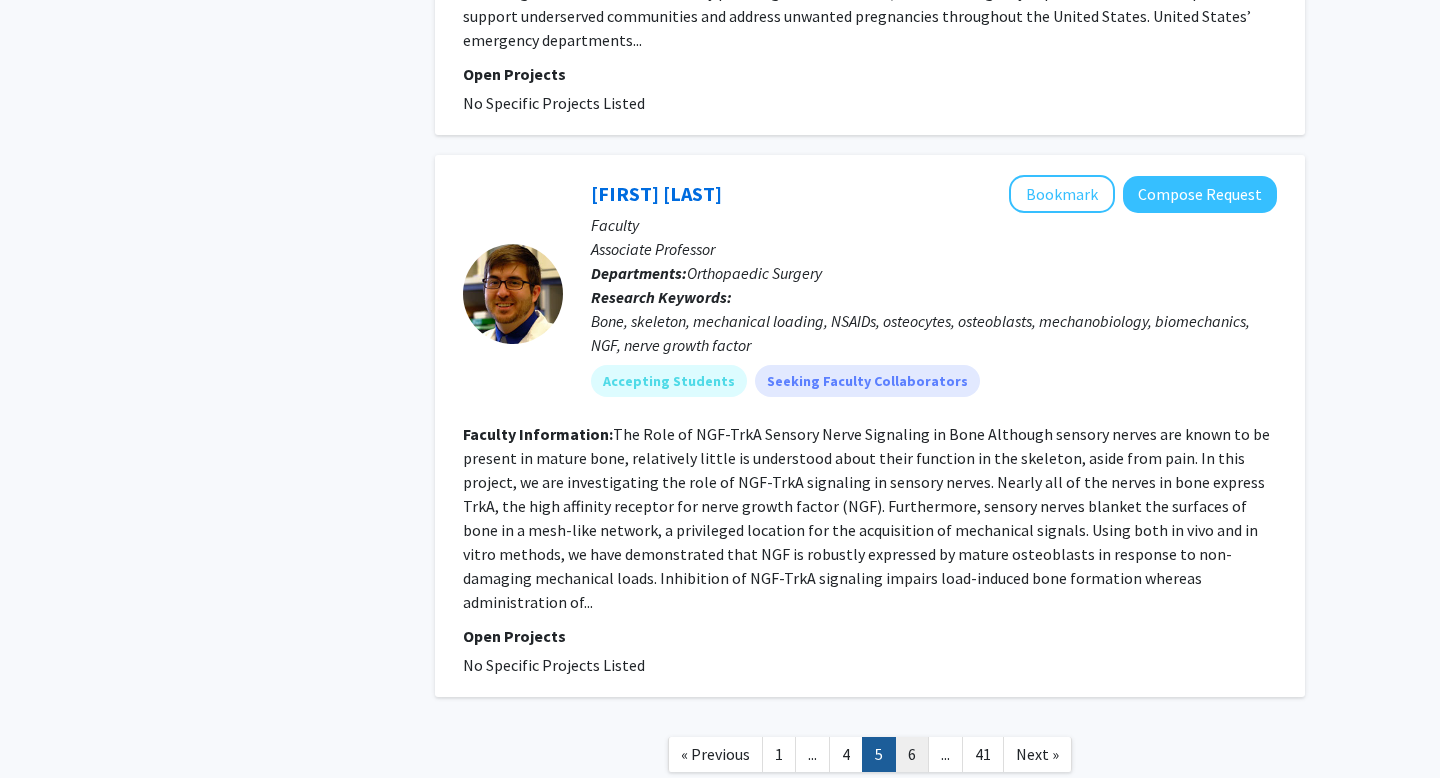 click on "6" 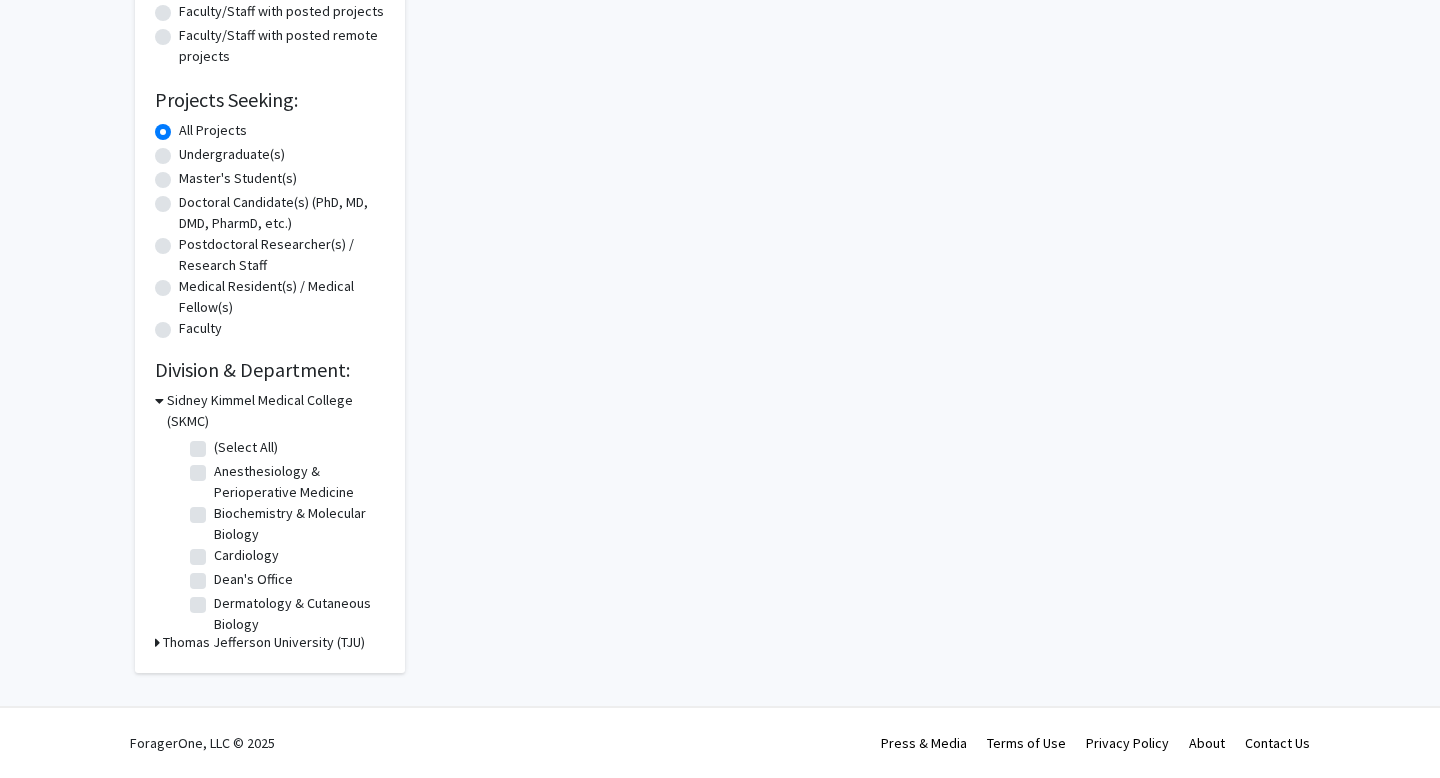 scroll, scrollTop: 0, scrollLeft: 0, axis: both 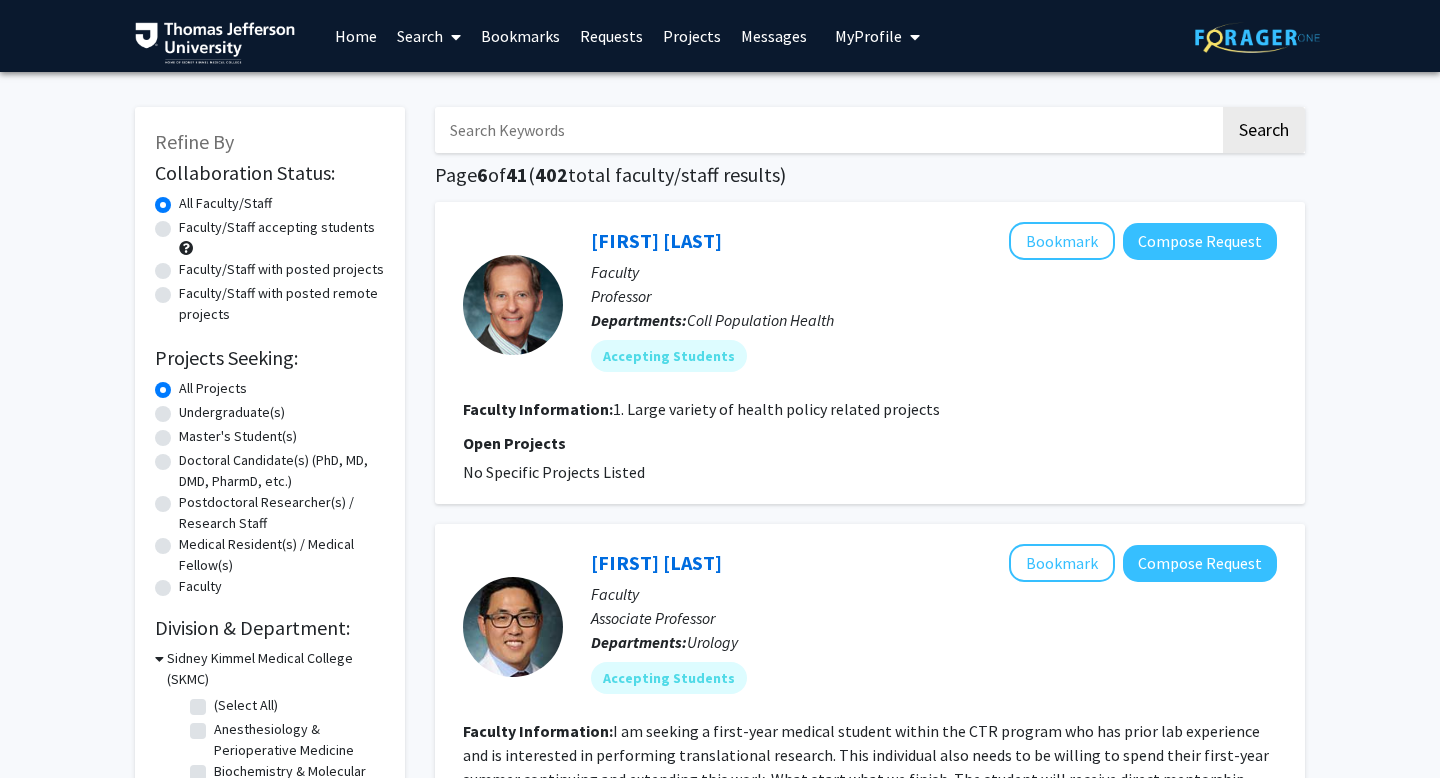 click on "Doctoral Candidate(s) (PhD, MD, DMD, PharmD, etc.)" 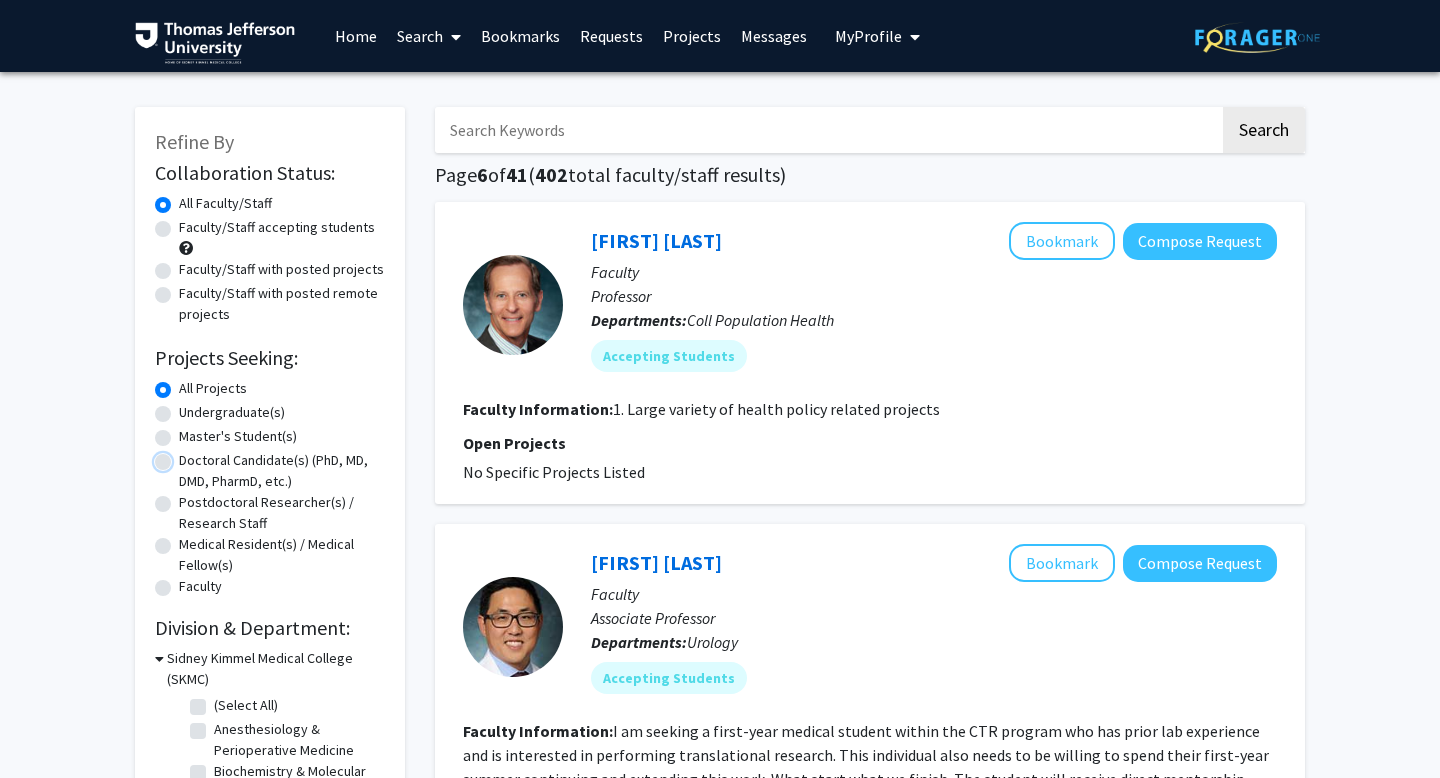 click on "Doctoral Candidate(s) (PhD, MD, DMD, PharmD, etc.)" at bounding box center [185, 456] 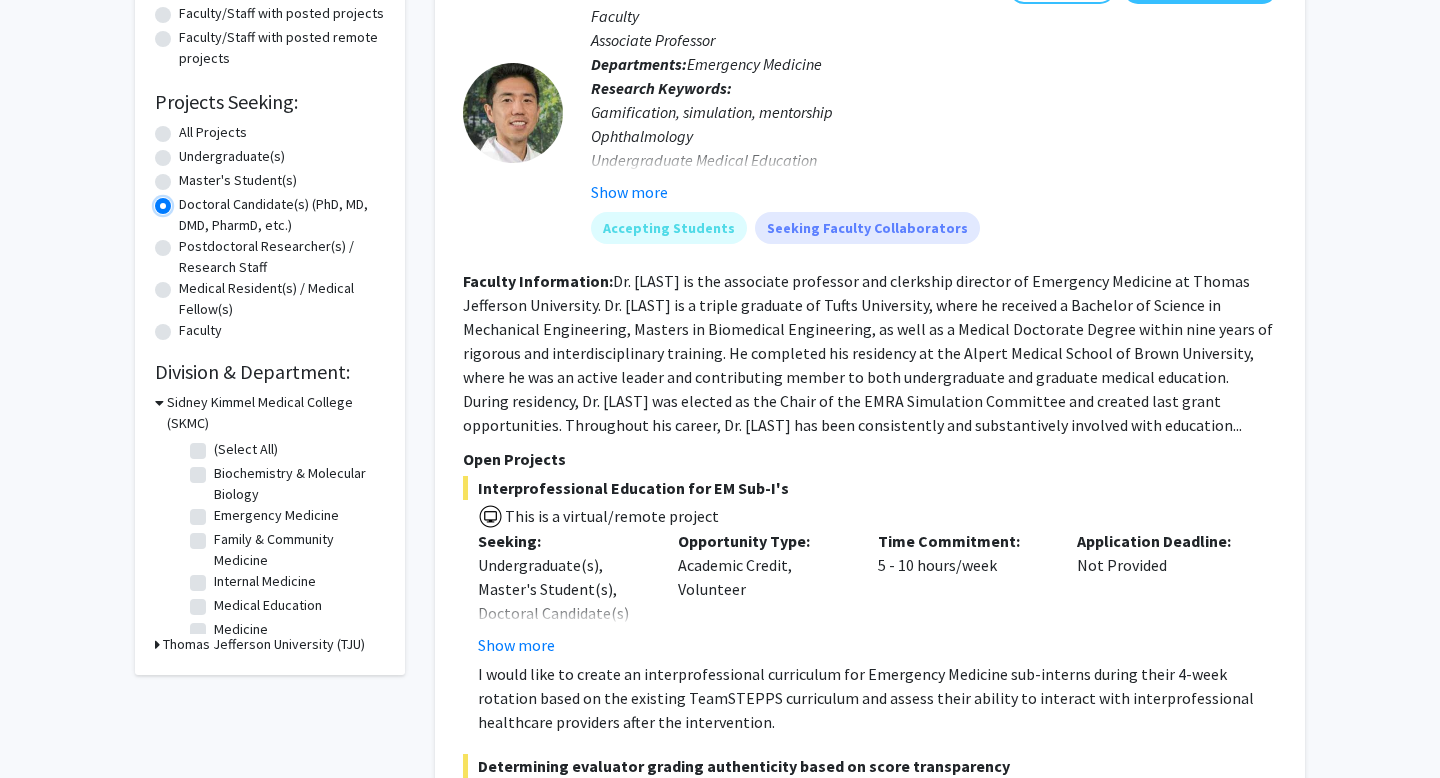 scroll, scrollTop: 254, scrollLeft: 0, axis: vertical 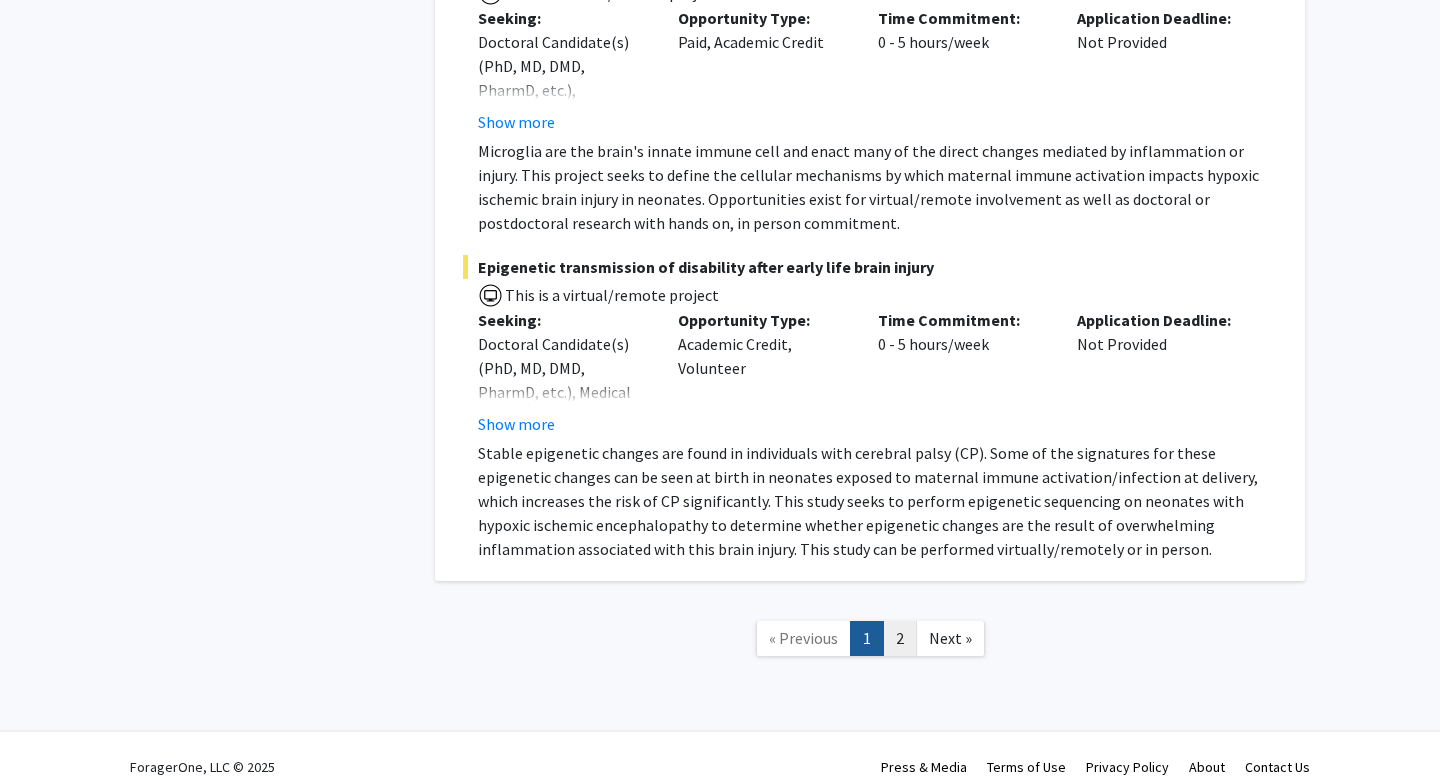 click on "2" 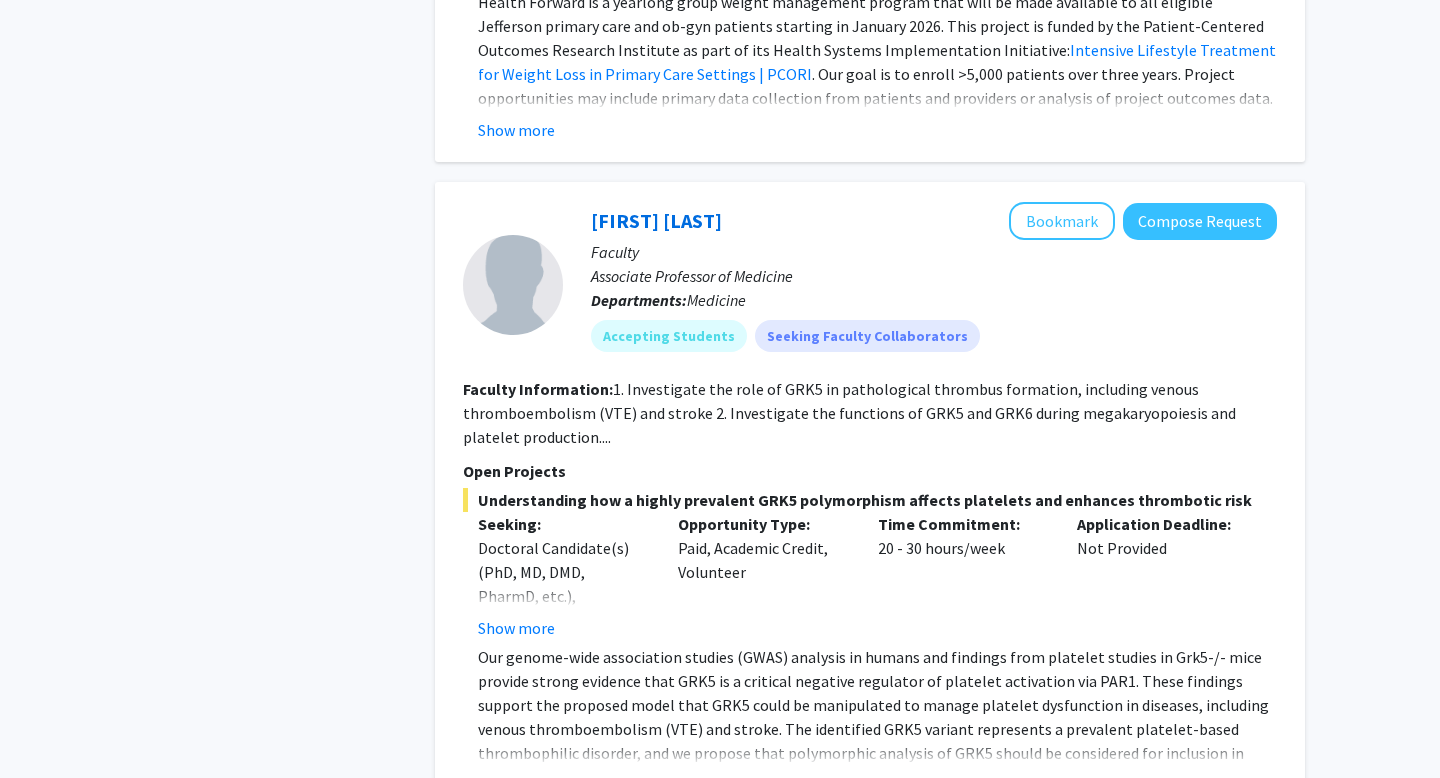 scroll, scrollTop: 3988, scrollLeft: 0, axis: vertical 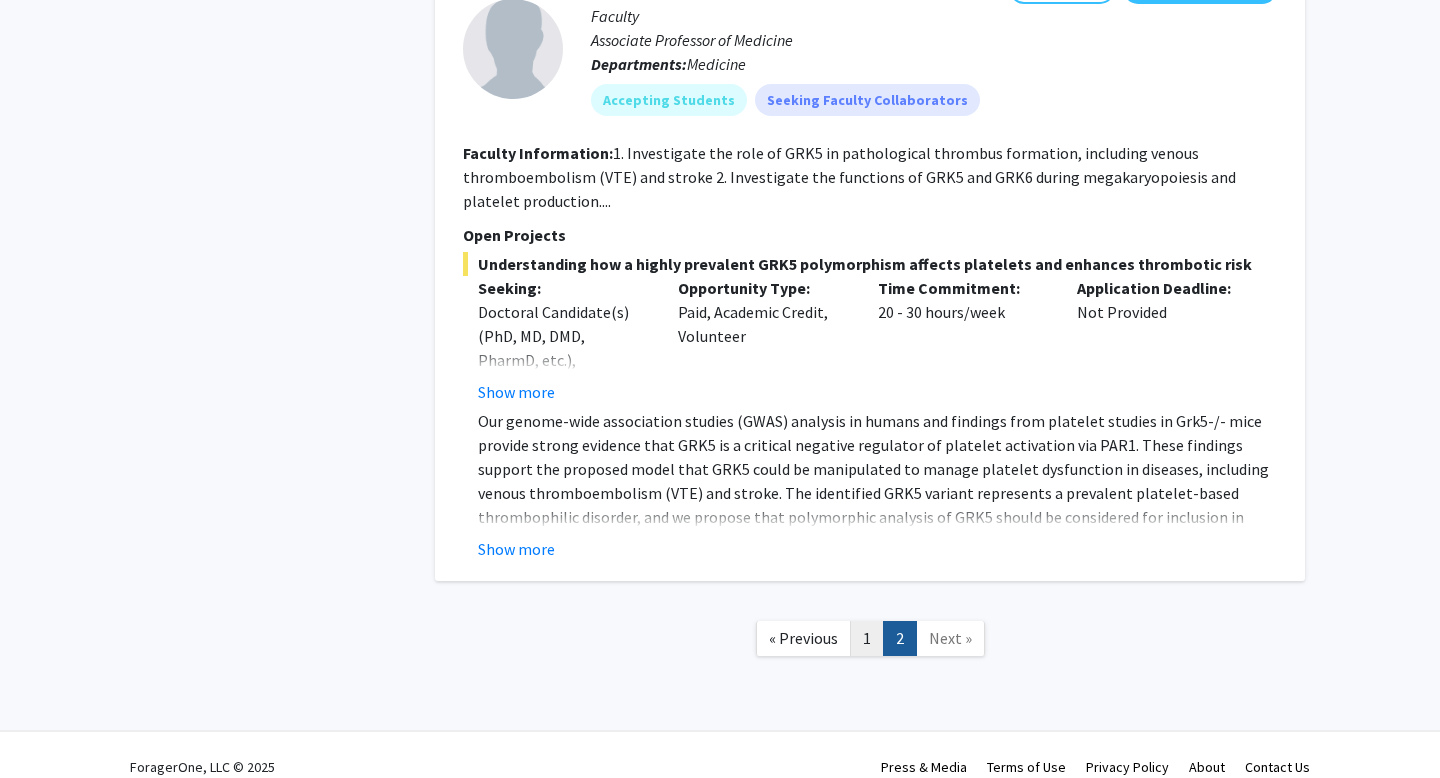 click on "1" 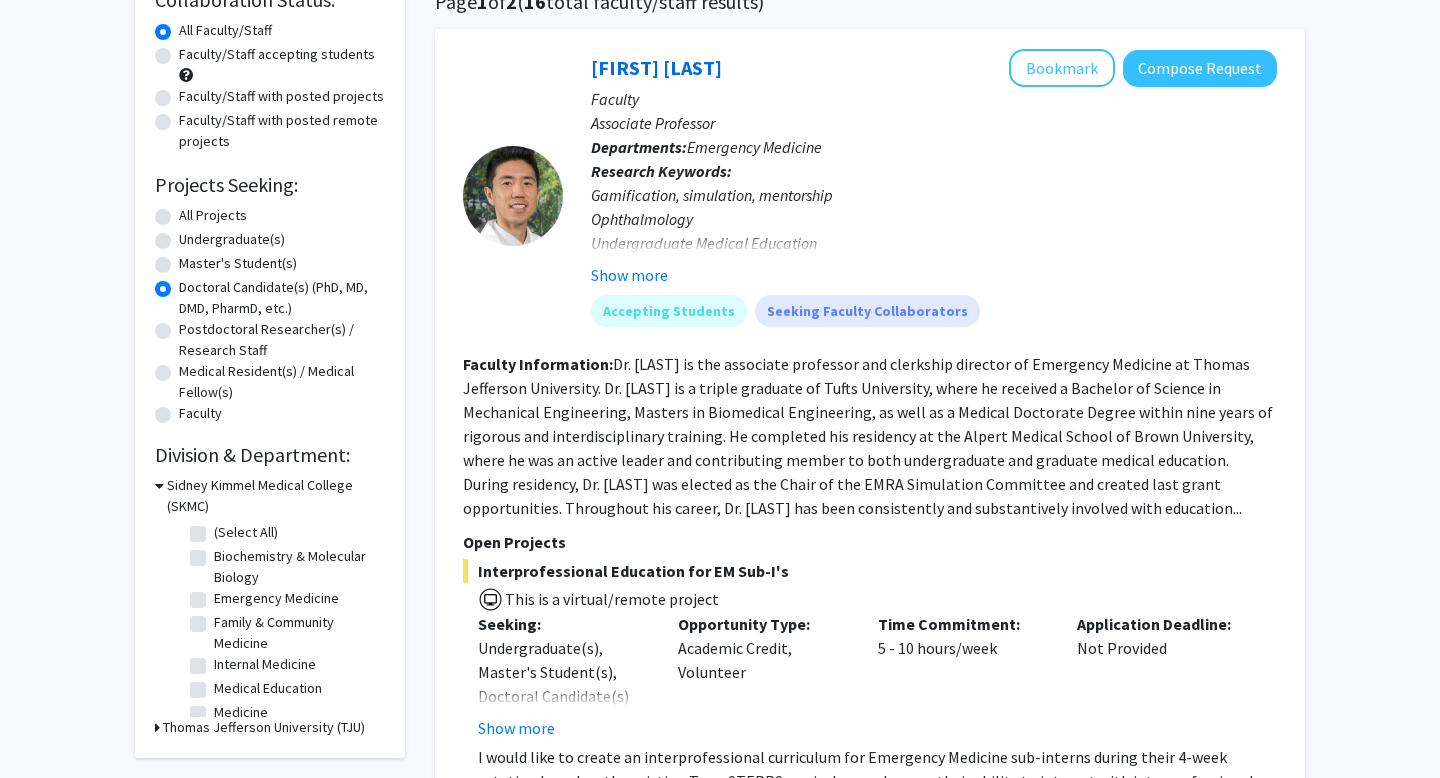 scroll, scrollTop: 197, scrollLeft: 0, axis: vertical 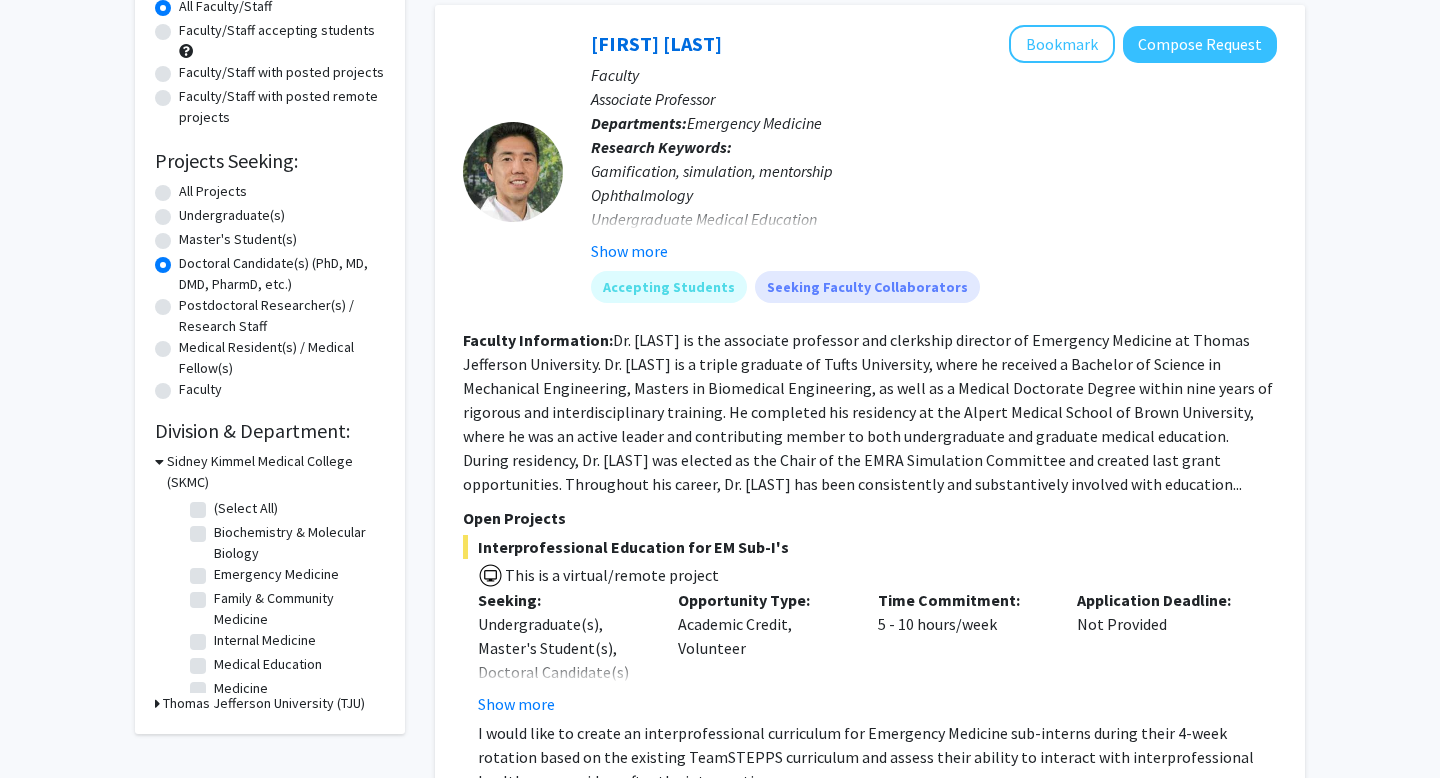 click on "All Projects" 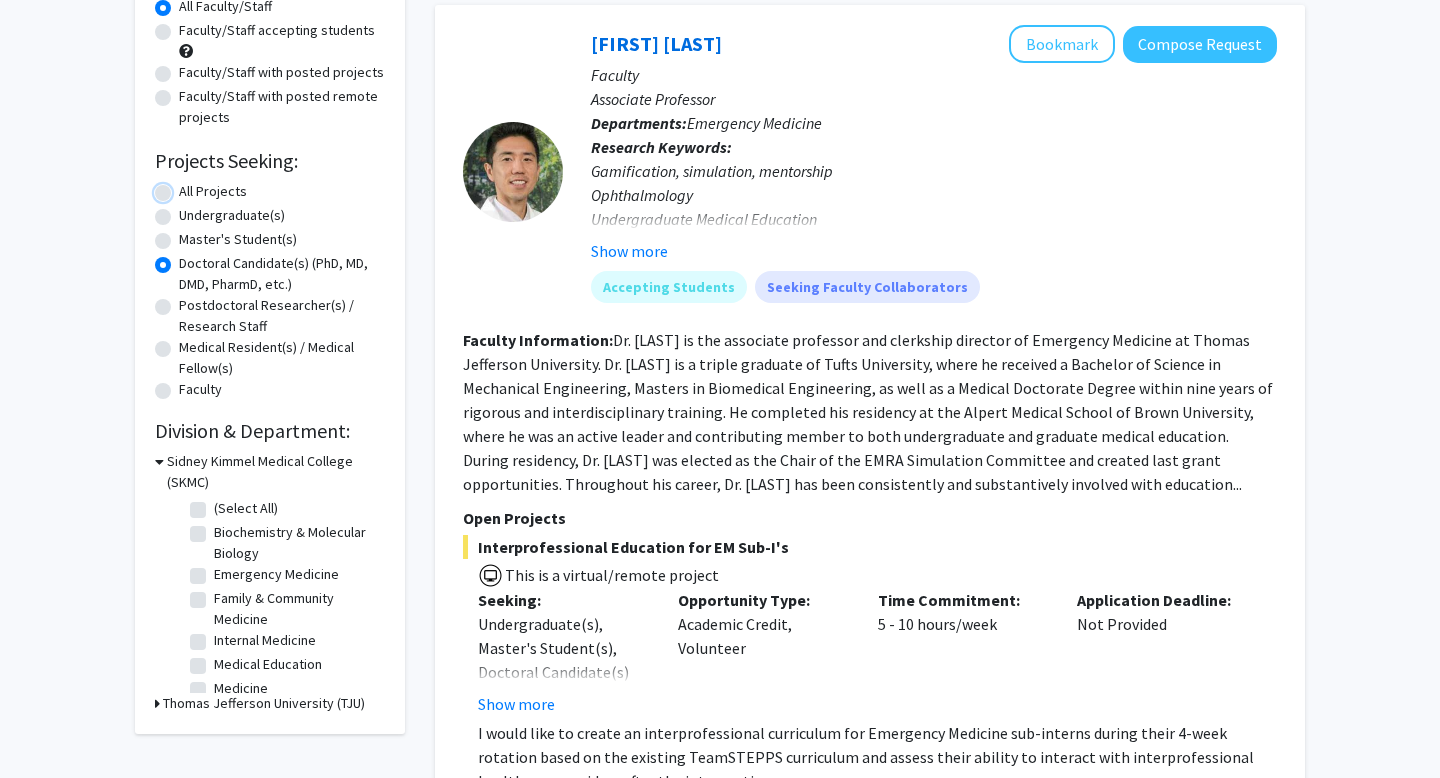 click on "All Projects" at bounding box center (185, 187) 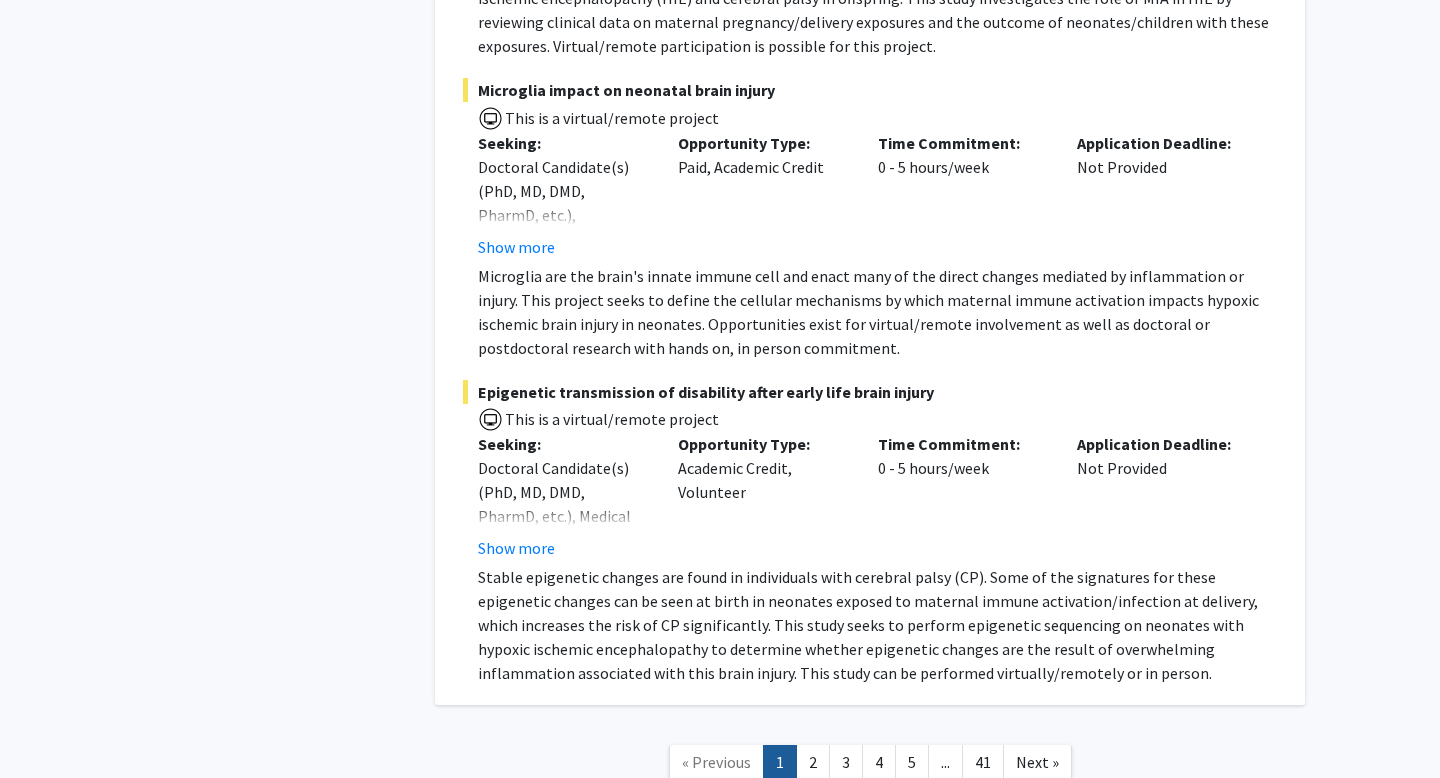 scroll, scrollTop: 11676, scrollLeft: 0, axis: vertical 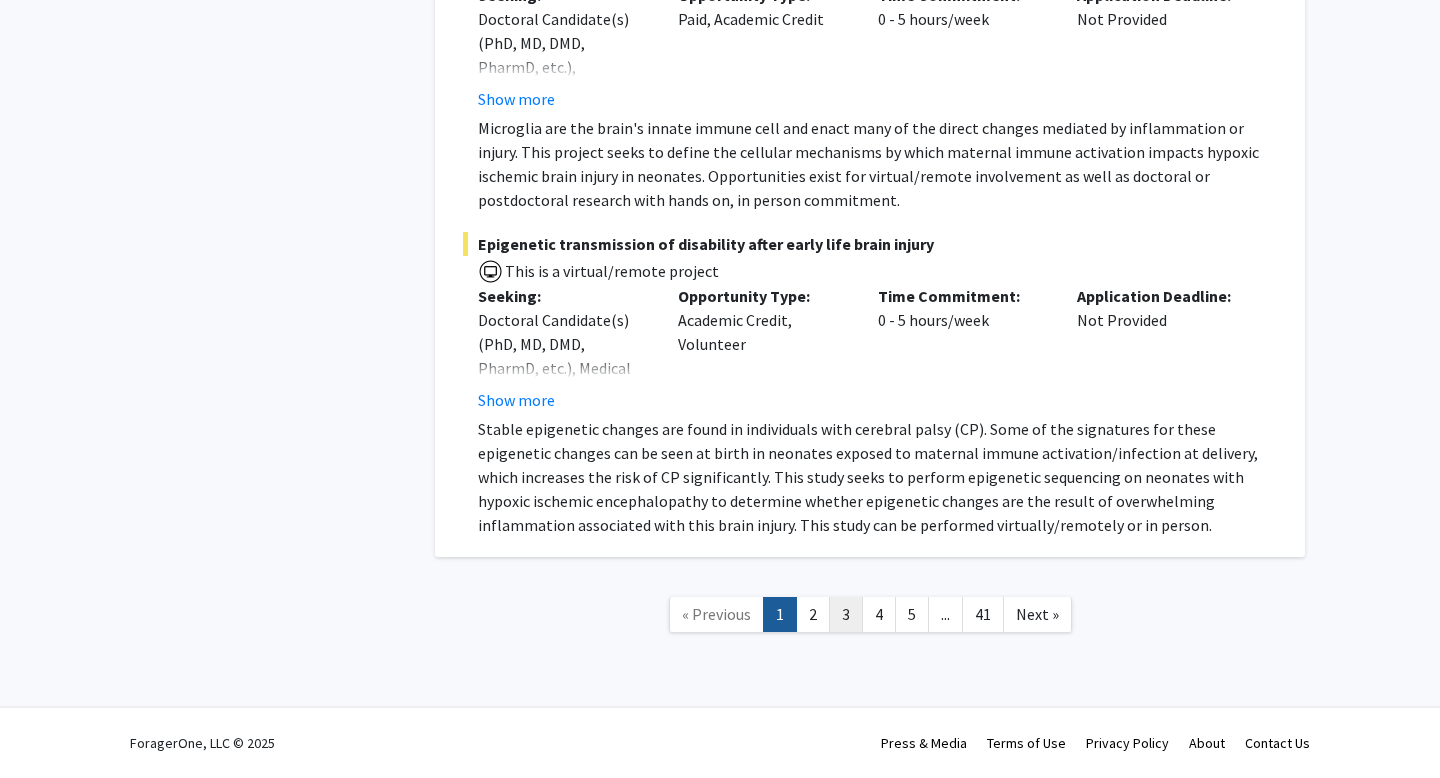 click on "3" 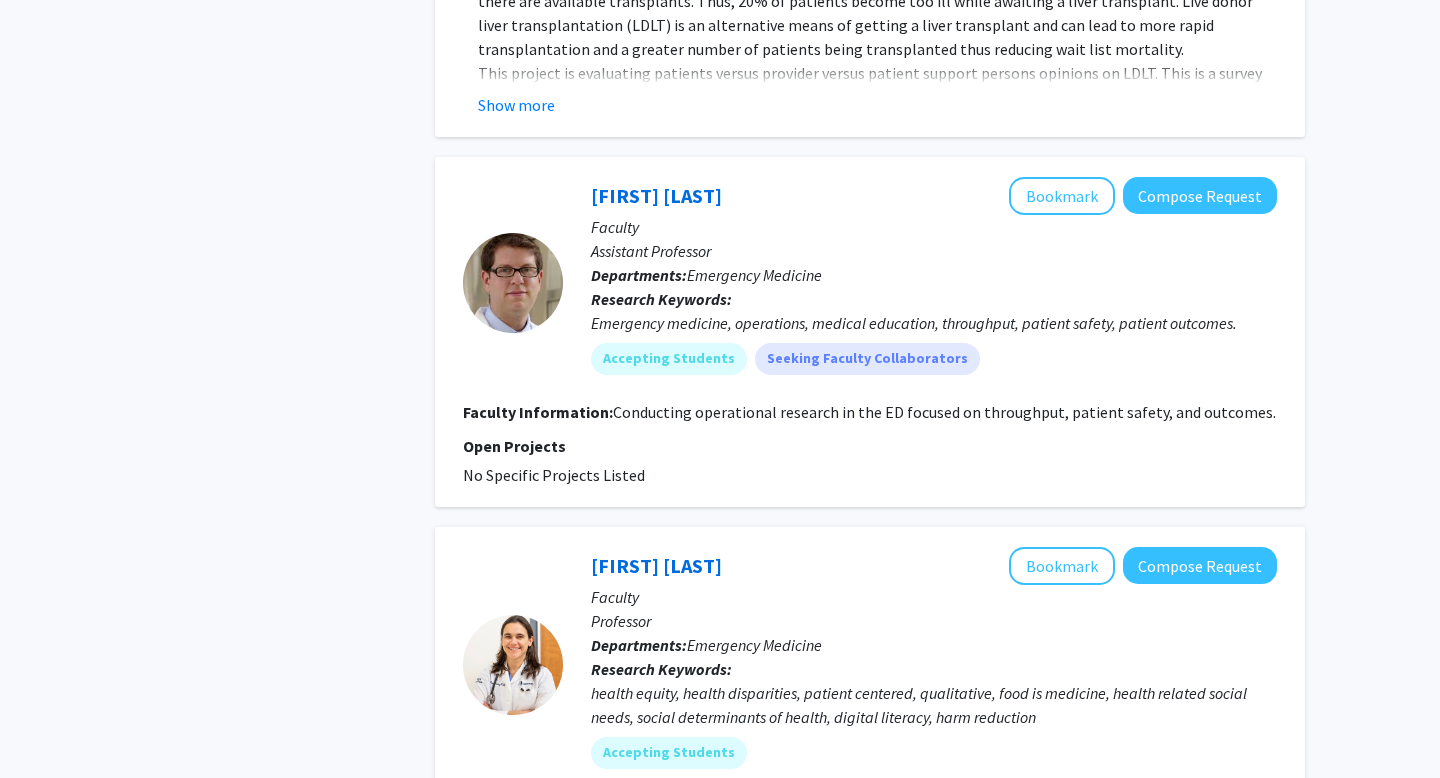 scroll, scrollTop: 6082, scrollLeft: 0, axis: vertical 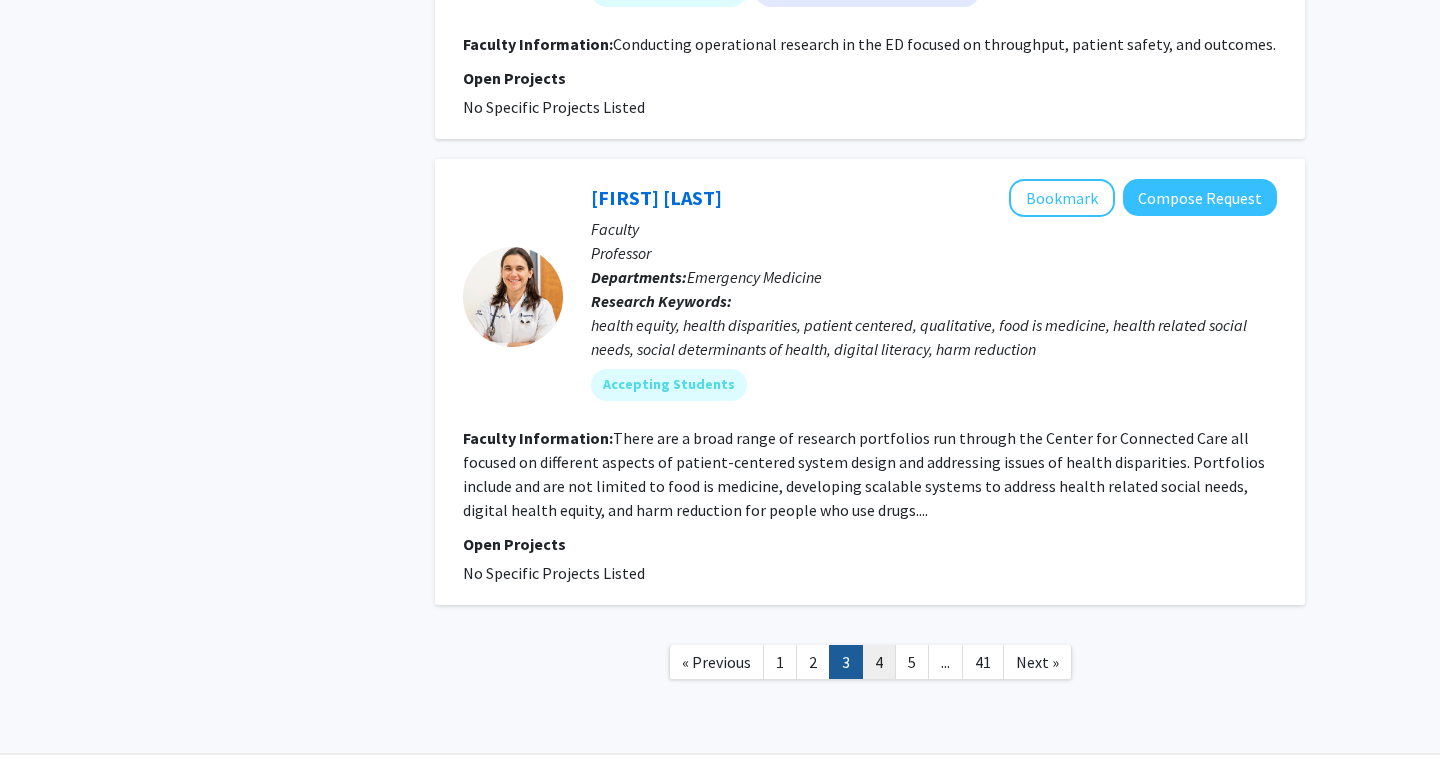 click on "4" 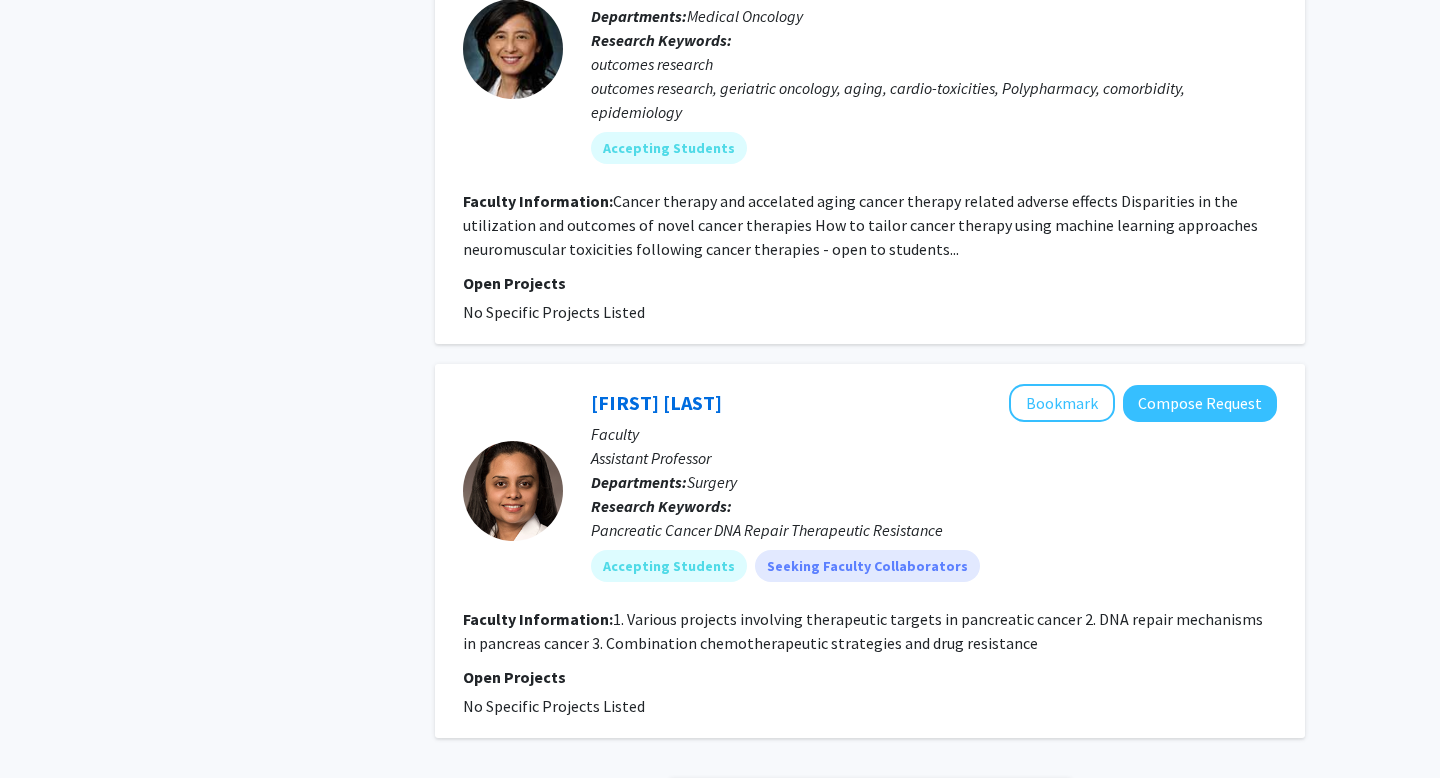 scroll, scrollTop: 4286, scrollLeft: 0, axis: vertical 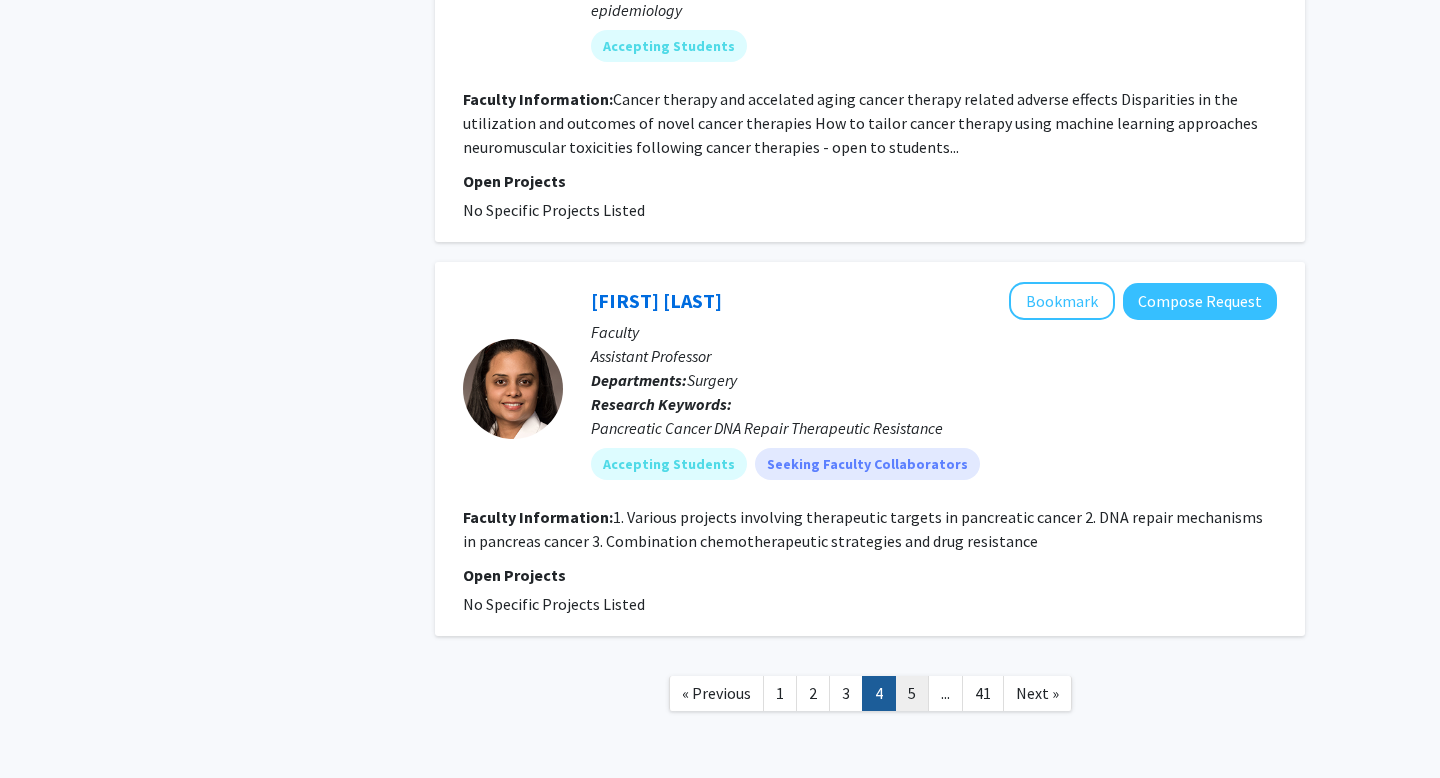 click on "5" 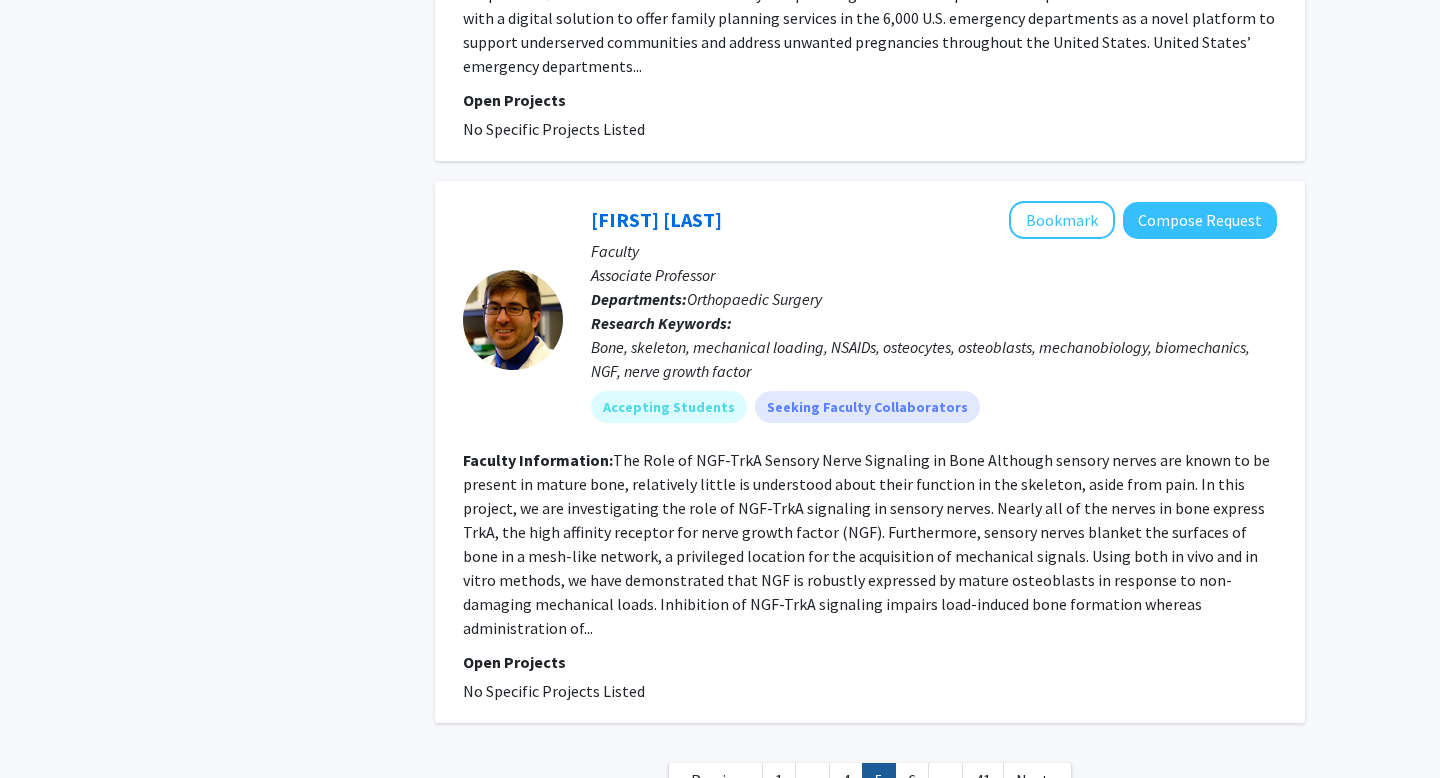 scroll, scrollTop: 4517, scrollLeft: 0, axis: vertical 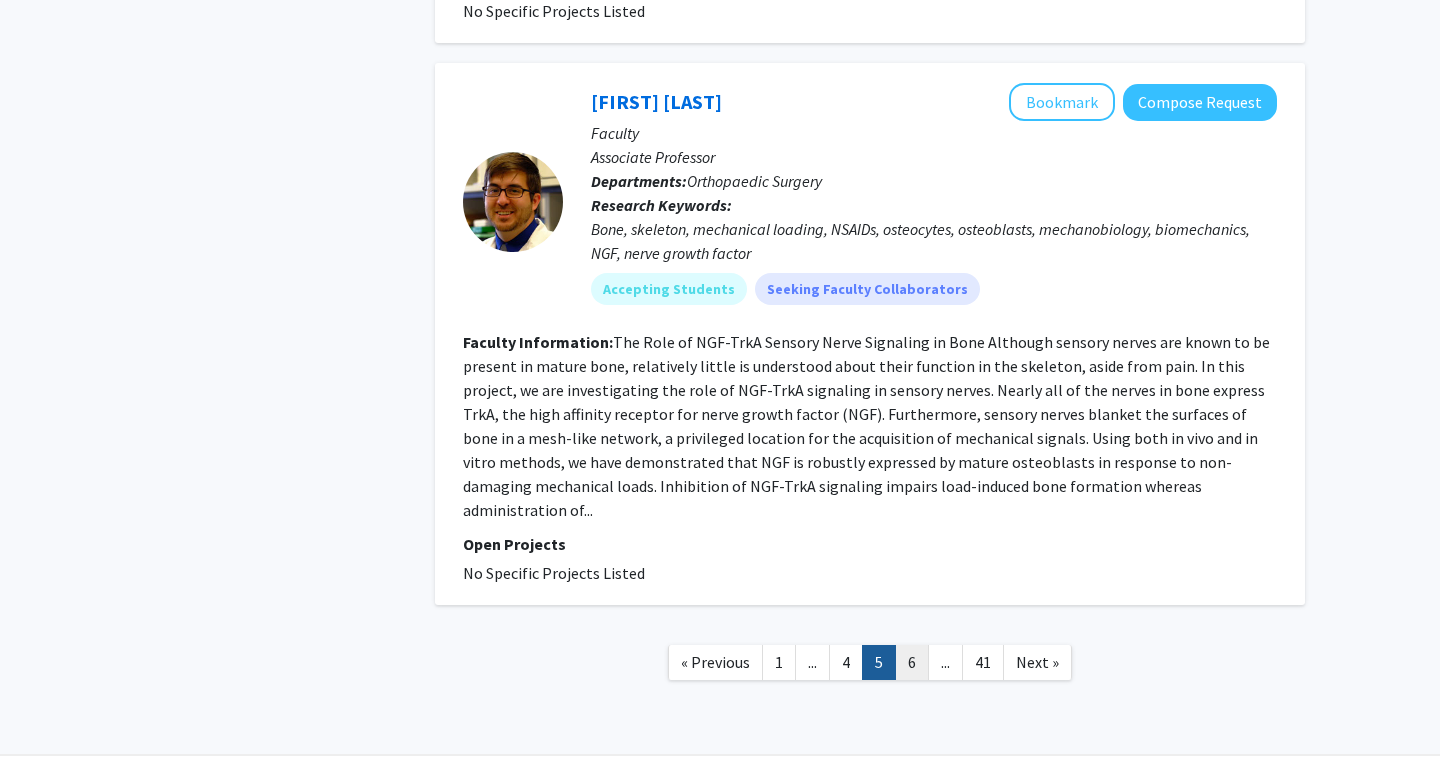 click on "6" 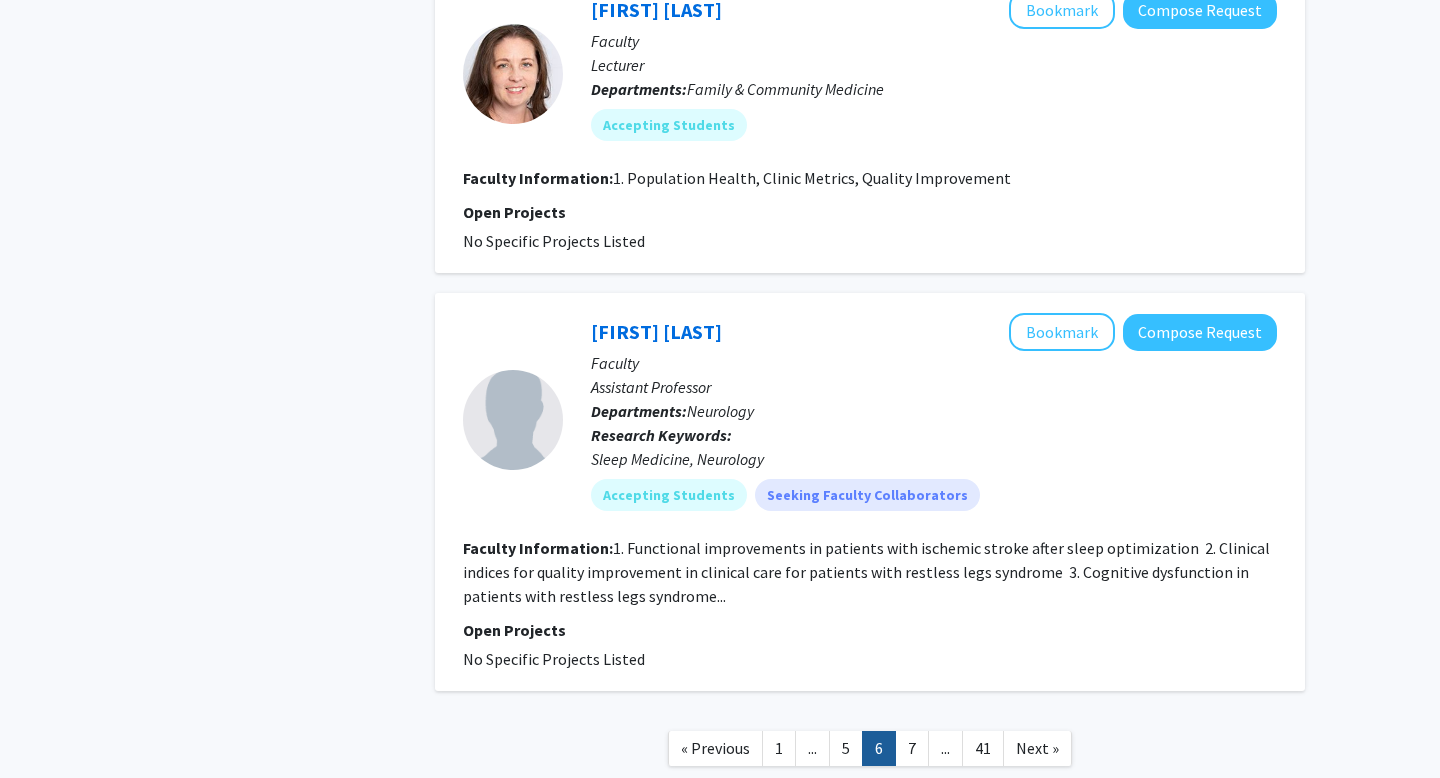scroll, scrollTop: 3754, scrollLeft: 0, axis: vertical 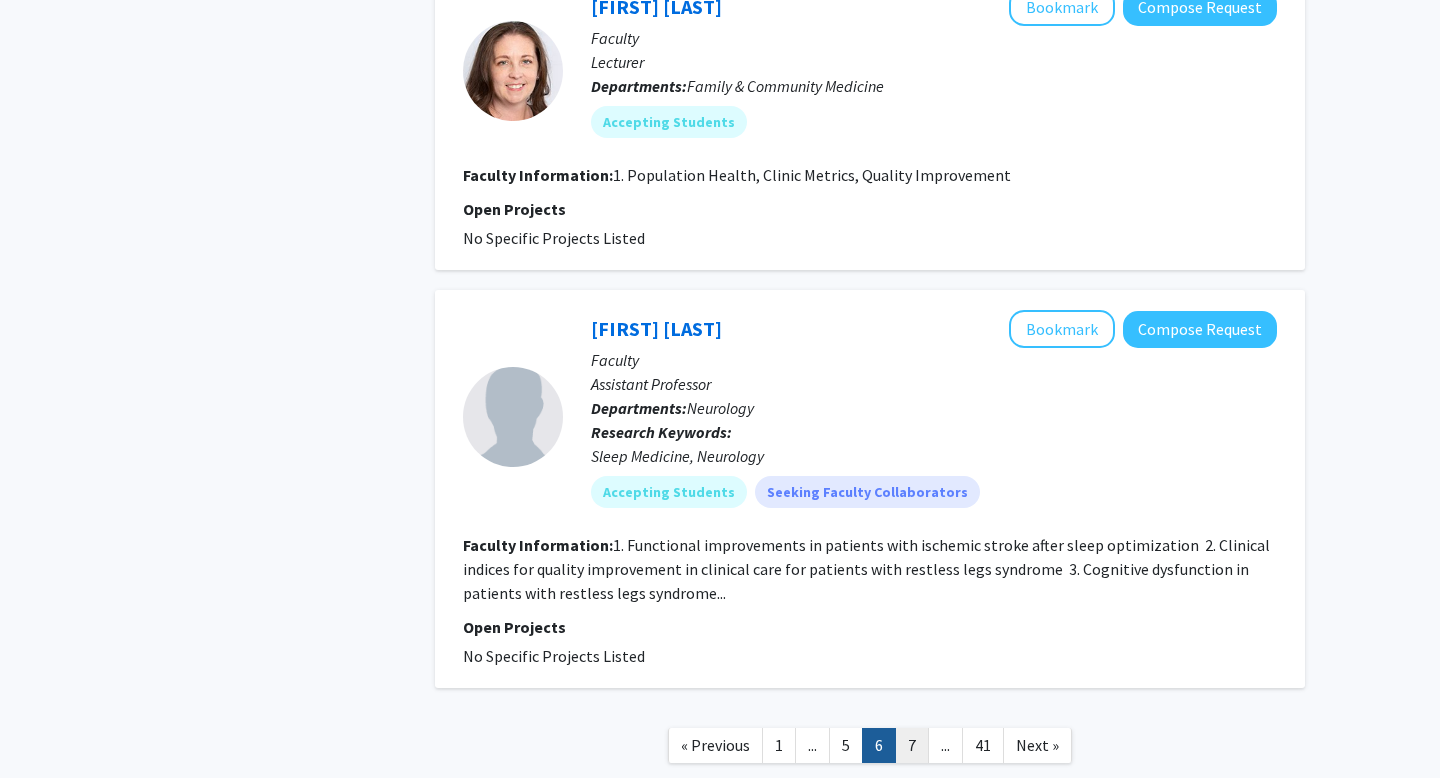 click on "7" 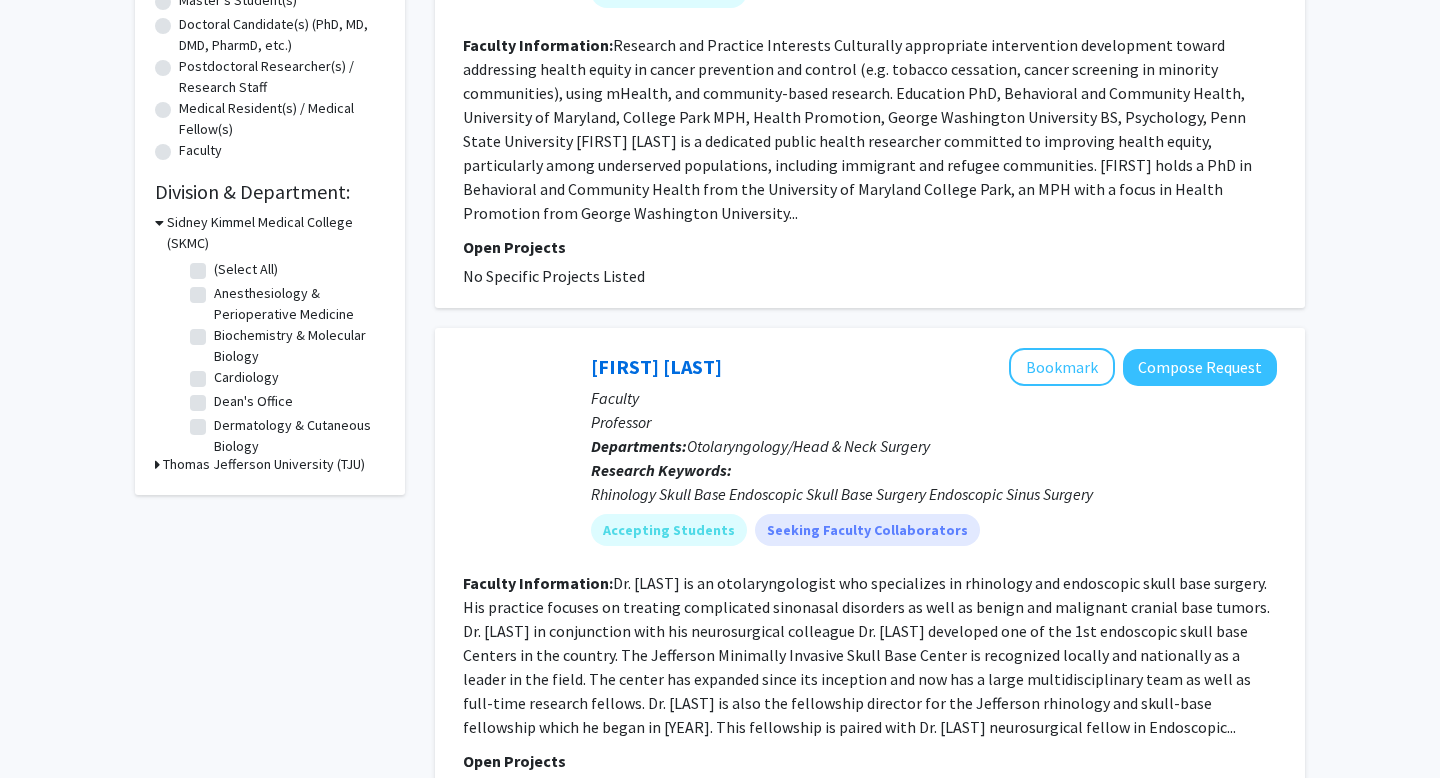 scroll, scrollTop: 555, scrollLeft: 0, axis: vertical 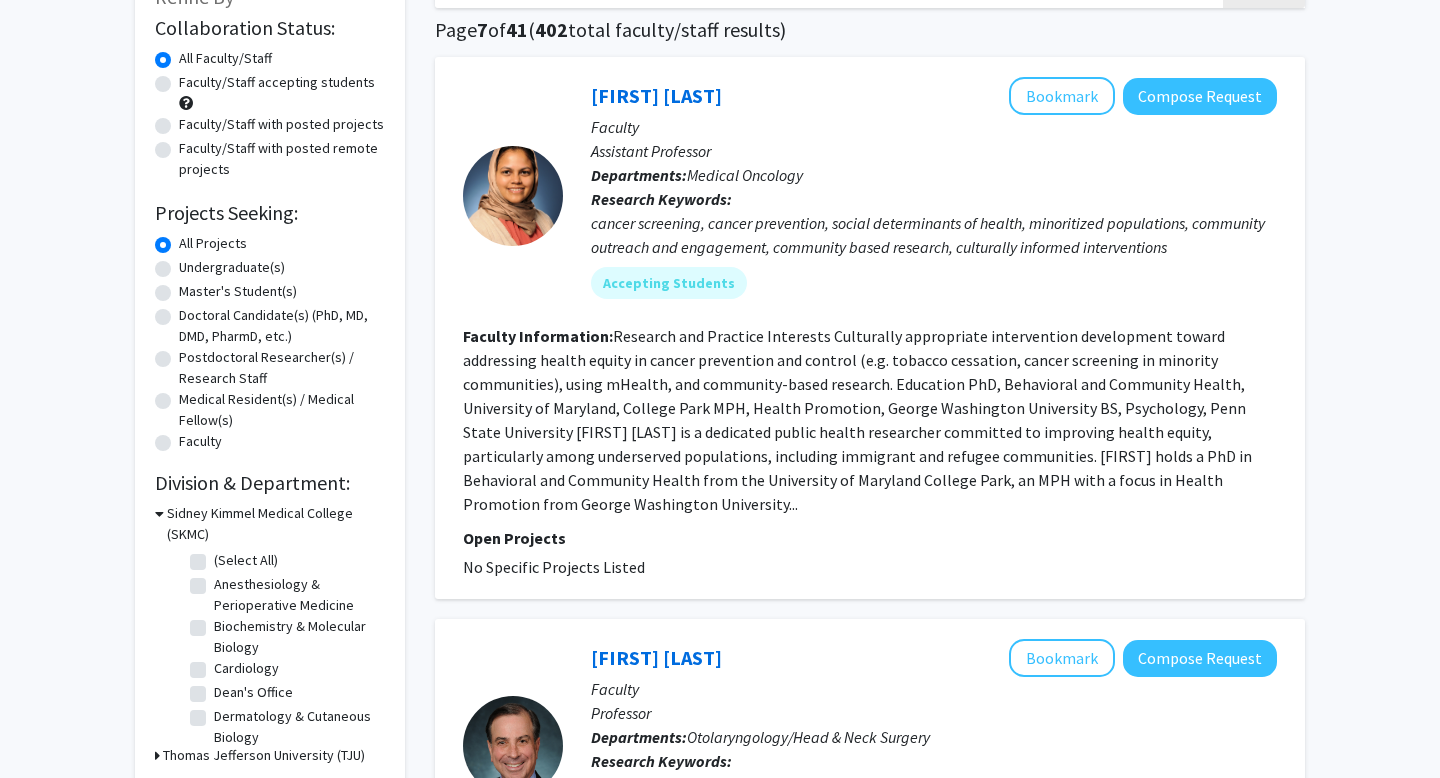 click on "Anesthesiology & Perioperative Medicine" 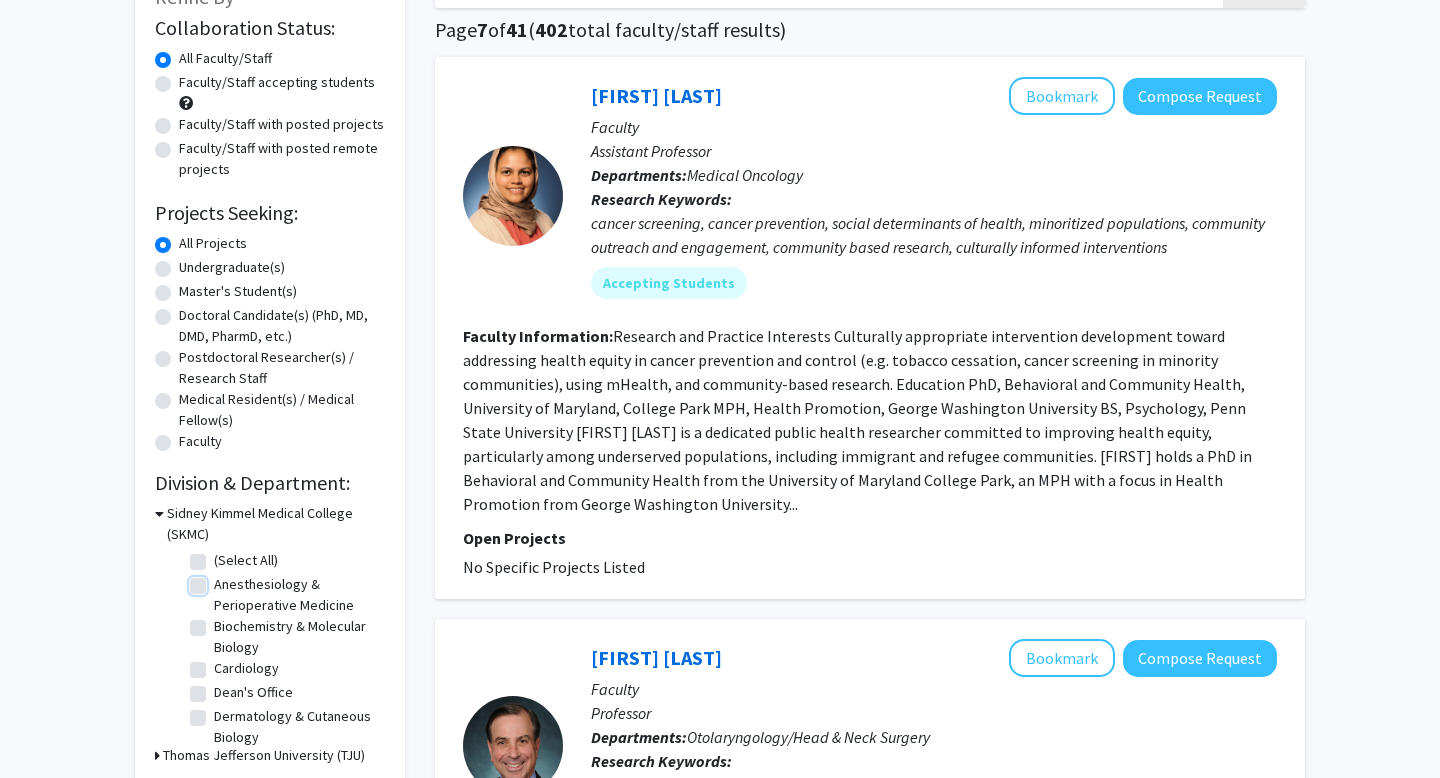 click on "Anesthesiology & Perioperative Medicine" at bounding box center [220, 580] 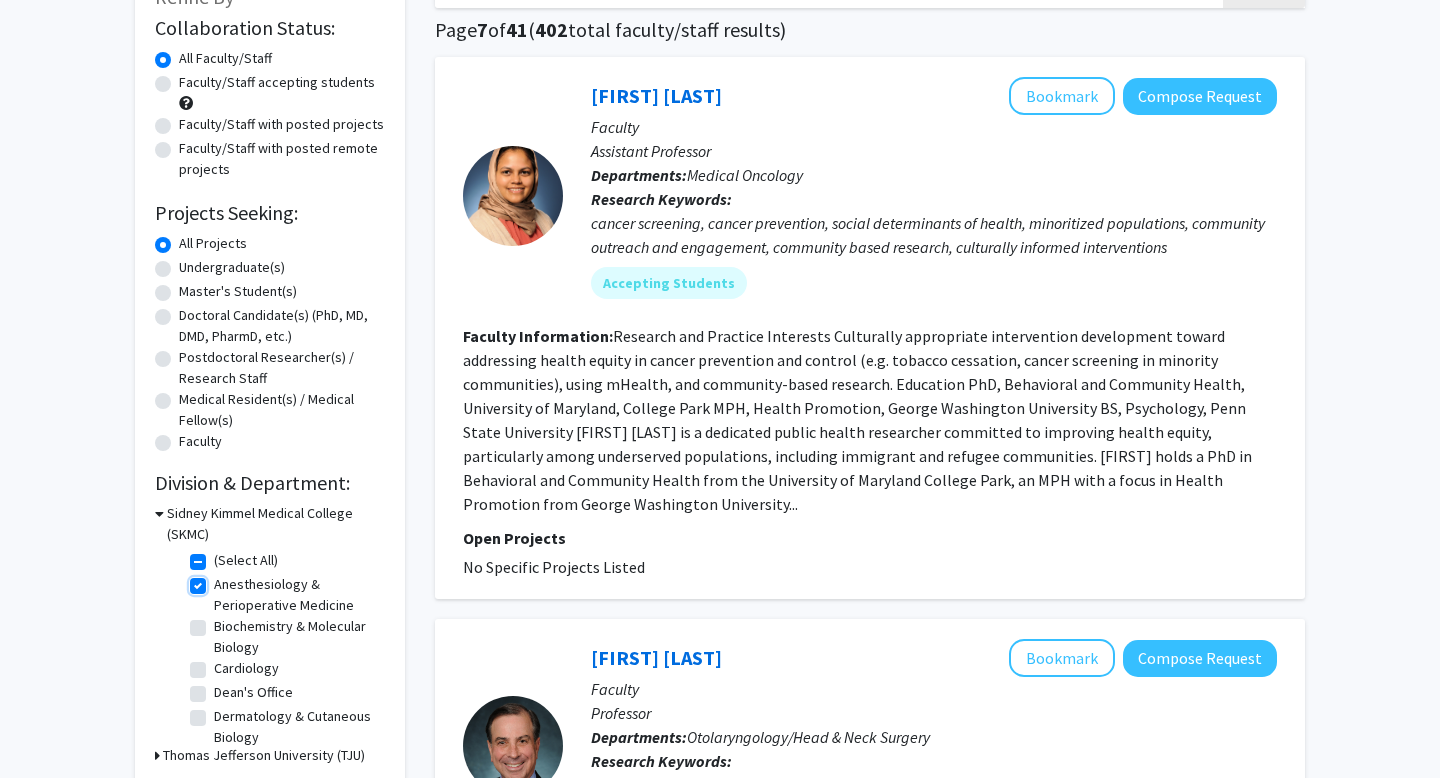 checkbox on "true" 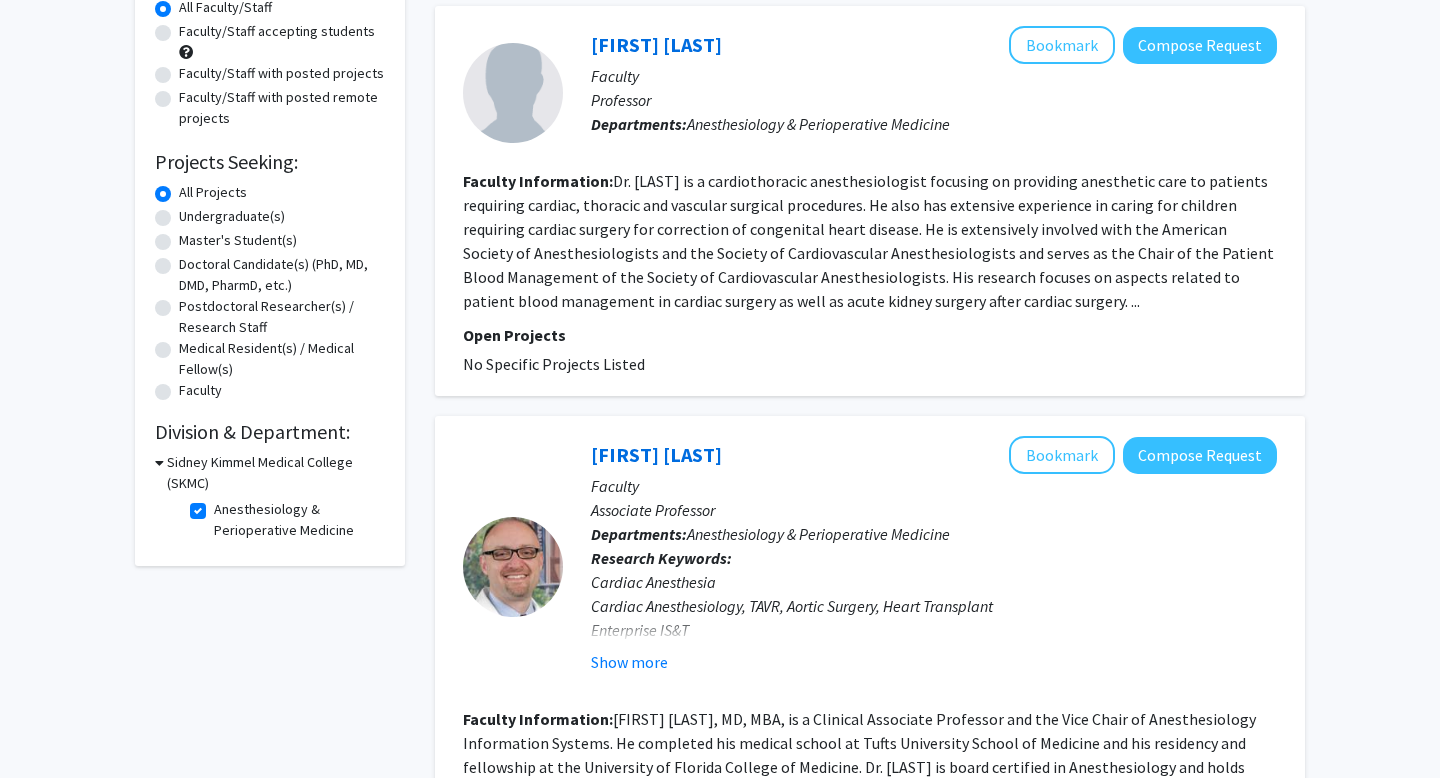 scroll, scrollTop: 198, scrollLeft: 0, axis: vertical 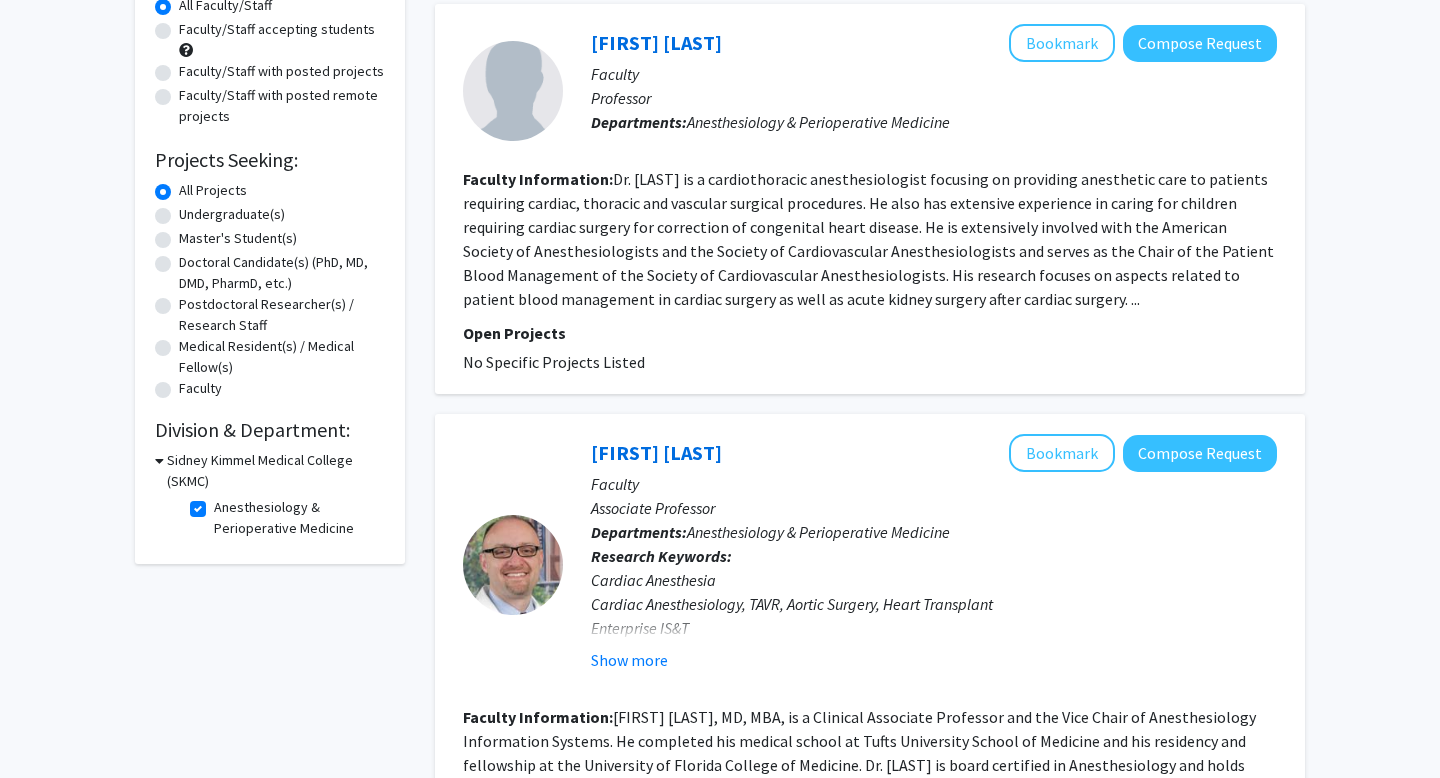 click on "Anesthesiology & Perioperative Medicine" 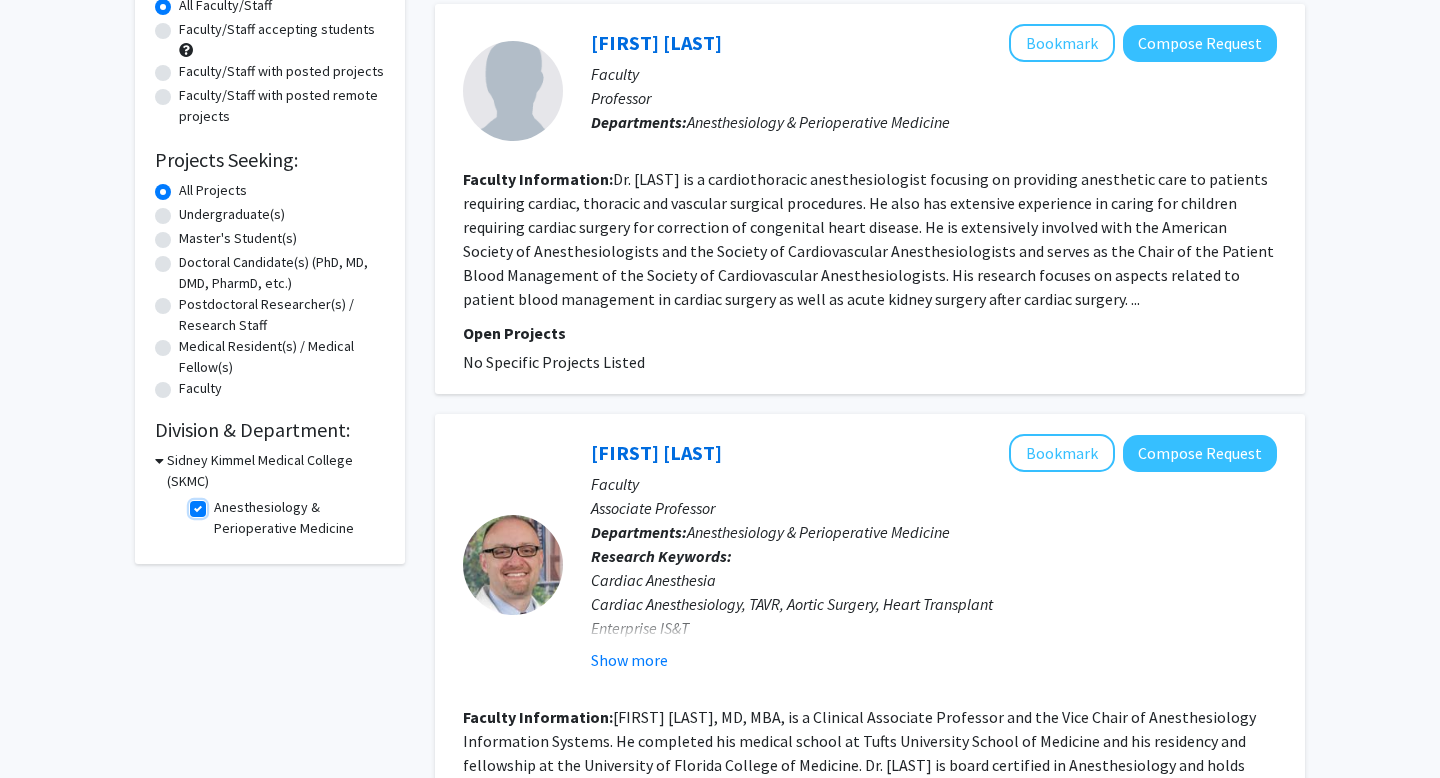 click on "Anesthesiology & Perioperative Medicine" at bounding box center [220, 503] 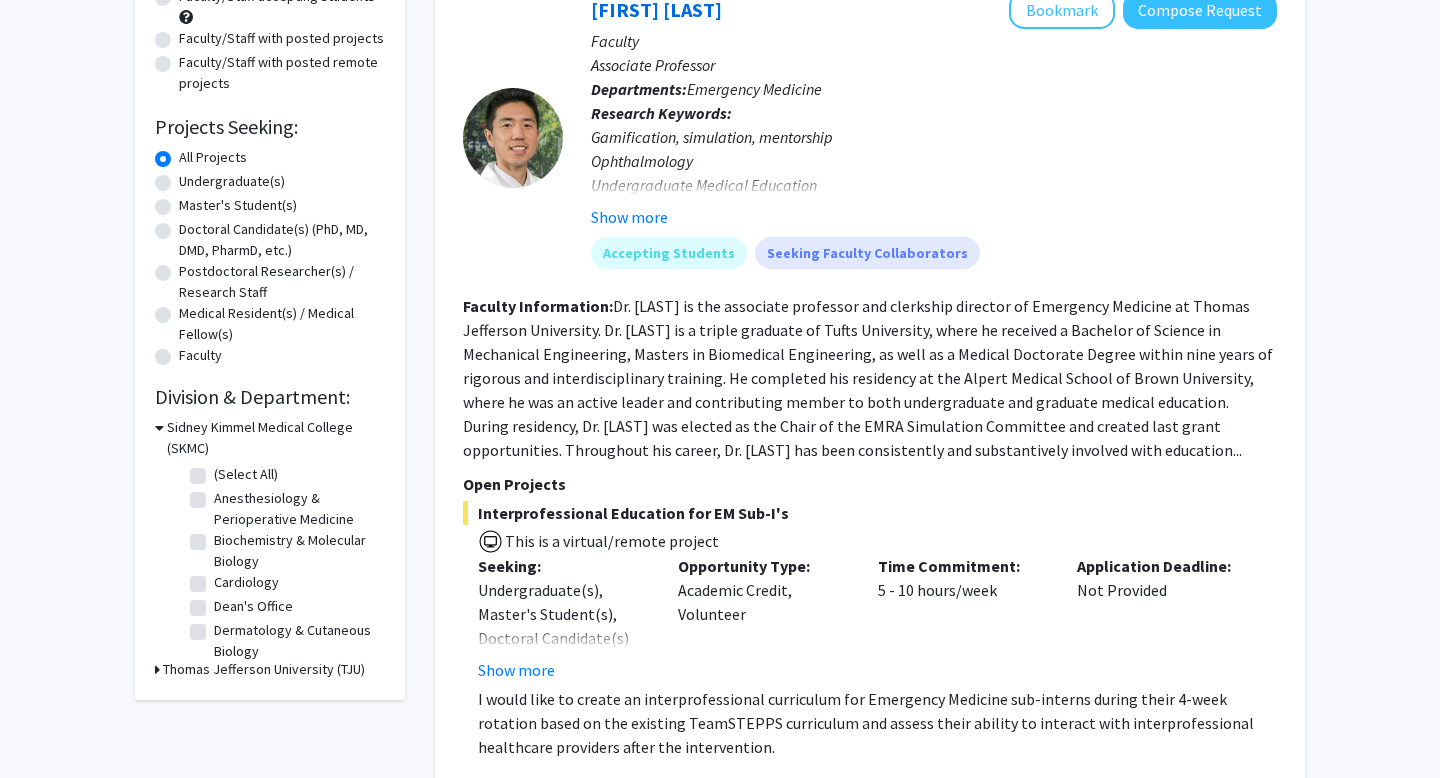 scroll, scrollTop: 281, scrollLeft: 0, axis: vertical 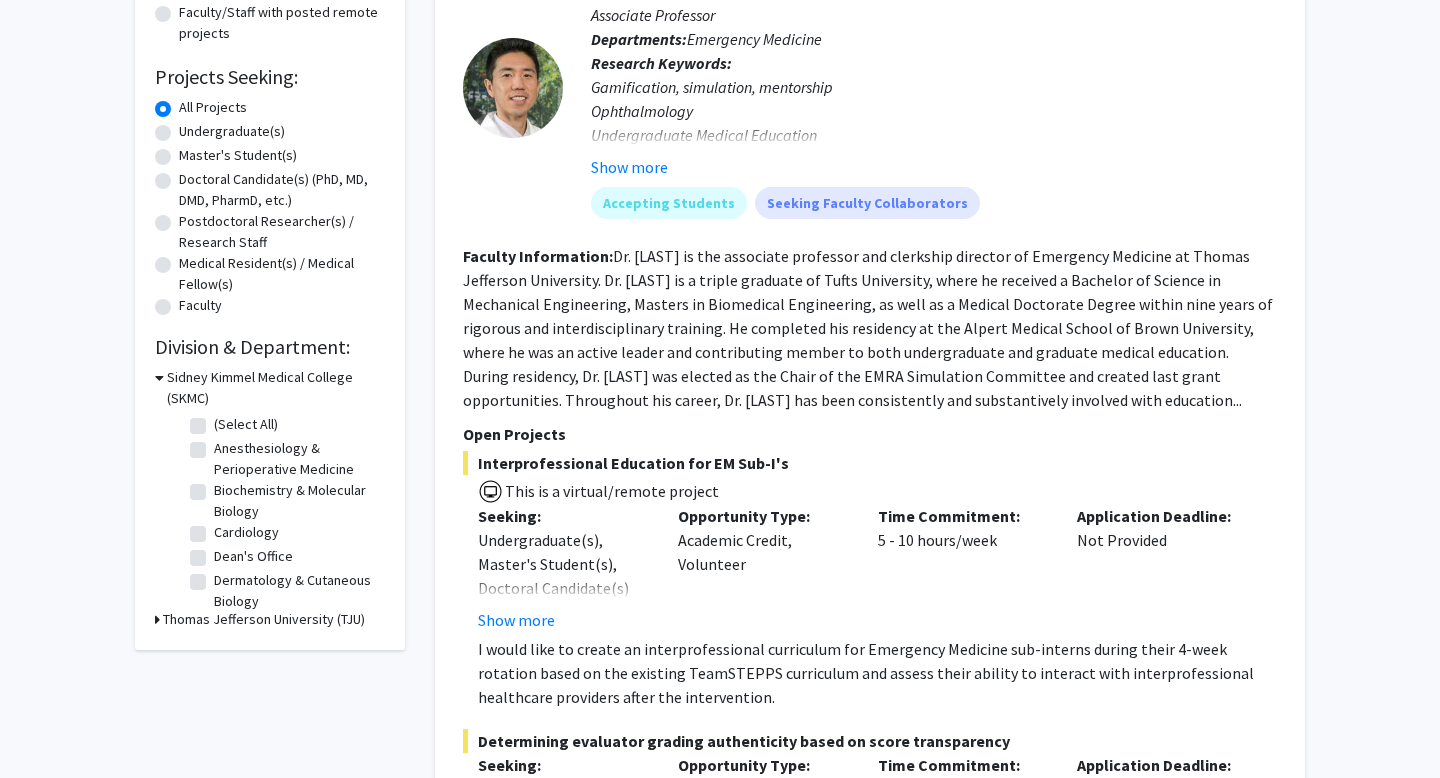 click 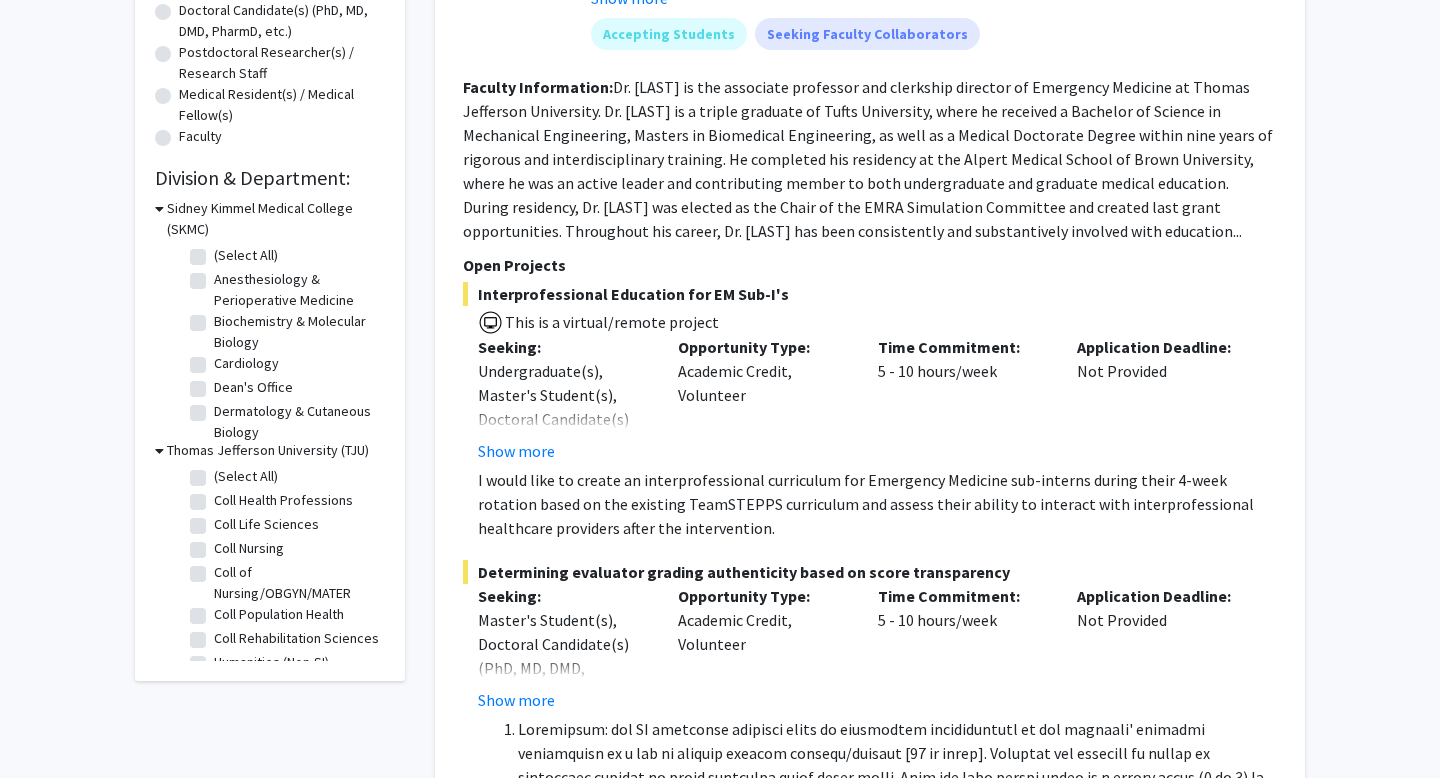 scroll, scrollTop: 469, scrollLeft: 0, axis: vertical 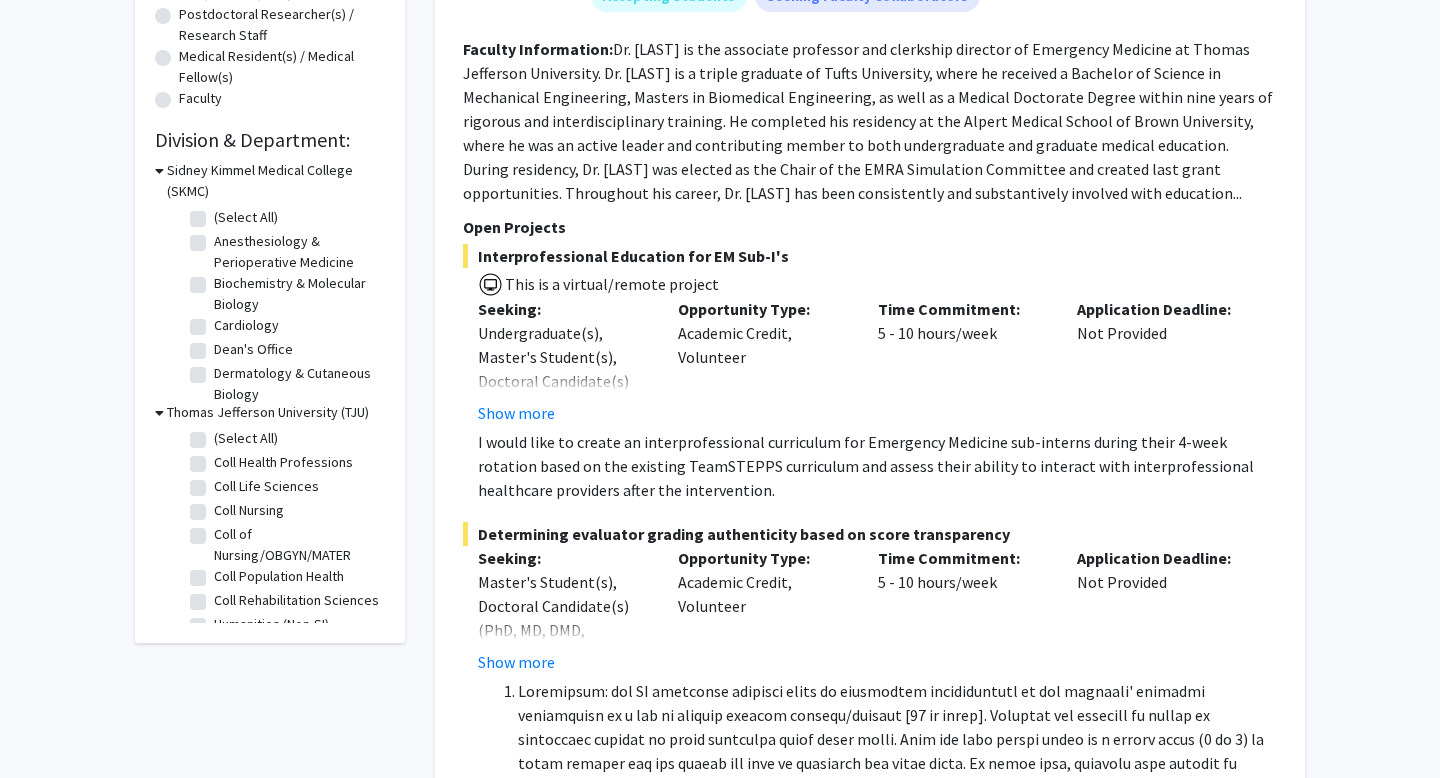 click 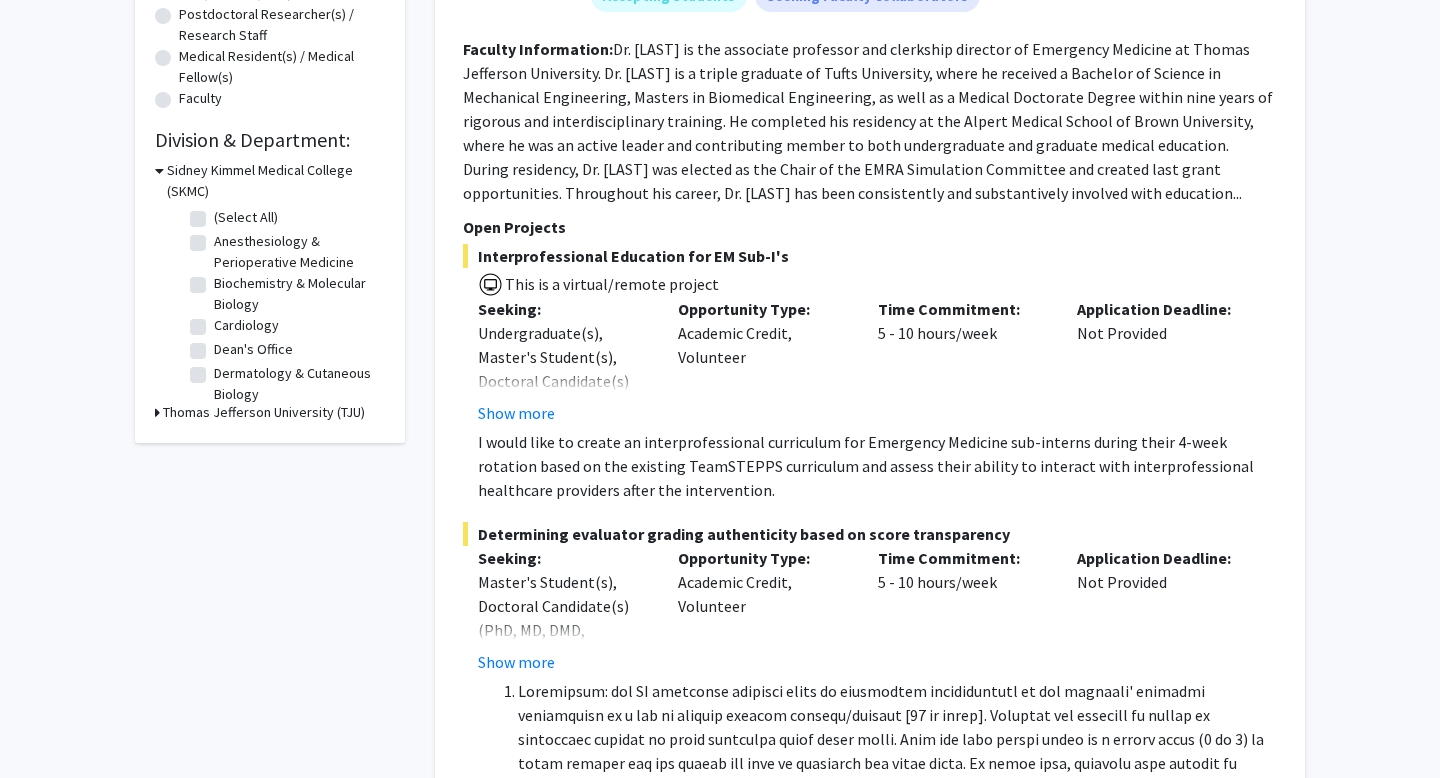 click on "(Select All)" 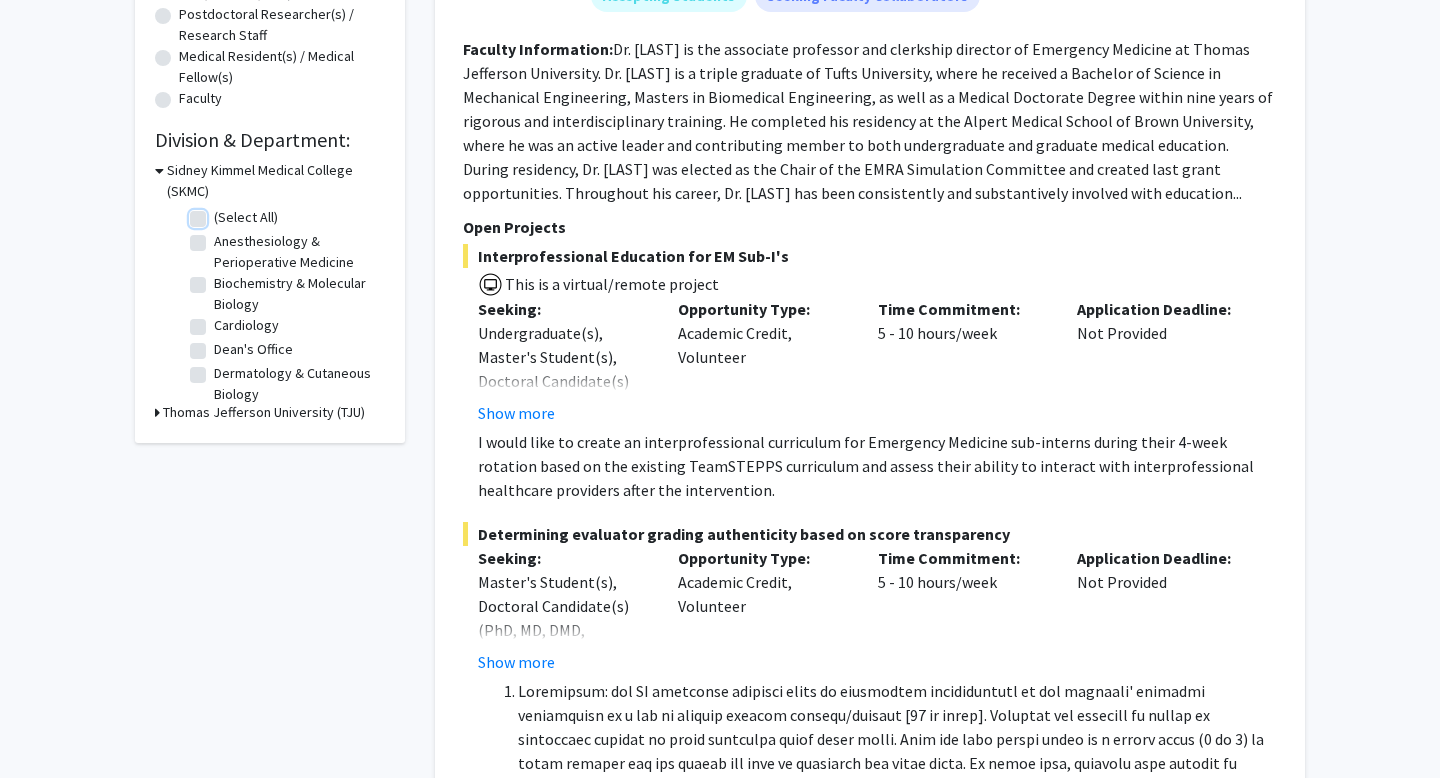 click on "(Select All)" at bounding box center (220, 213) 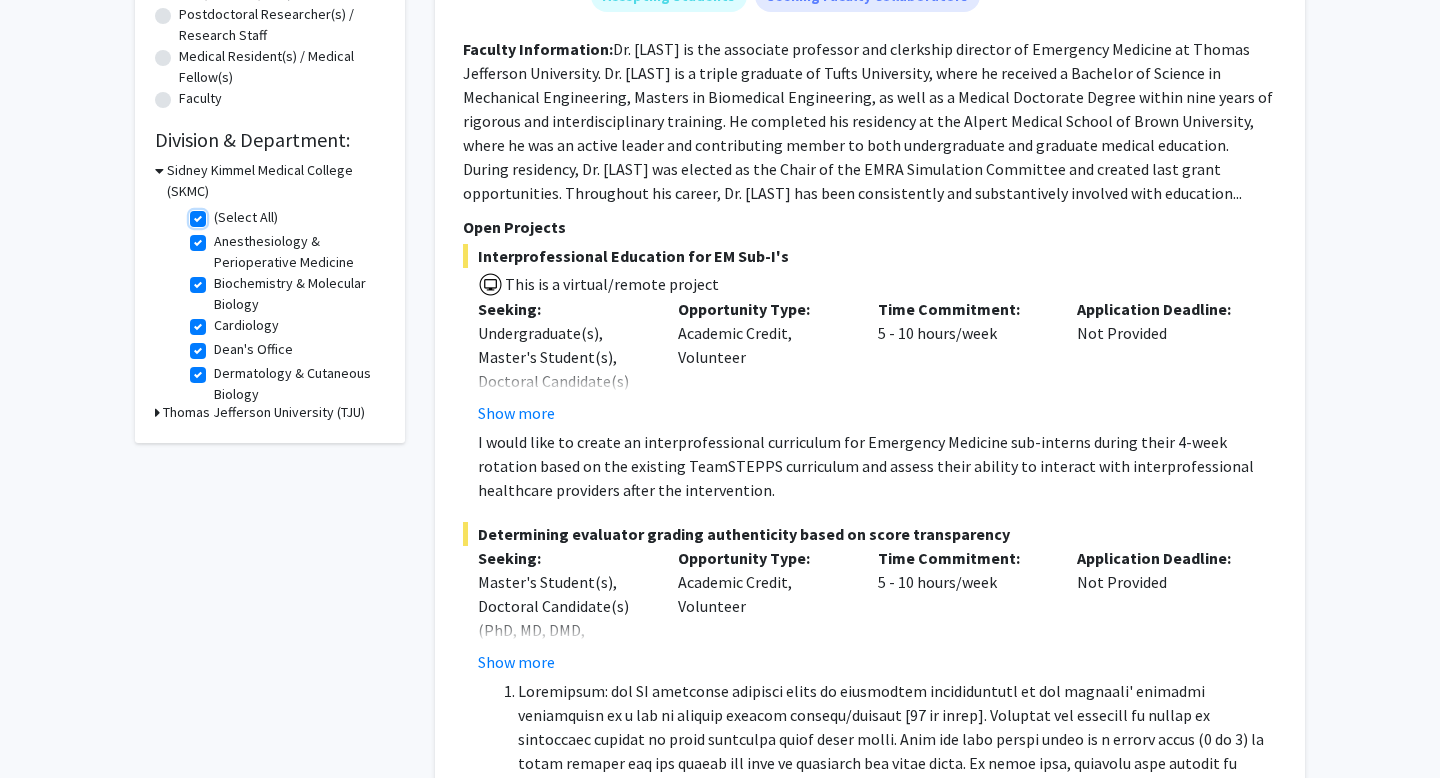 checkbox on "true" 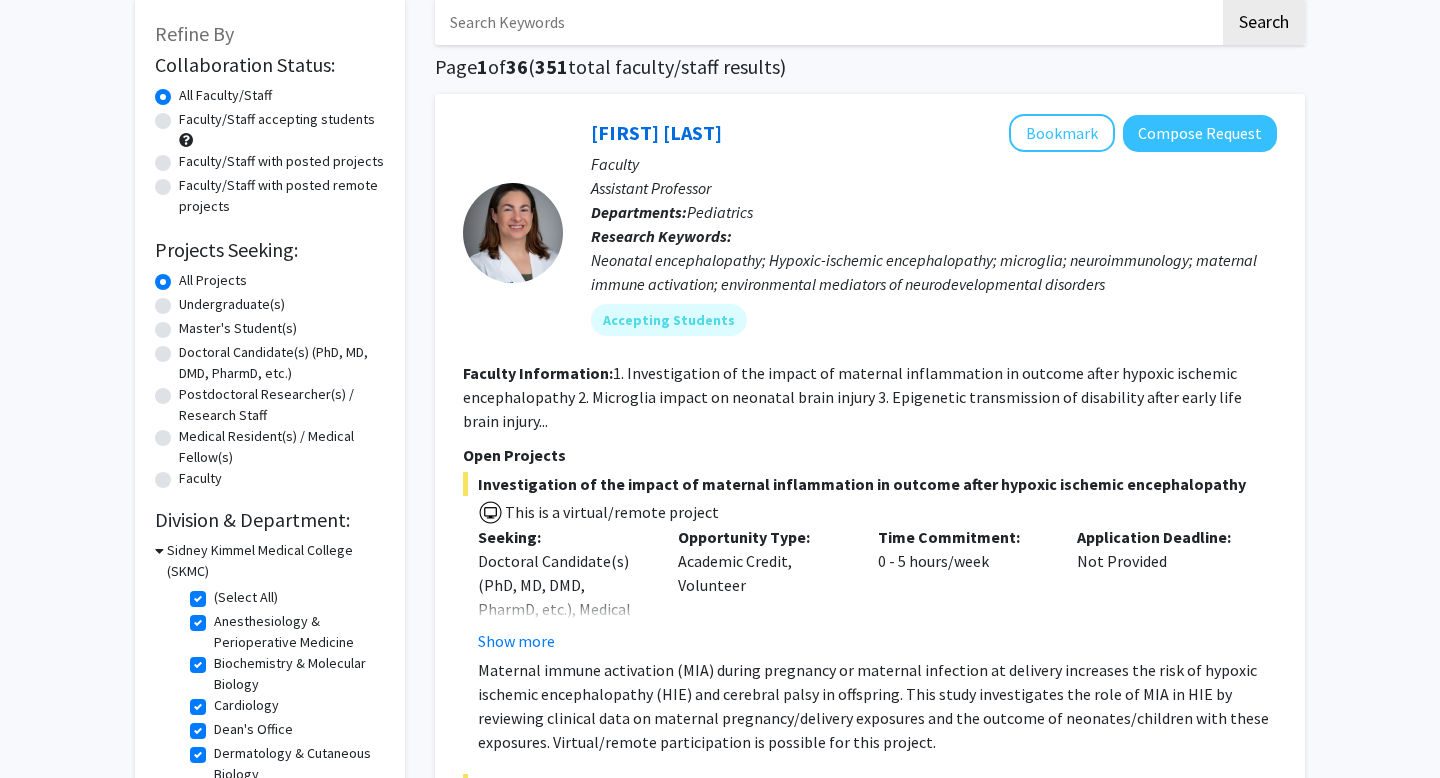 scroll, scrollTop: 300, scrollLeft: 0, axis: vertical 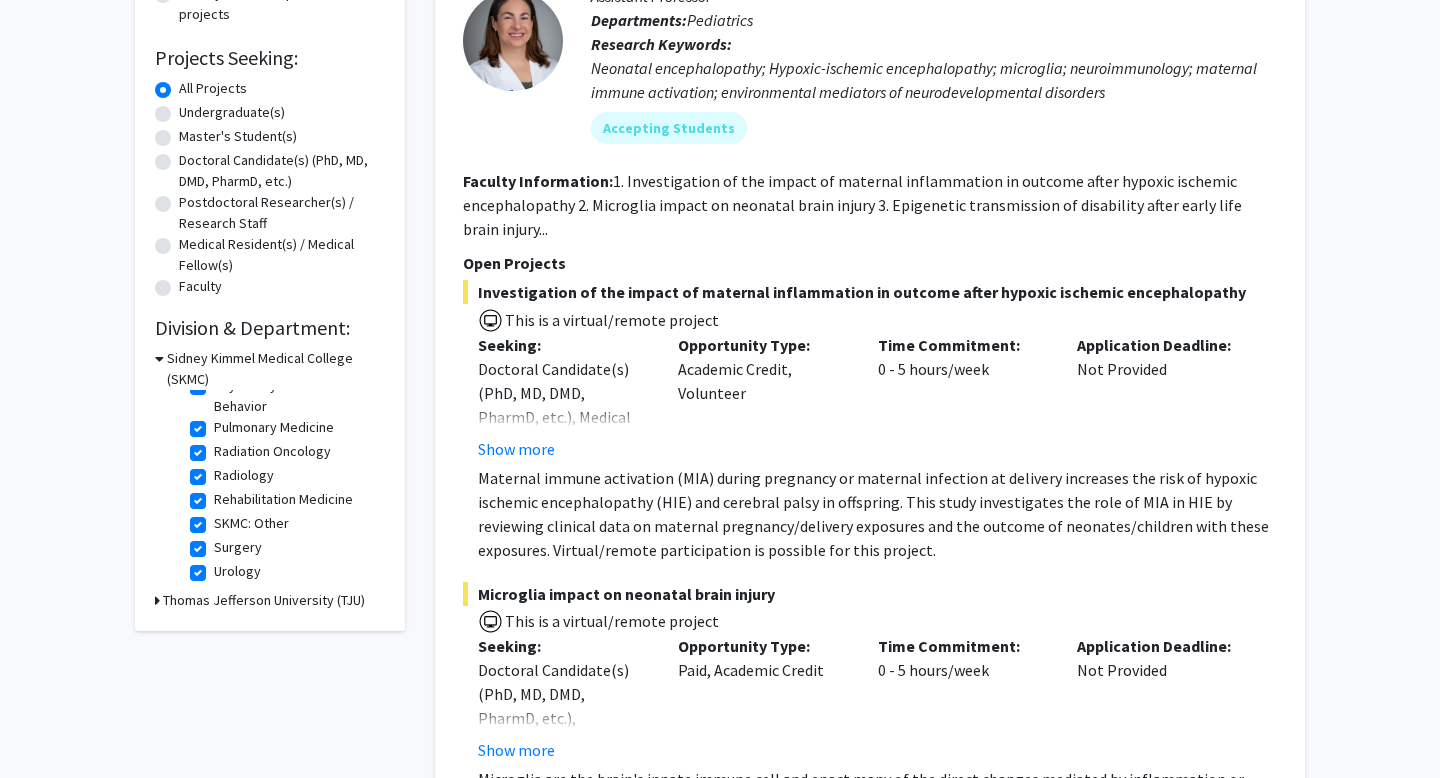 click on "Urology" 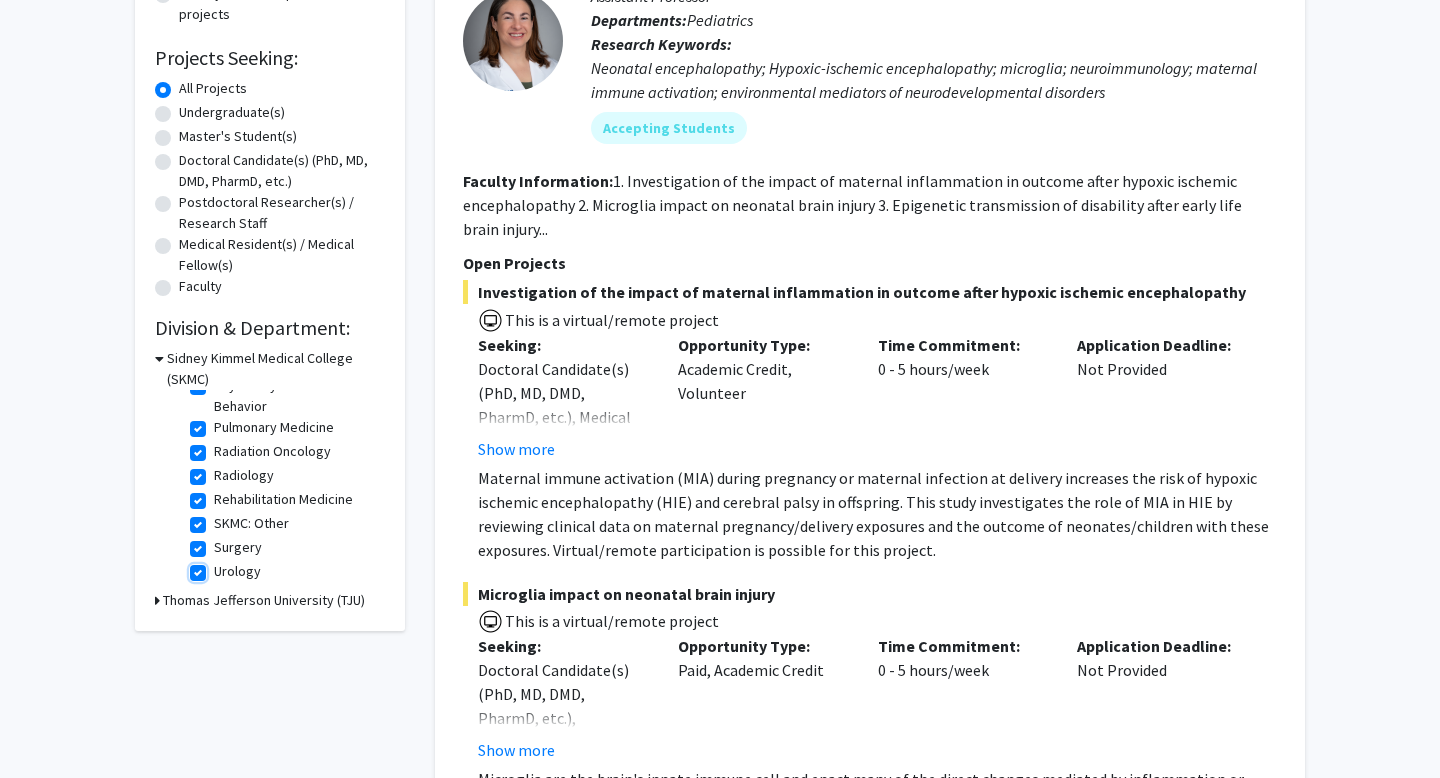 click on "Urology" at bounding box center (220, 567) 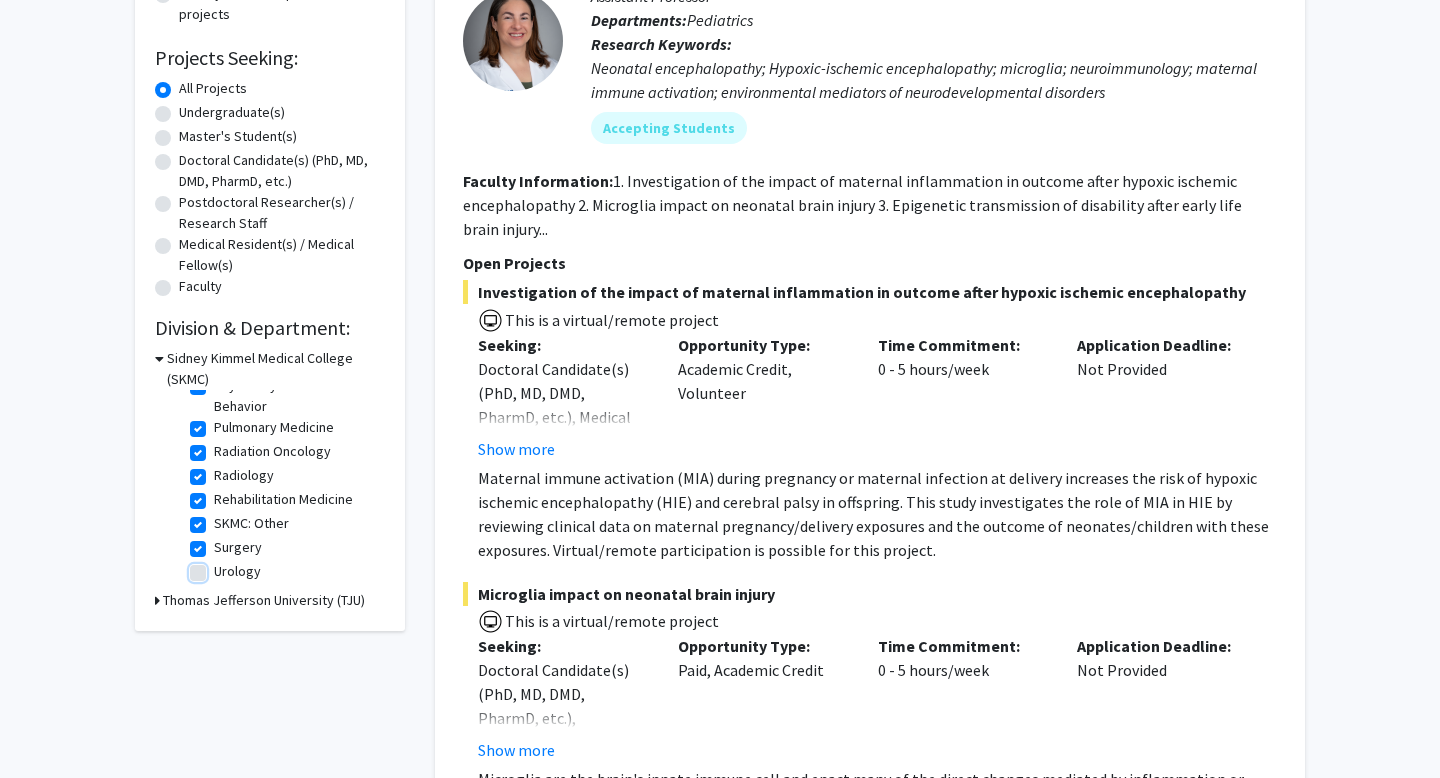 checkbox on "true" 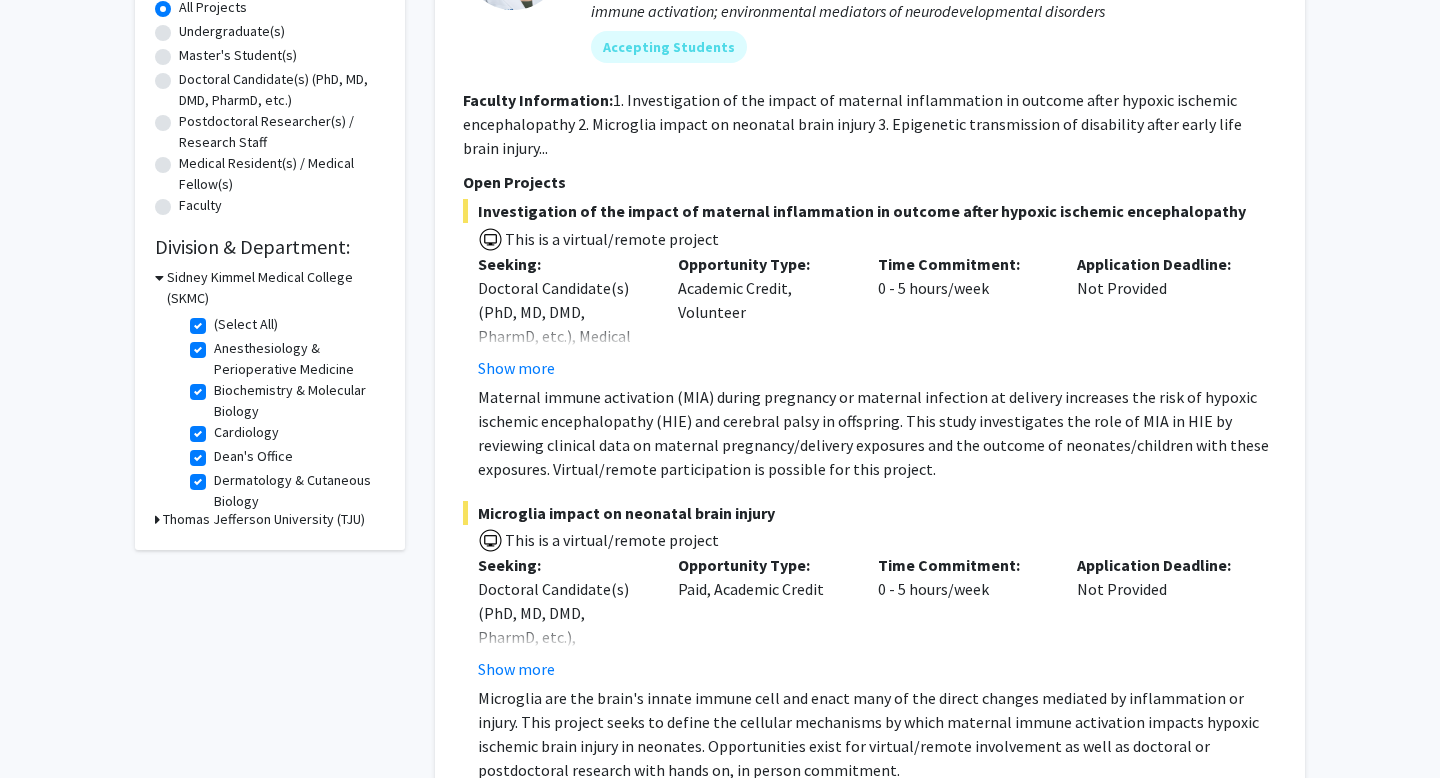scroll, scrollTop: 379, scrollLeft: 0, axis: vertical 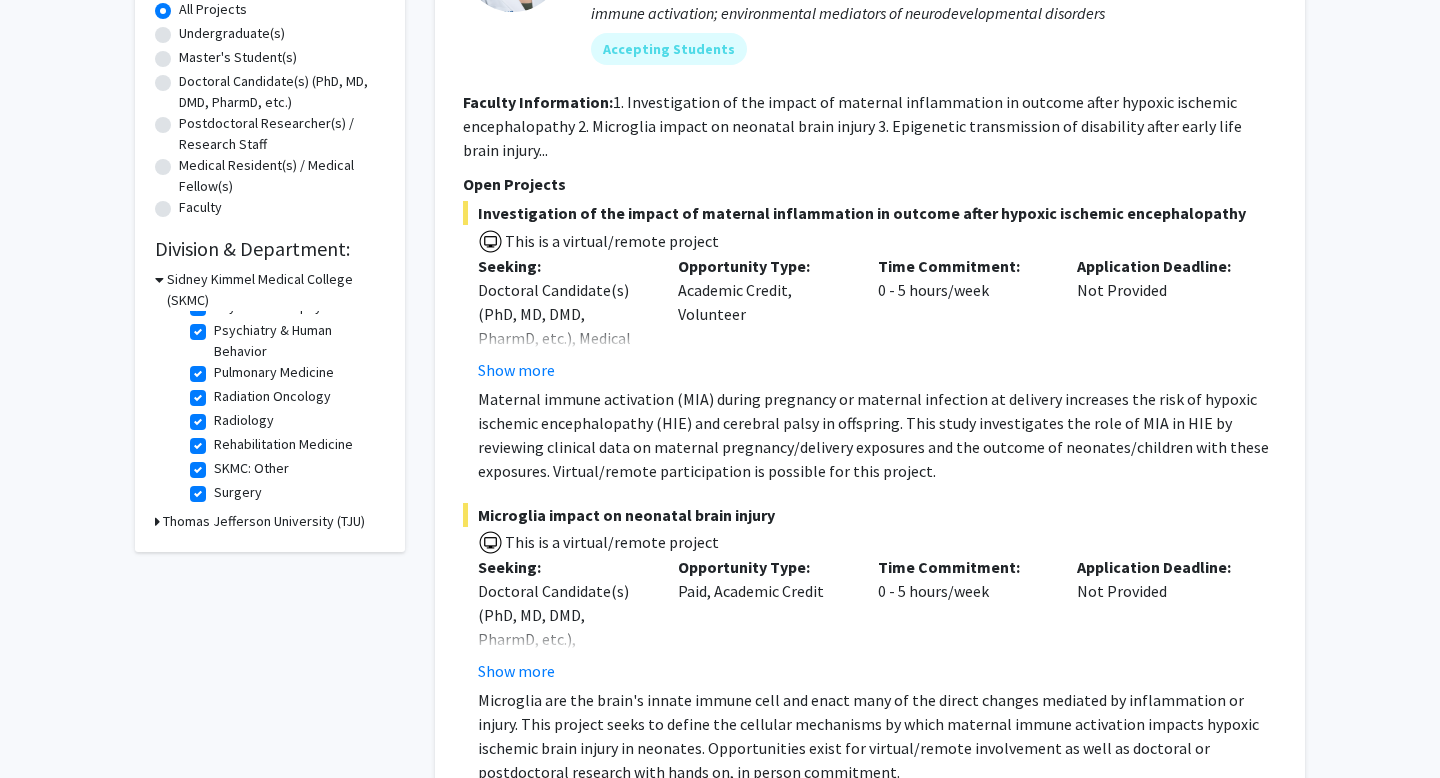 click on "Surgery" 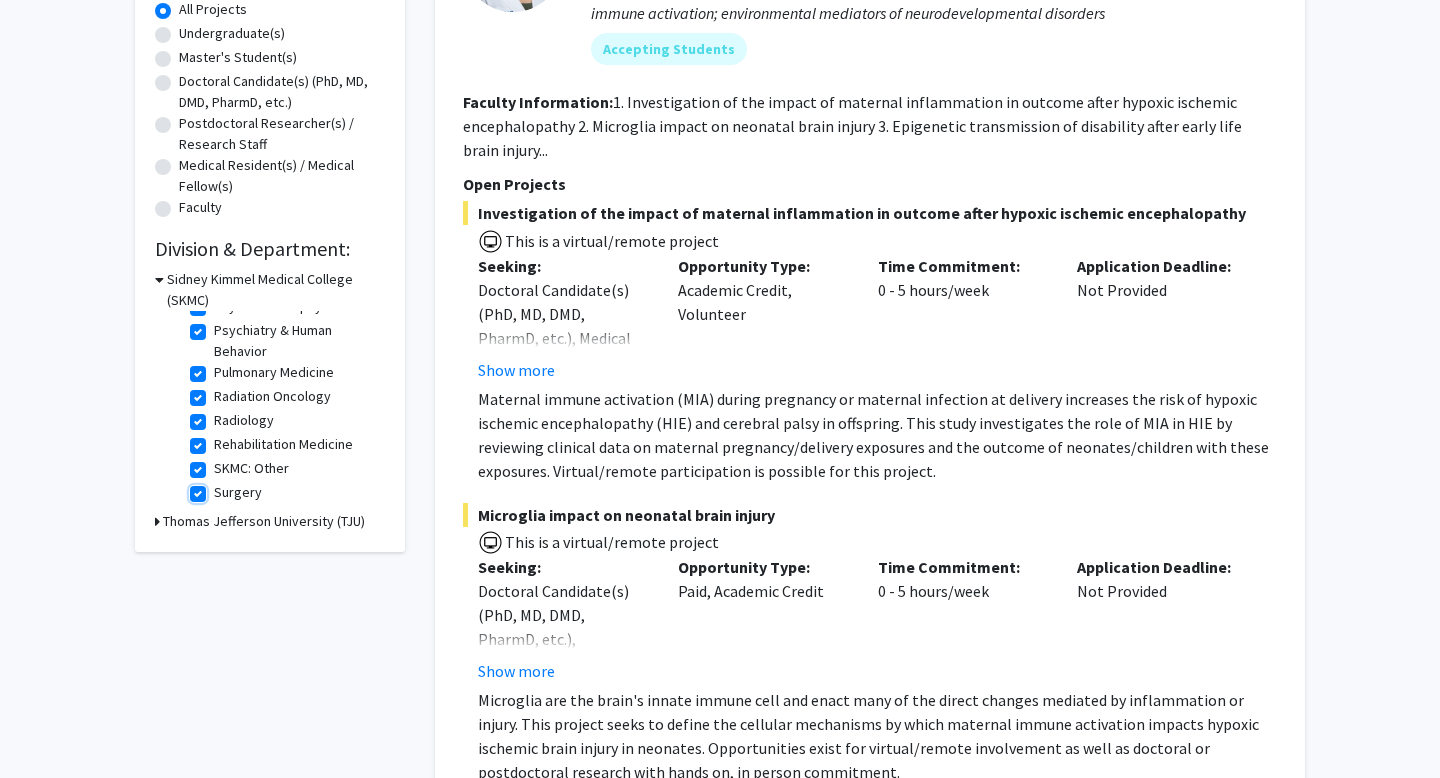 click on "Surgery" at bounding box center [220, 488] 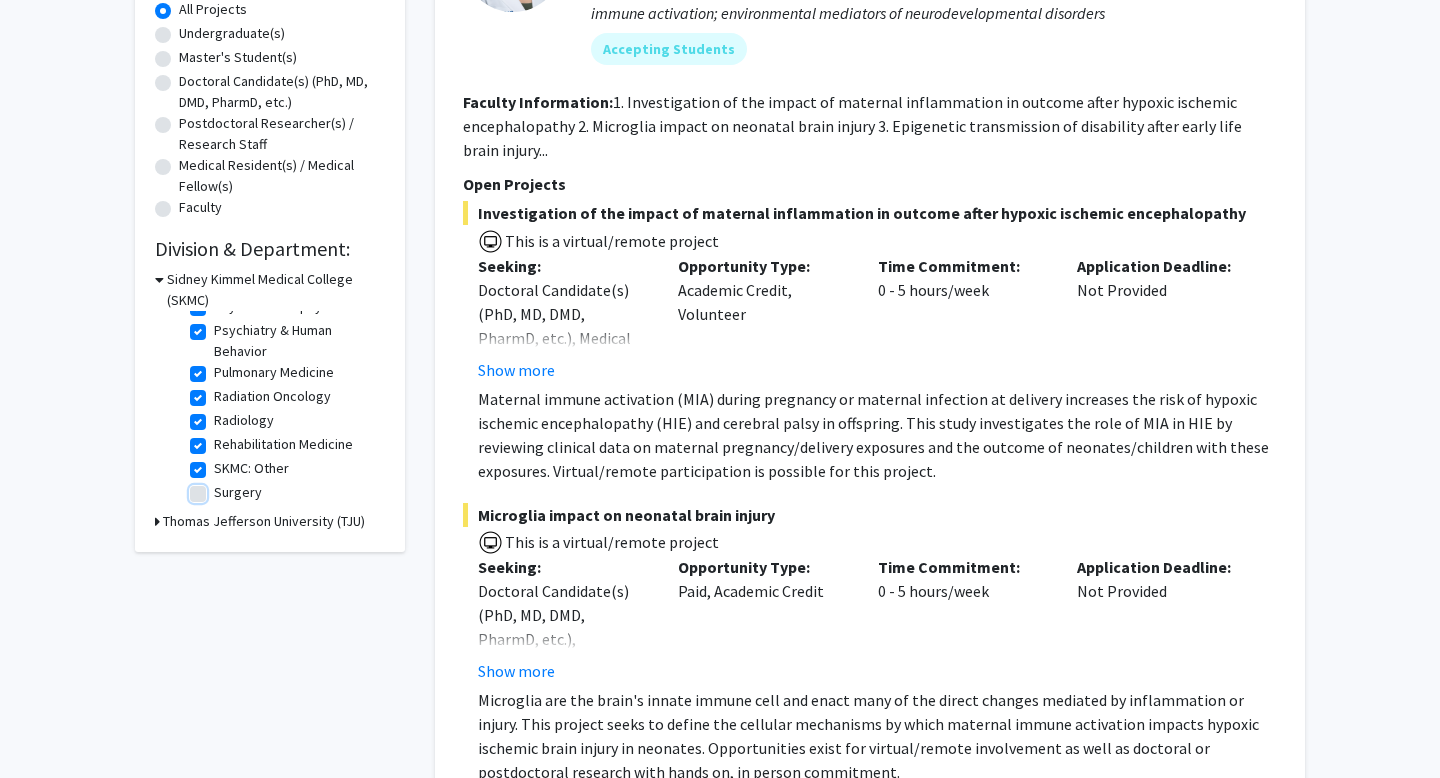 checkbox on "true" 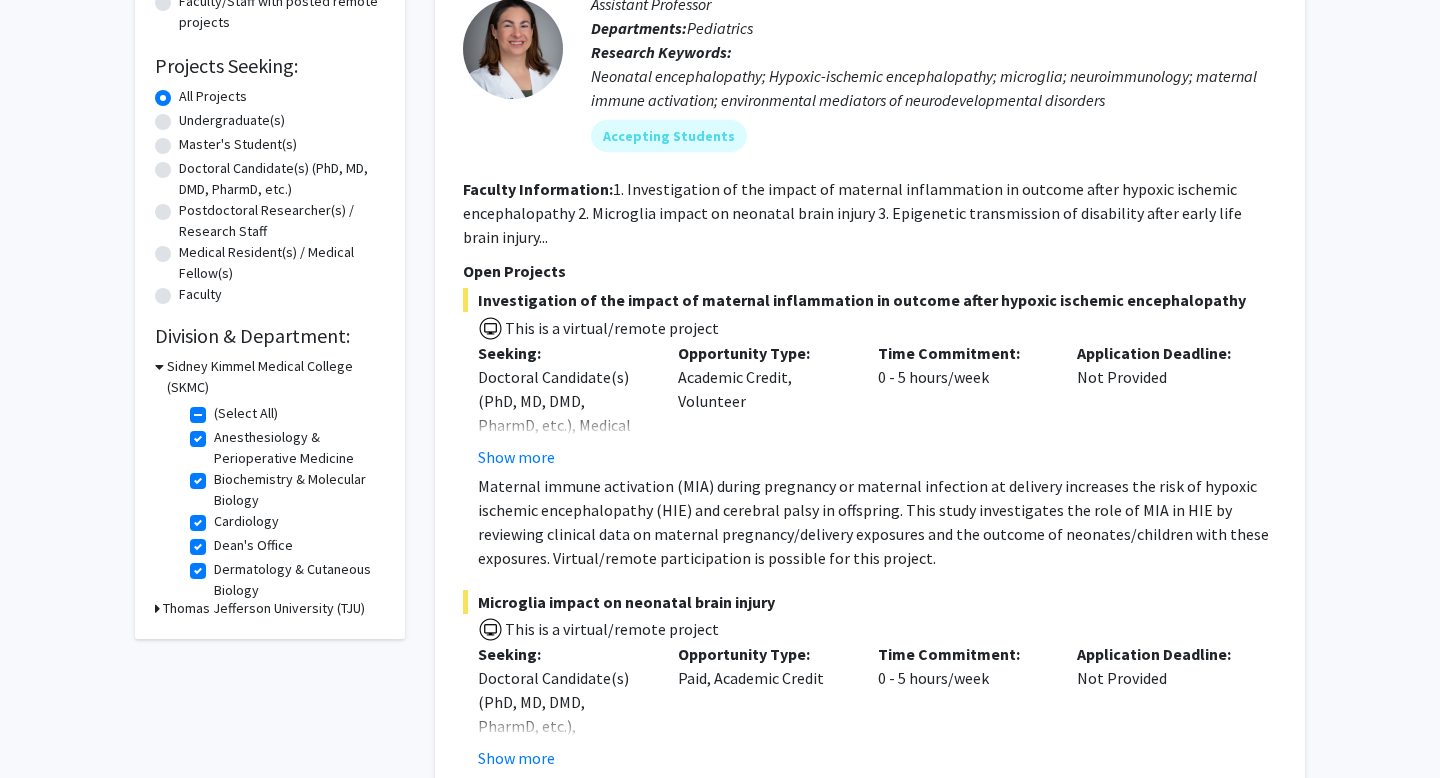 scroll, scrollTop: 366, scrollLeft: 0, axis: vertical 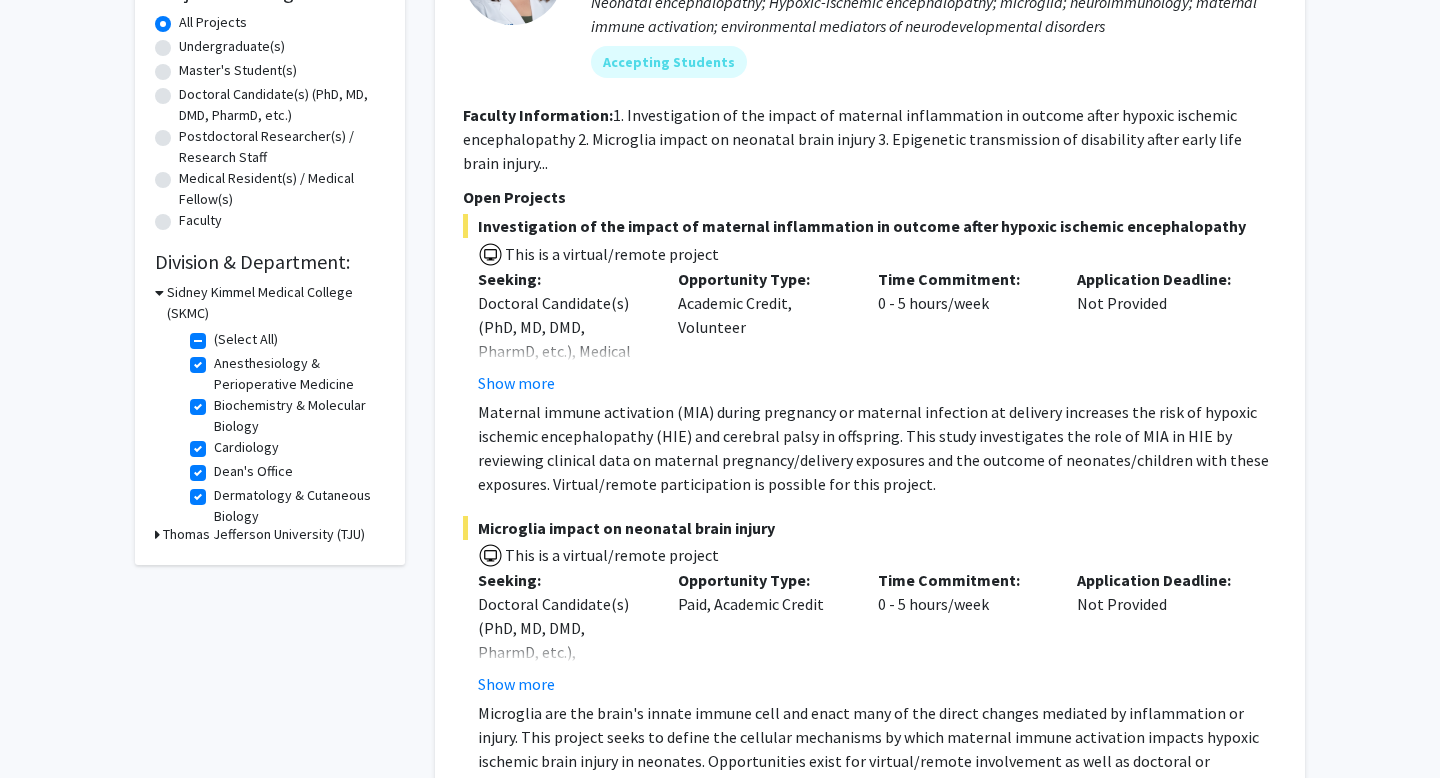 click on "Biochemistry & Molecular Biology" 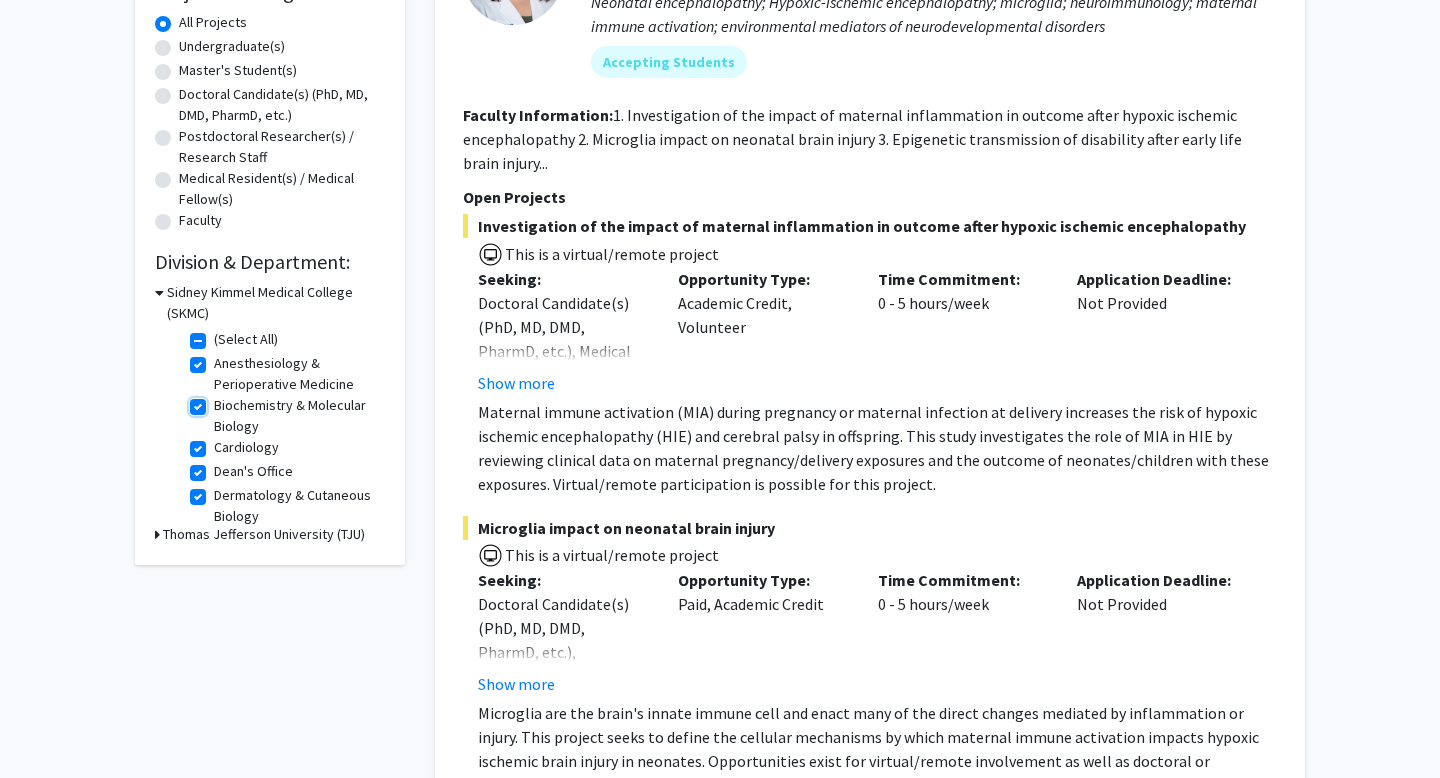 click on "Biochemistry & Molecular Biology" at bounding box center (220, 401) 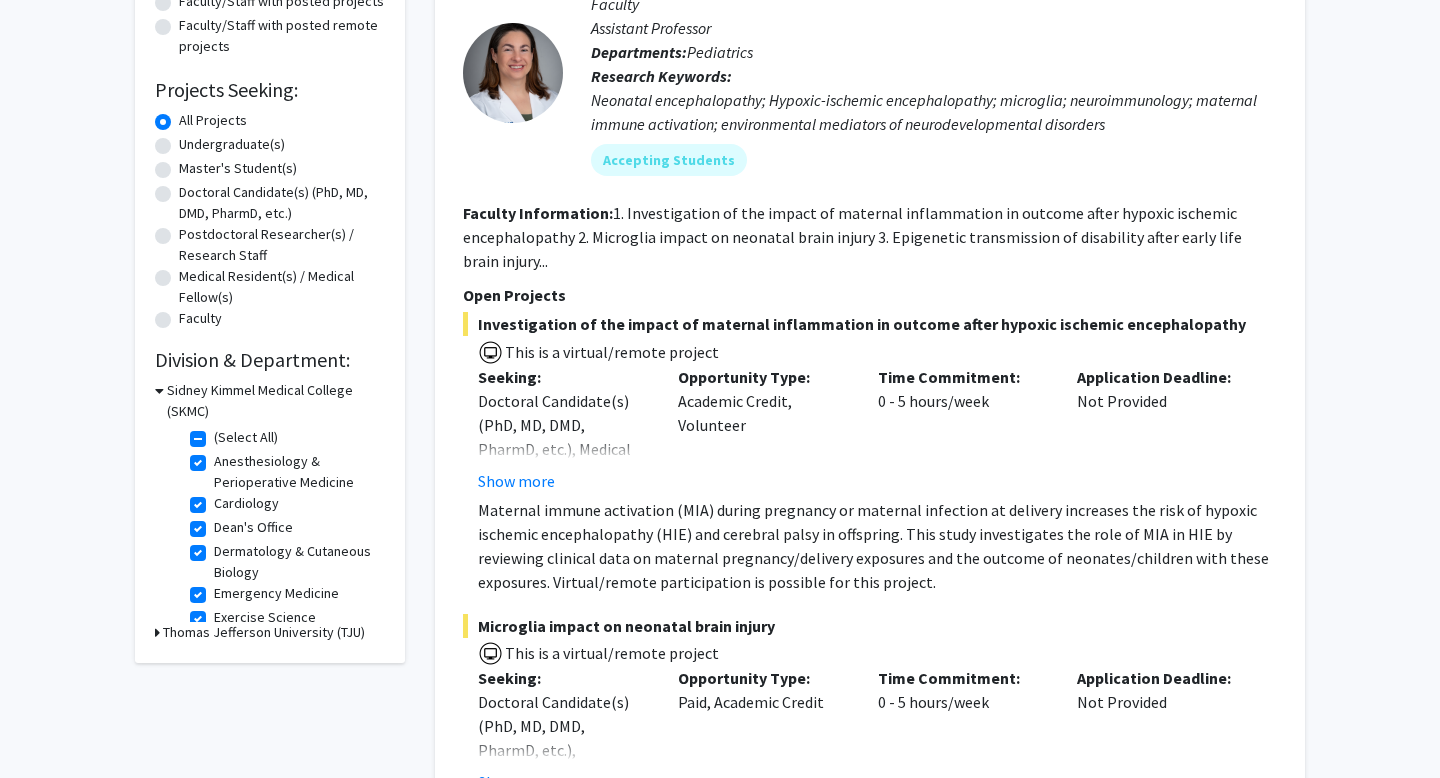 scroll, scrollTop: 299, scrollLeft: 0, axis: vertical 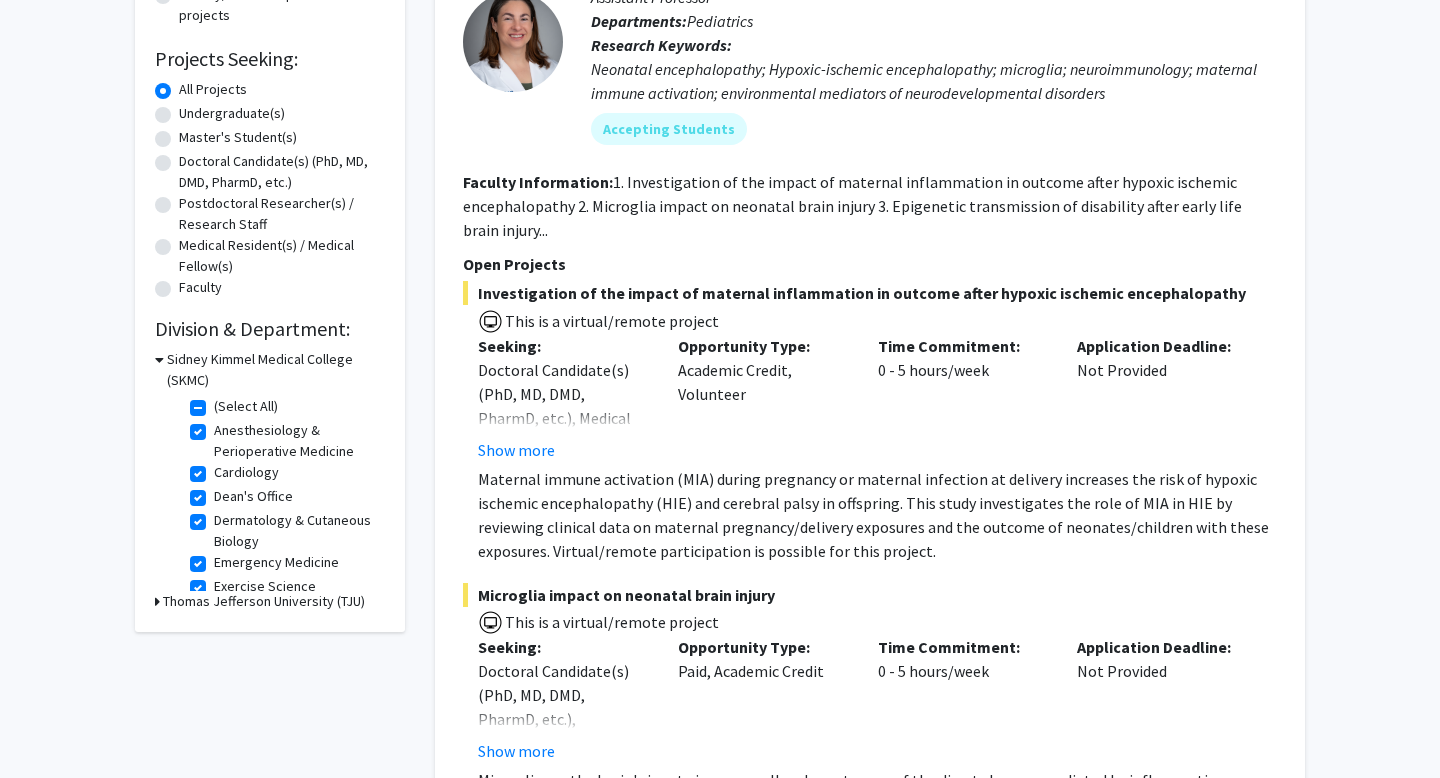 click on "Cardiology" 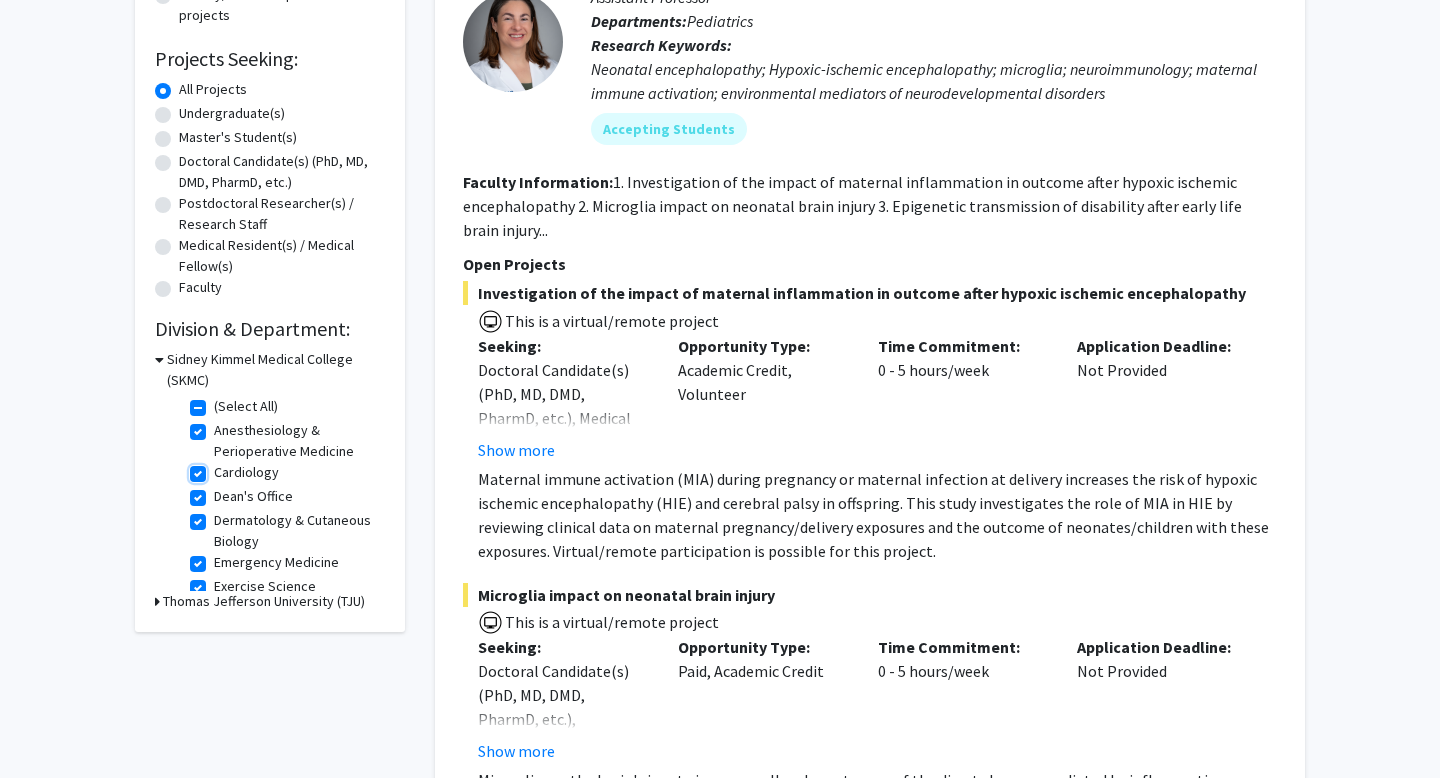 click on "Cardiology" at bounding box center [220, 468] 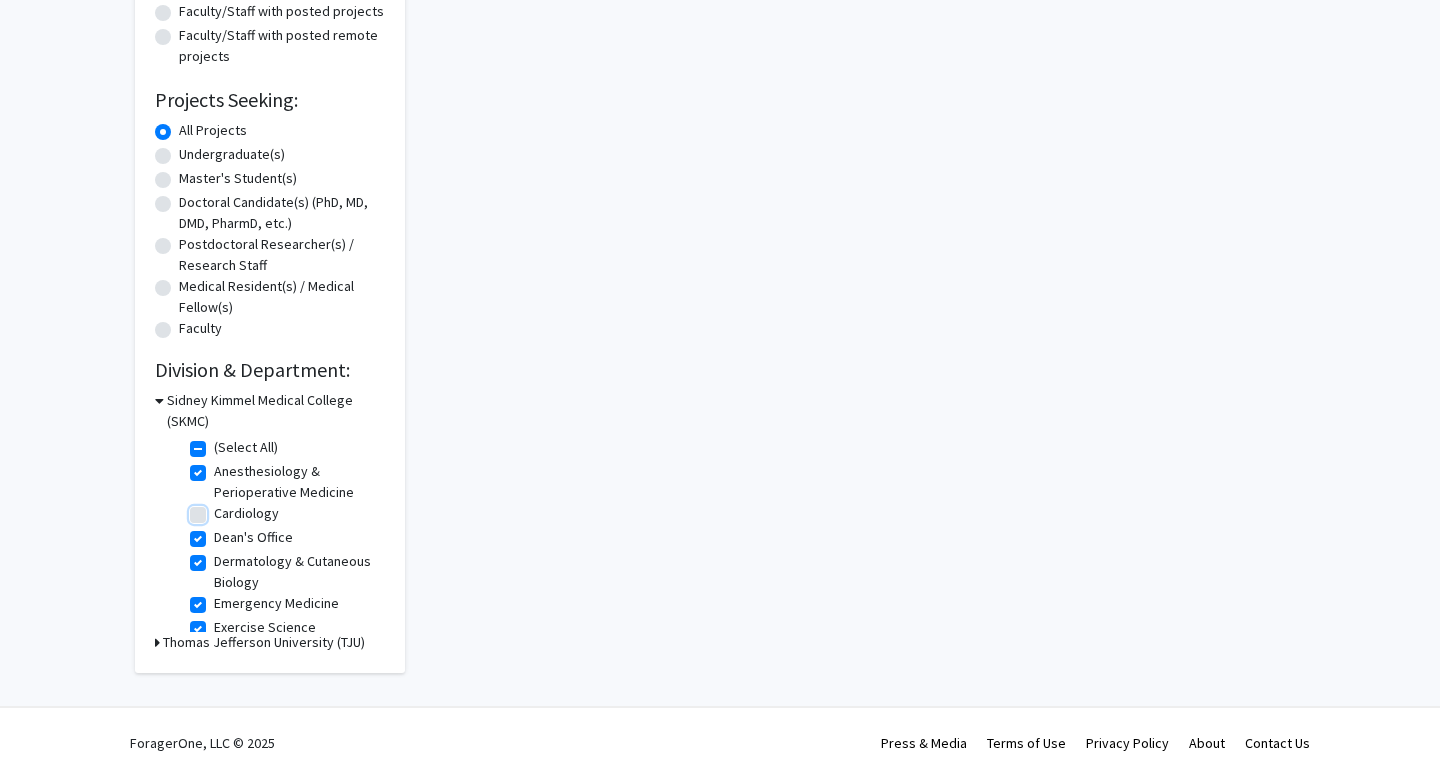 scroll, scrollTop: 0, scrollLeft: 0, axis: both 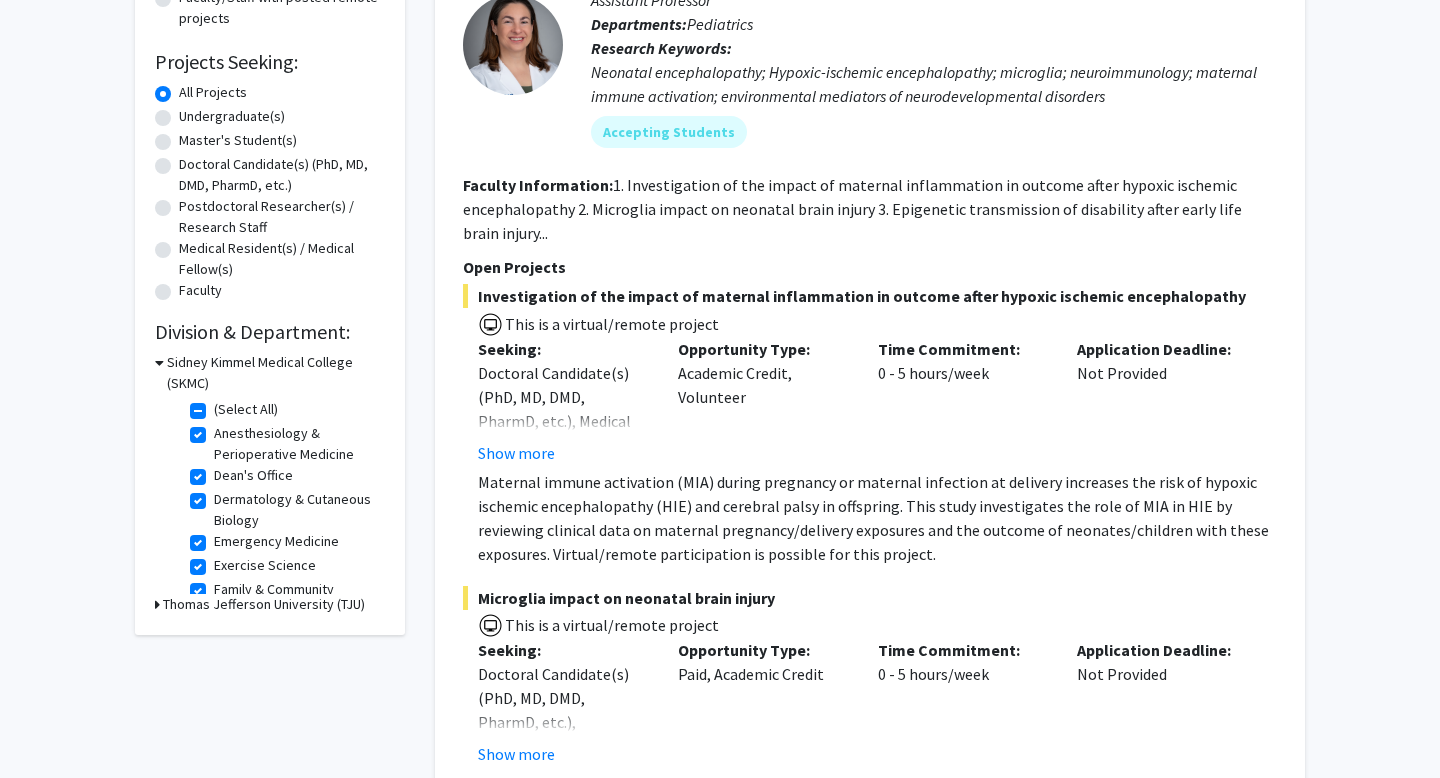 click on "Dean's Office" 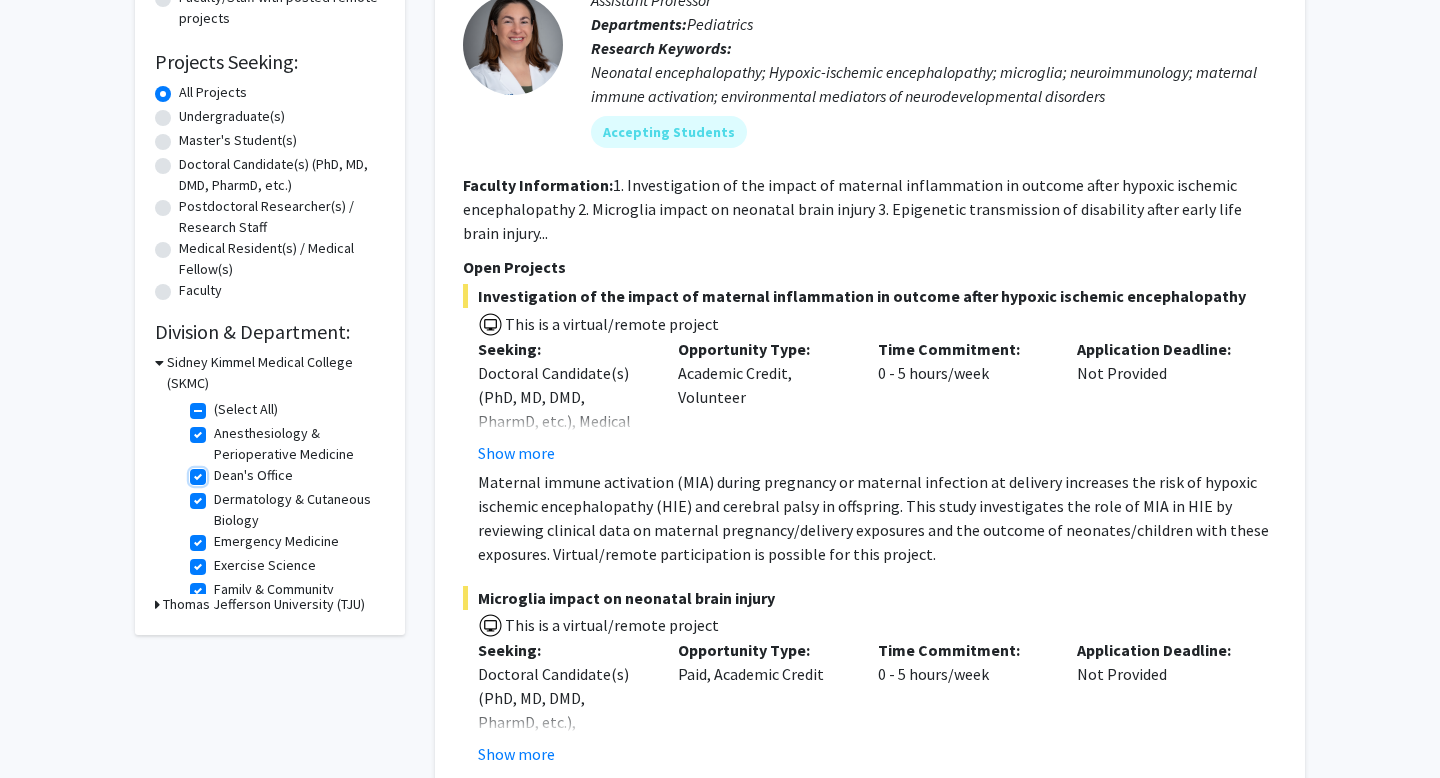 click on "Dean's Office" at bounding box center [220, 471] 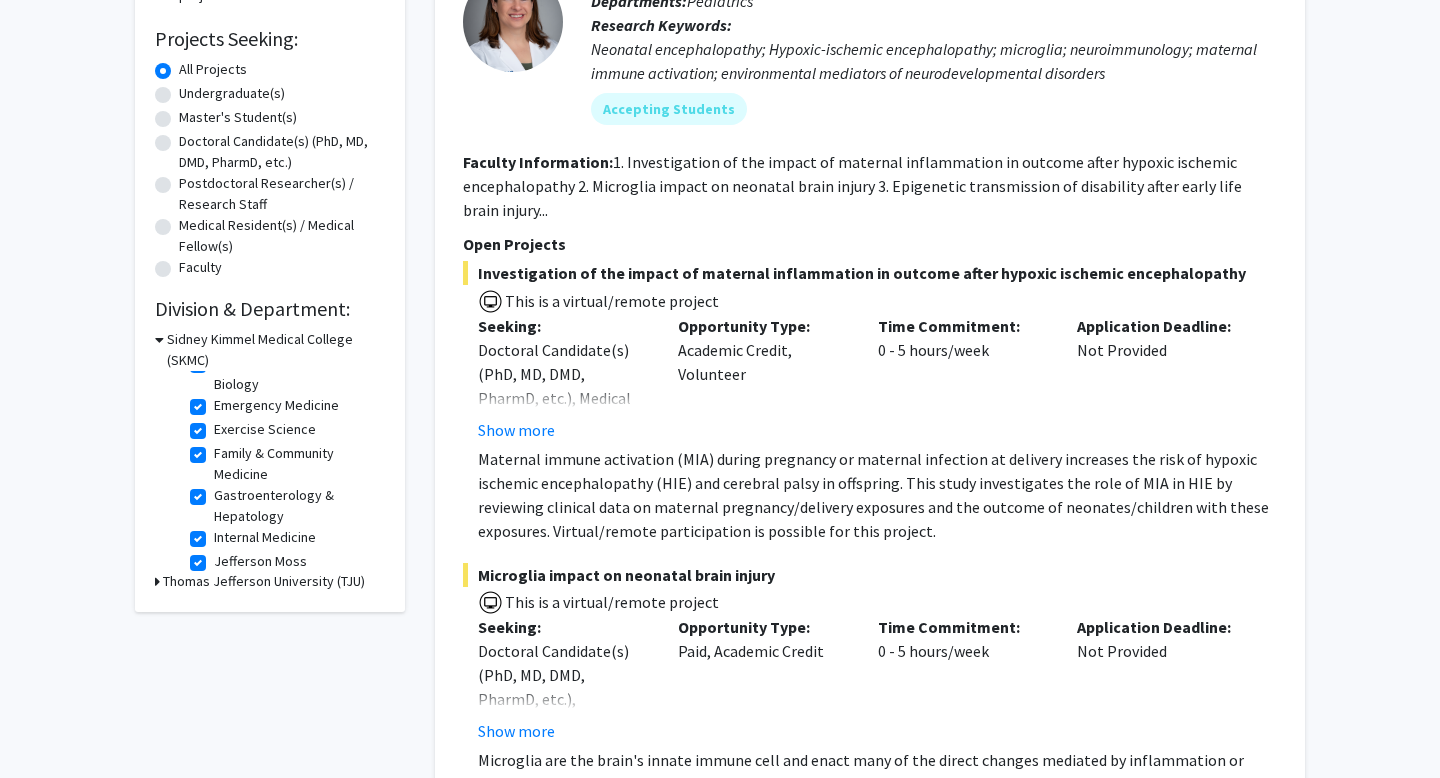 click on "Emergency Medicine" 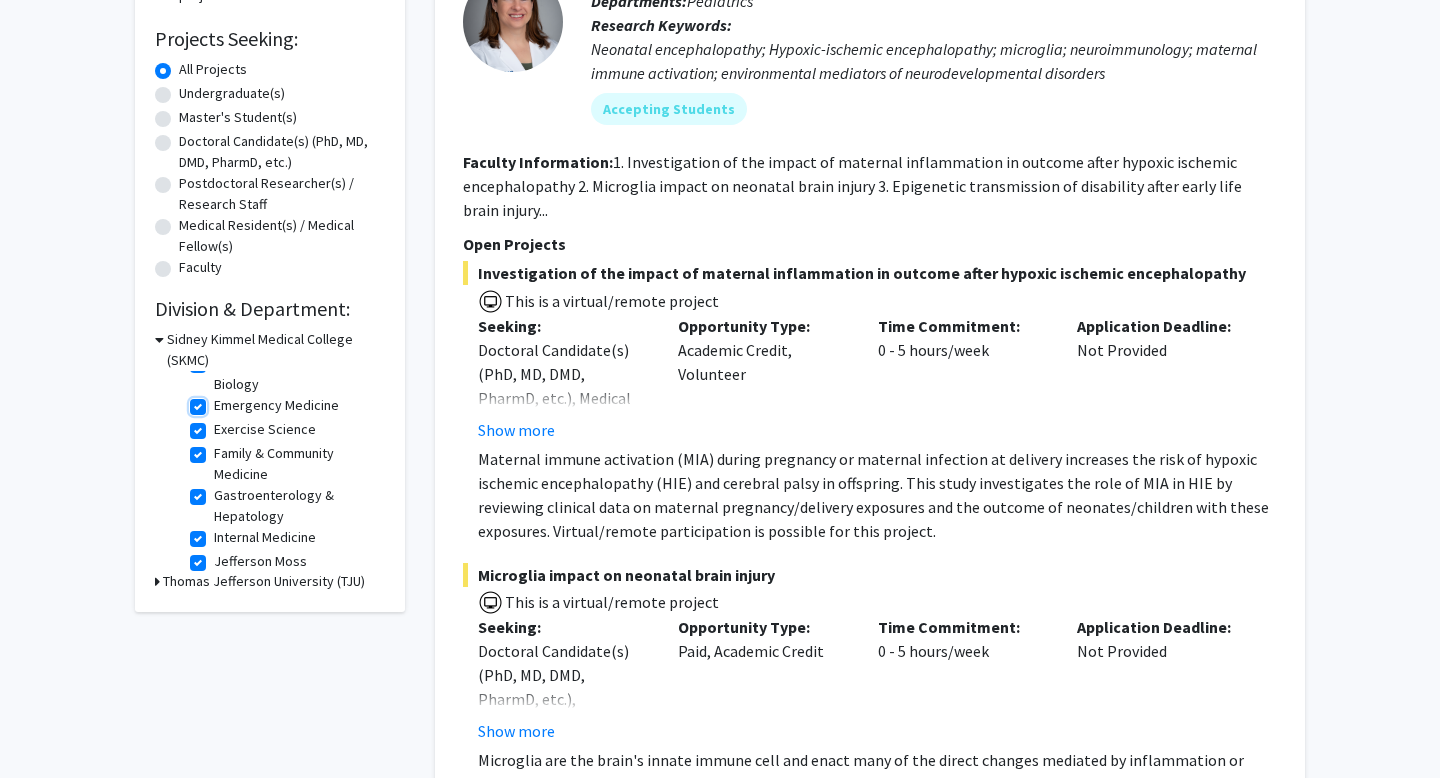 click on "Emergency Medicine" at bounding box center [220, 401] 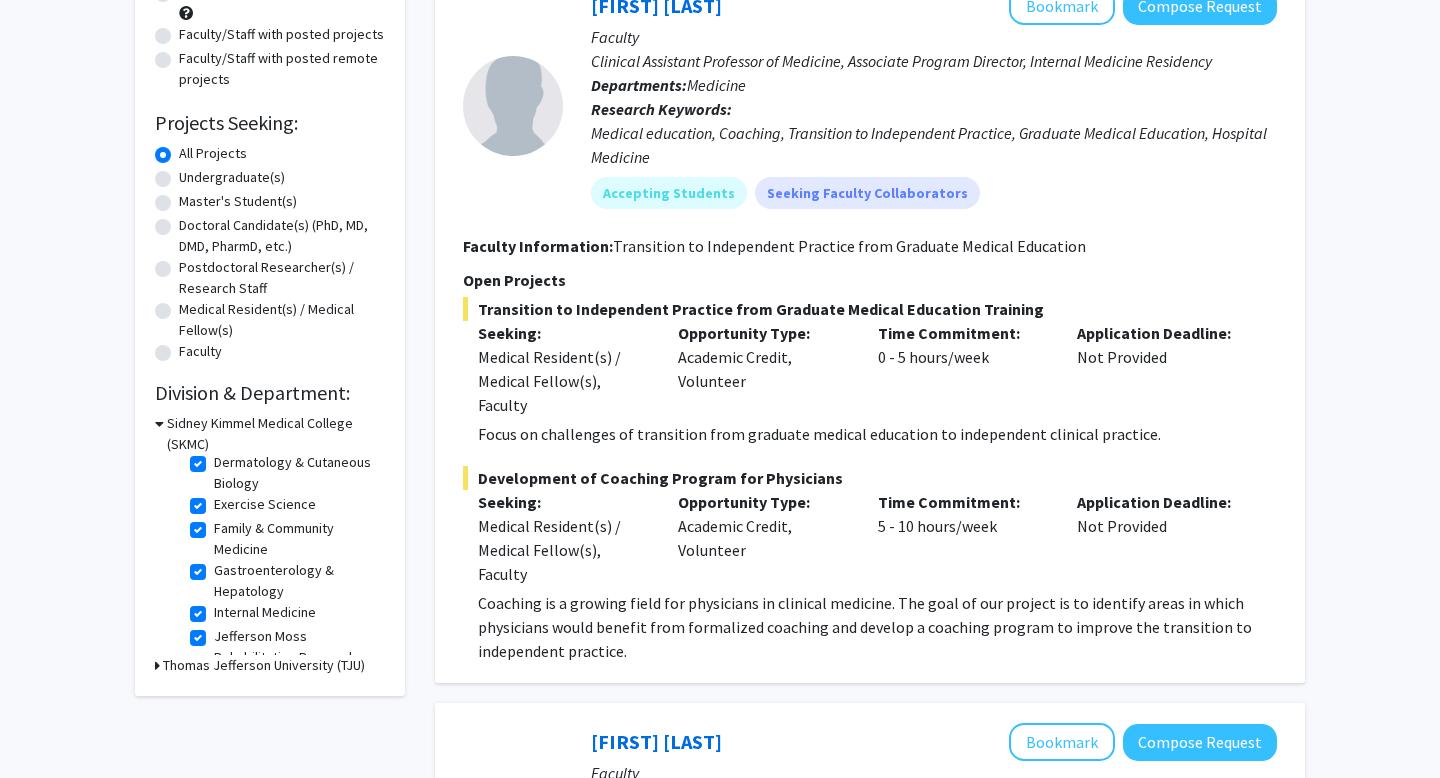 click on "Exercise Science" 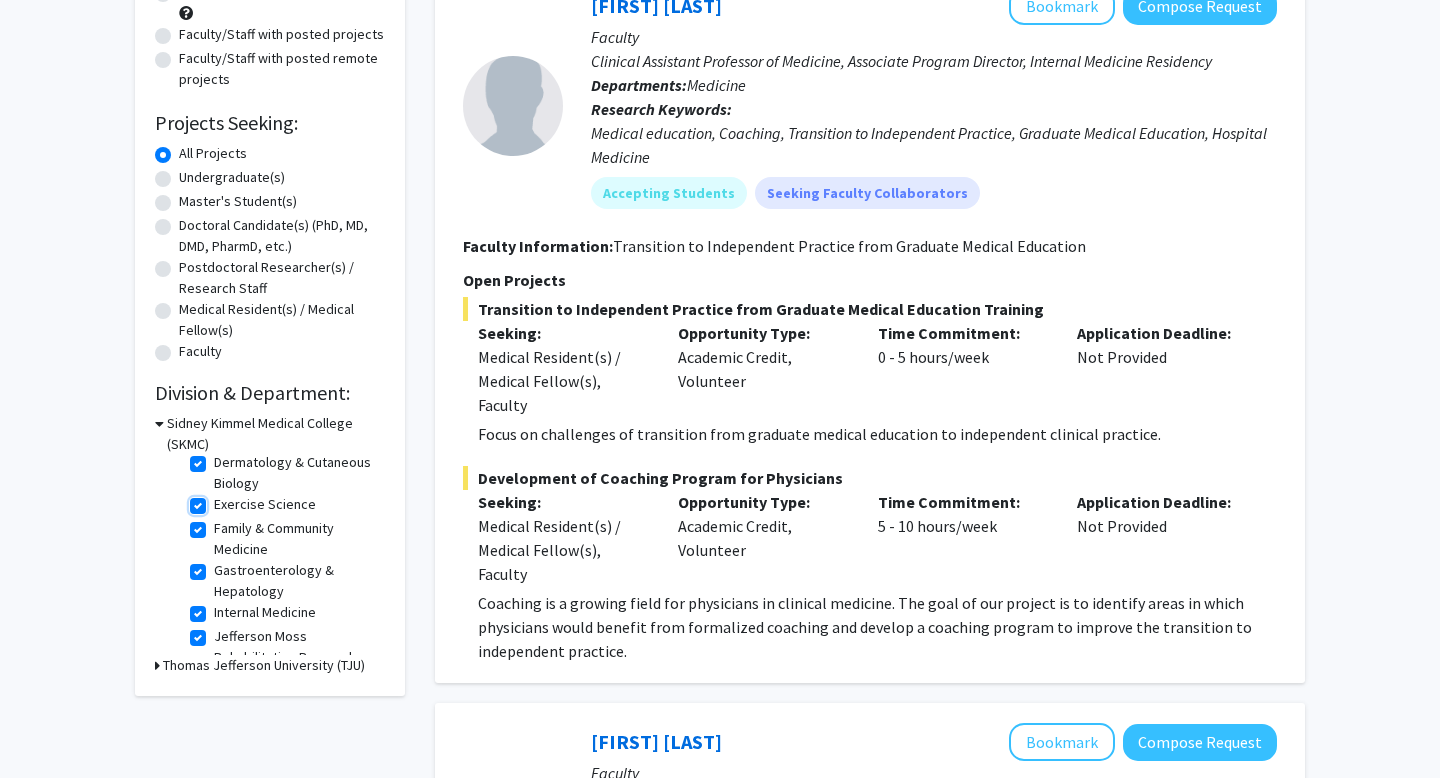 click on "Exercise Science" at bounding box center (220, 500) 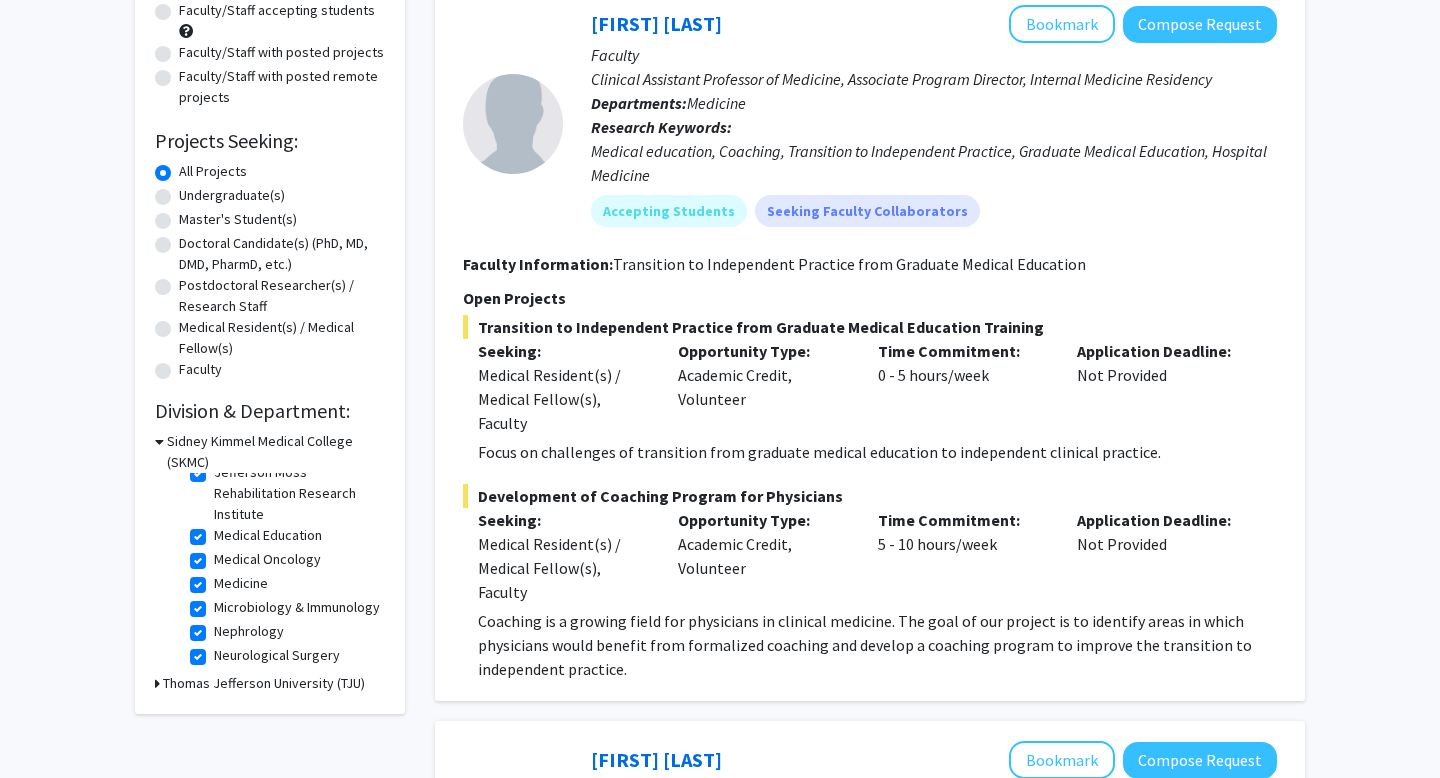 click on "Medical Education" 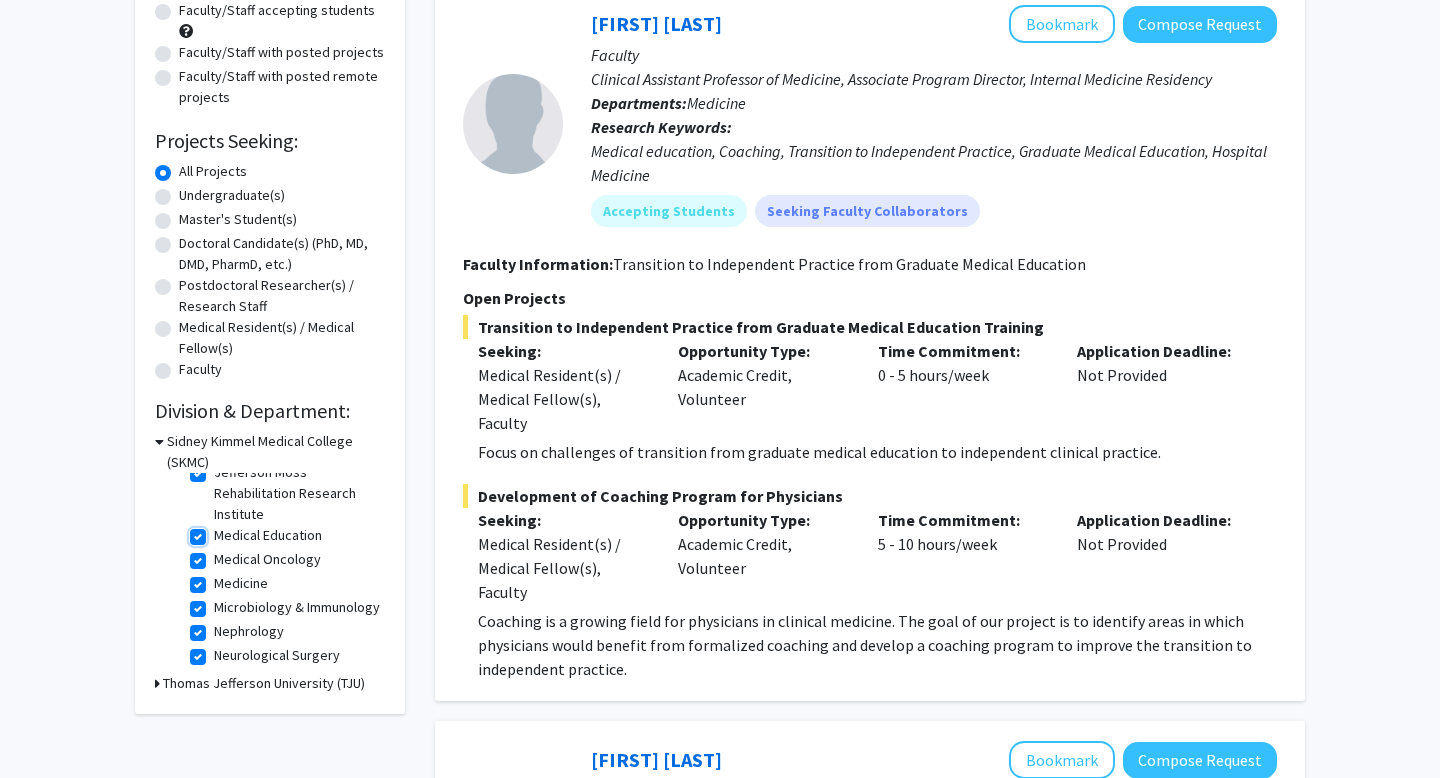 click on "Medical Education" at bounding box center [220, 531] 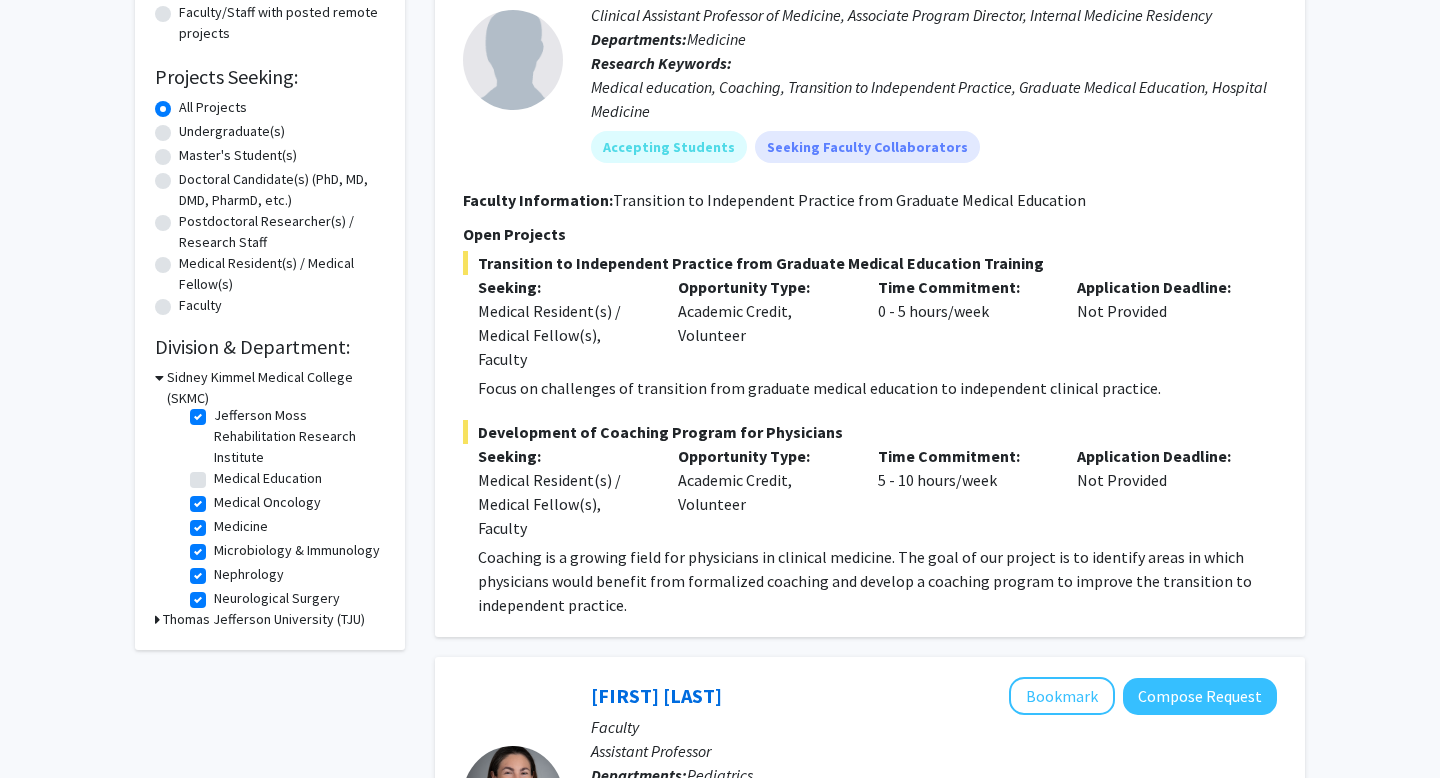 click on "Medical Oncology" 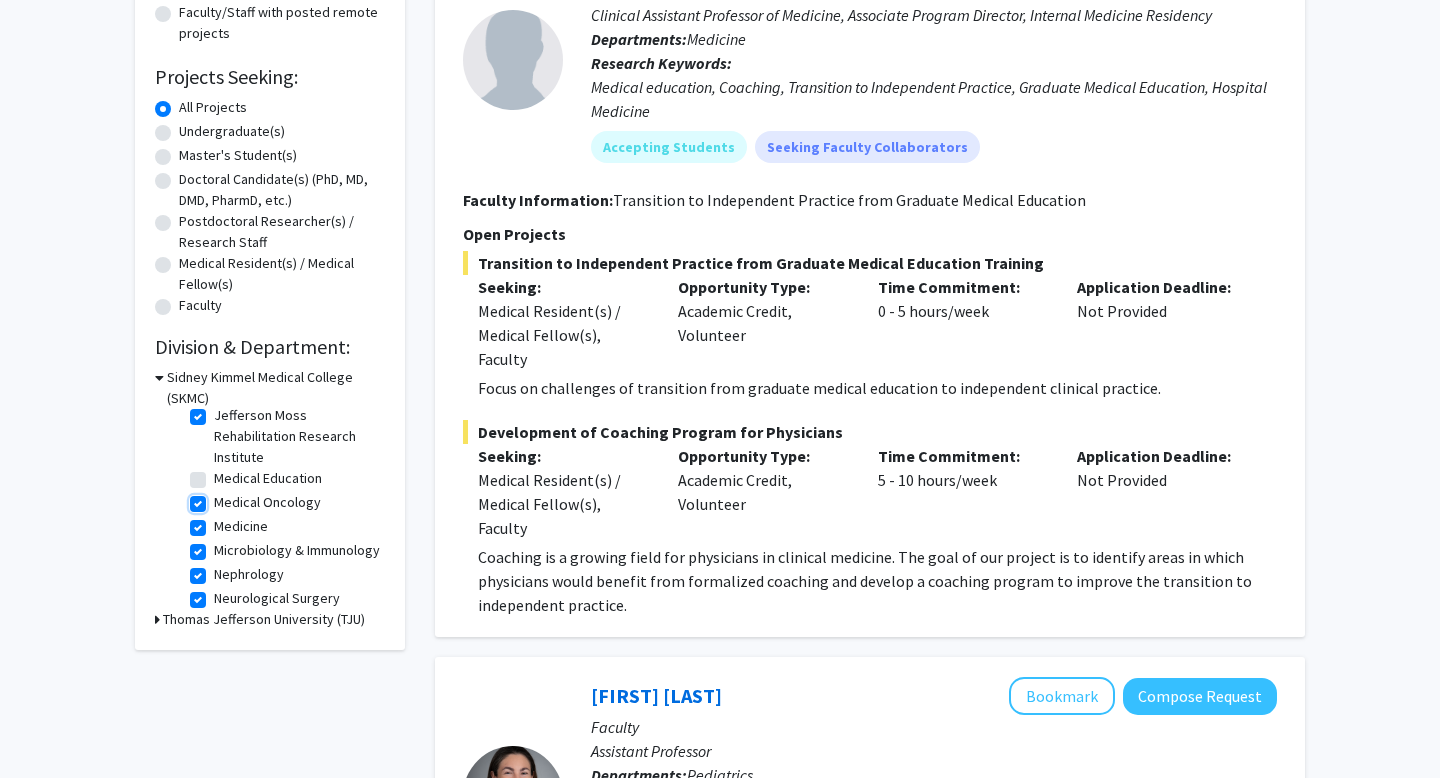 click on "Medical Oncology" at bounding box center (220, 498) 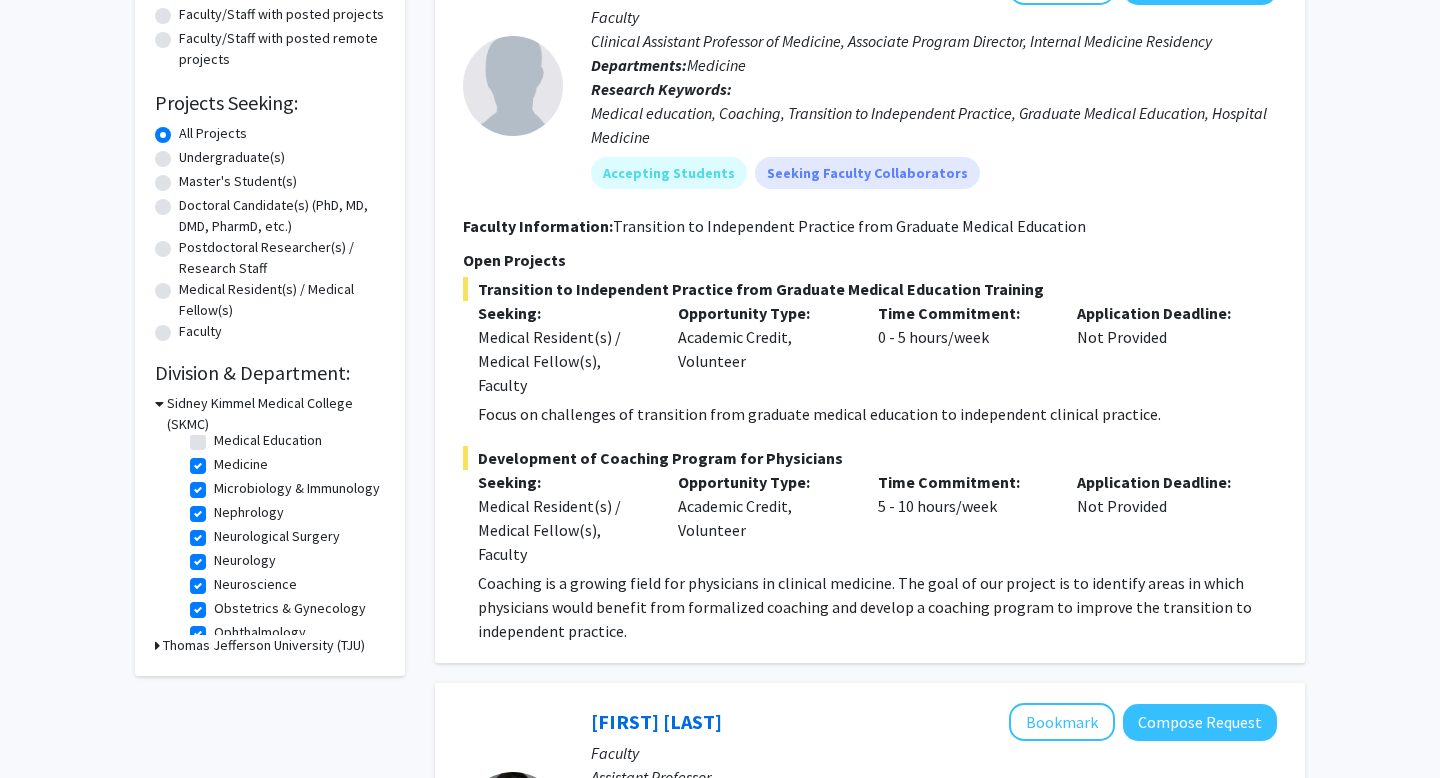 click on "Microbiology & Immunology" 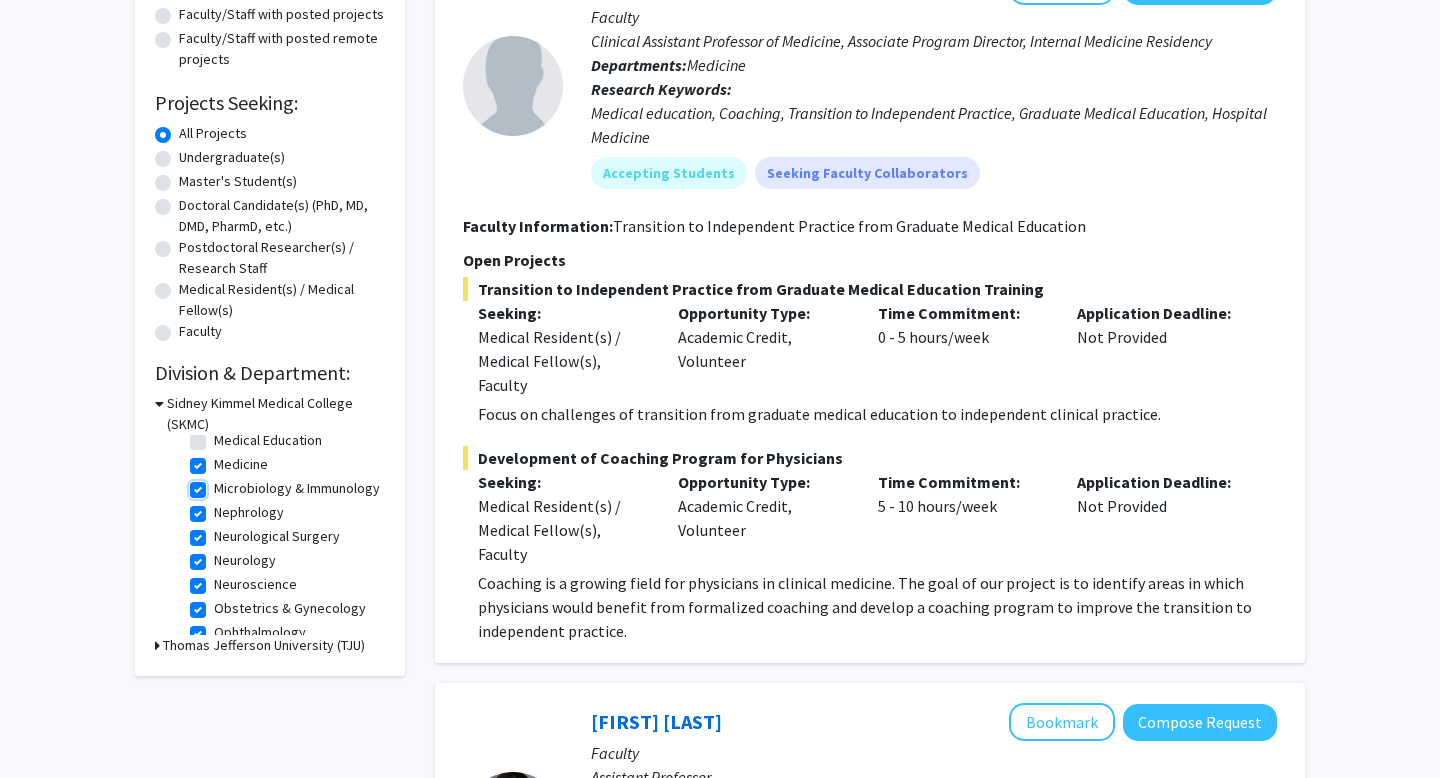 click on "Microbiology & Immunology" at bounding box center [220, 484] 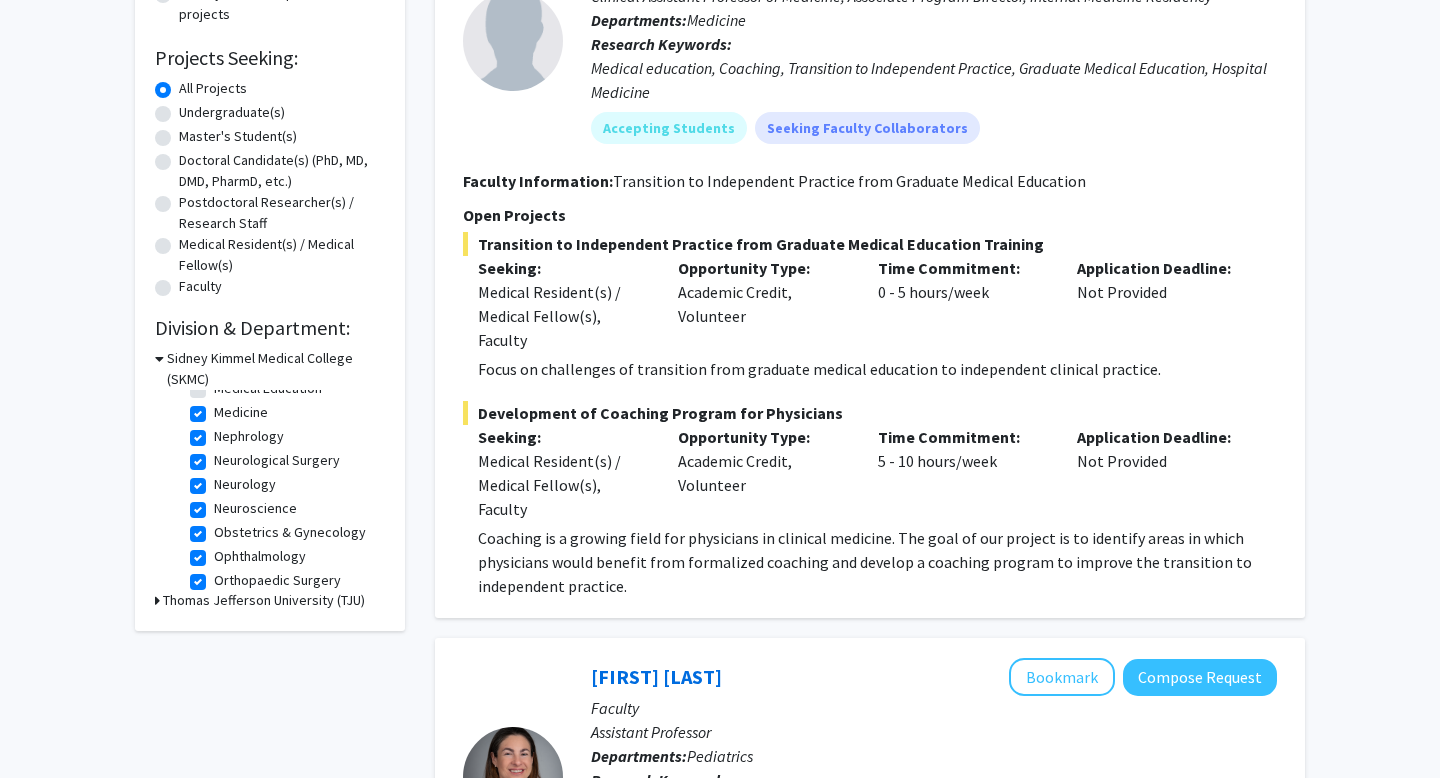 click on "Neurological Surgery" 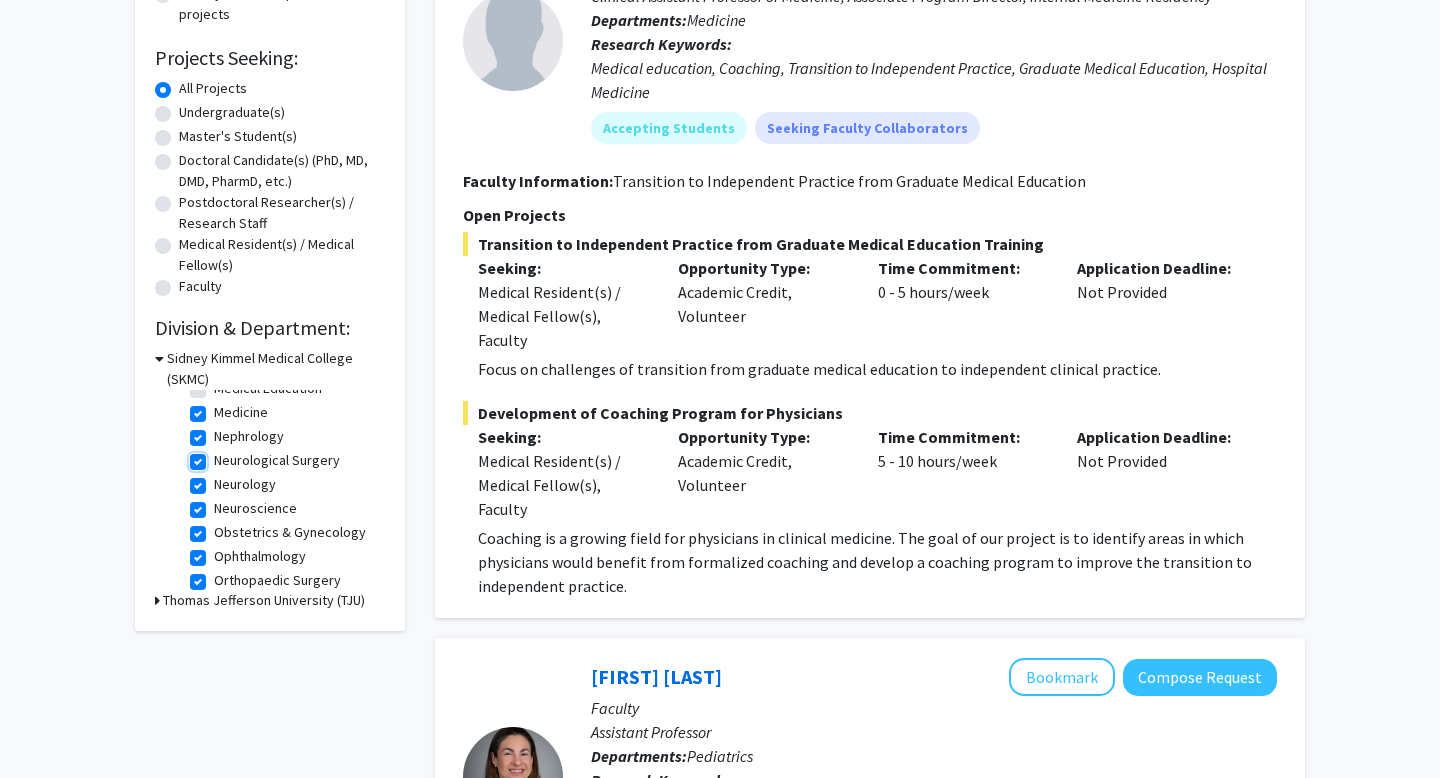 click on "Neurological Surgery" at bounding box center [220, 456] 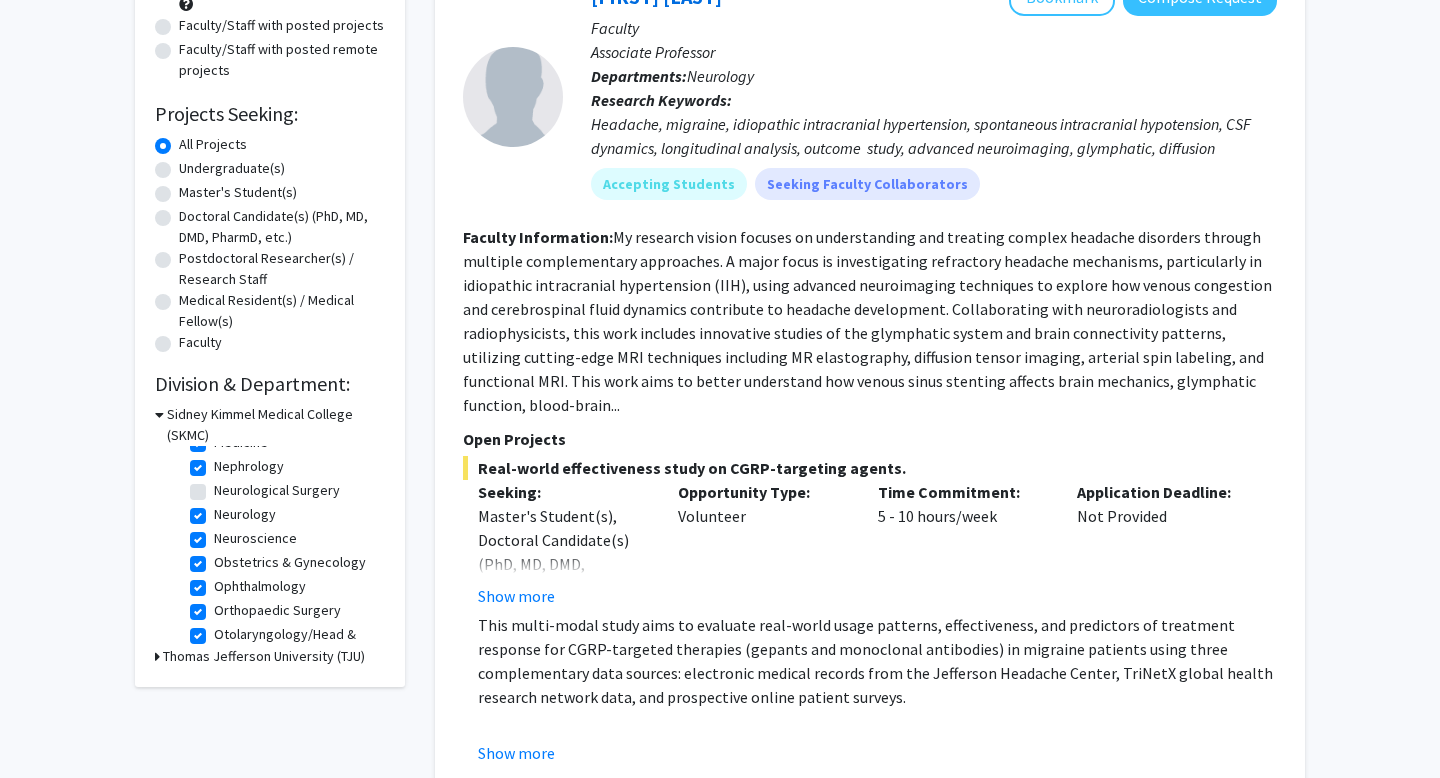 click on "Neurology" 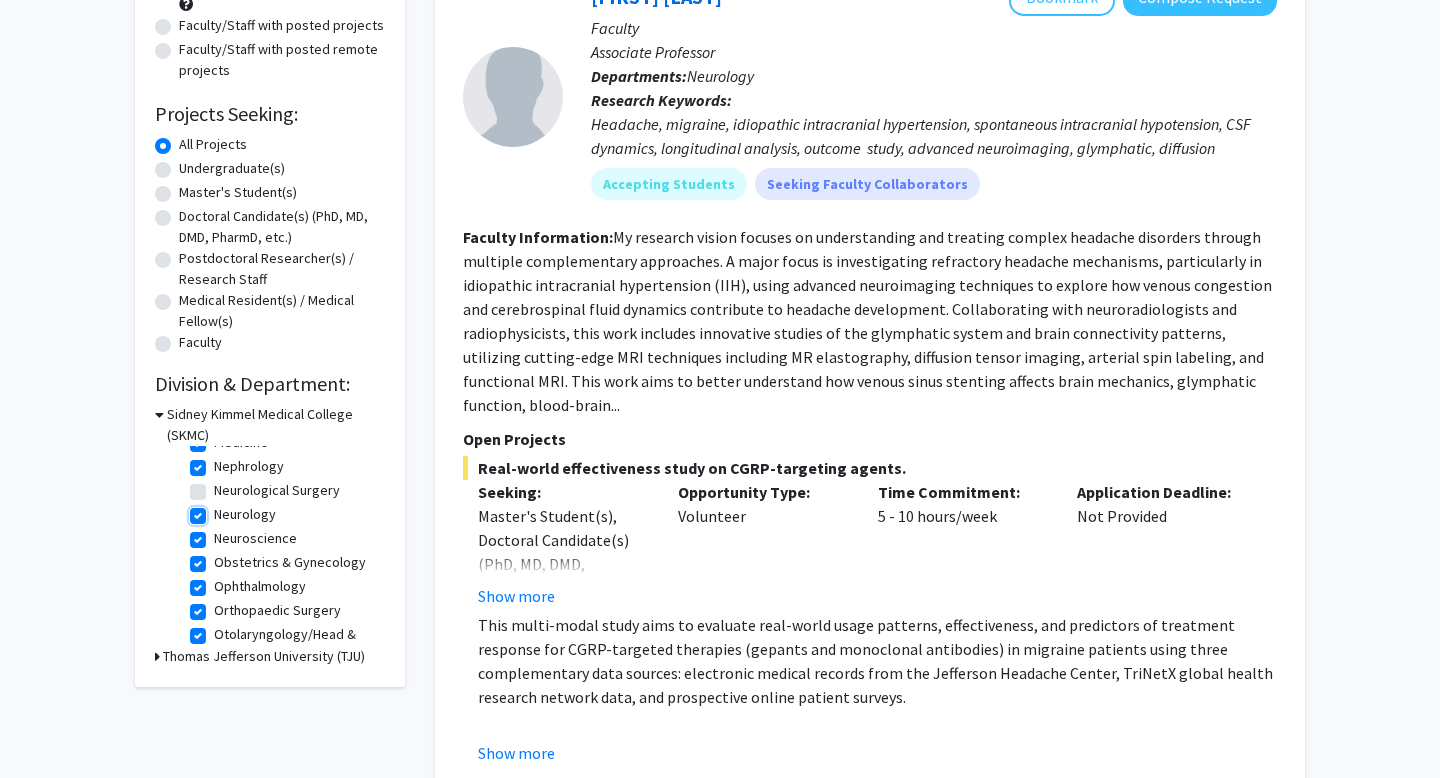click on "Neurology" at bounding box center [220, 510] 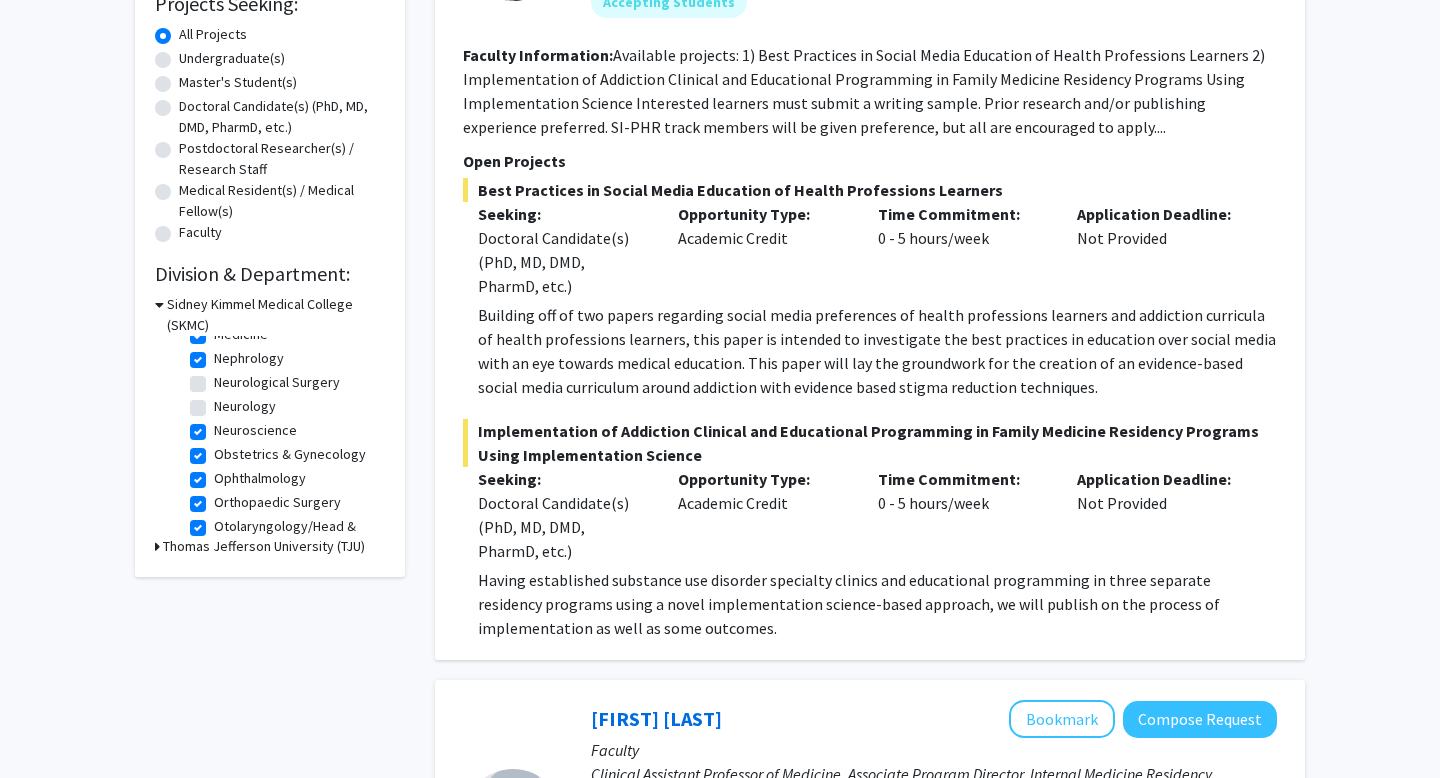 click on "Neuroscience" 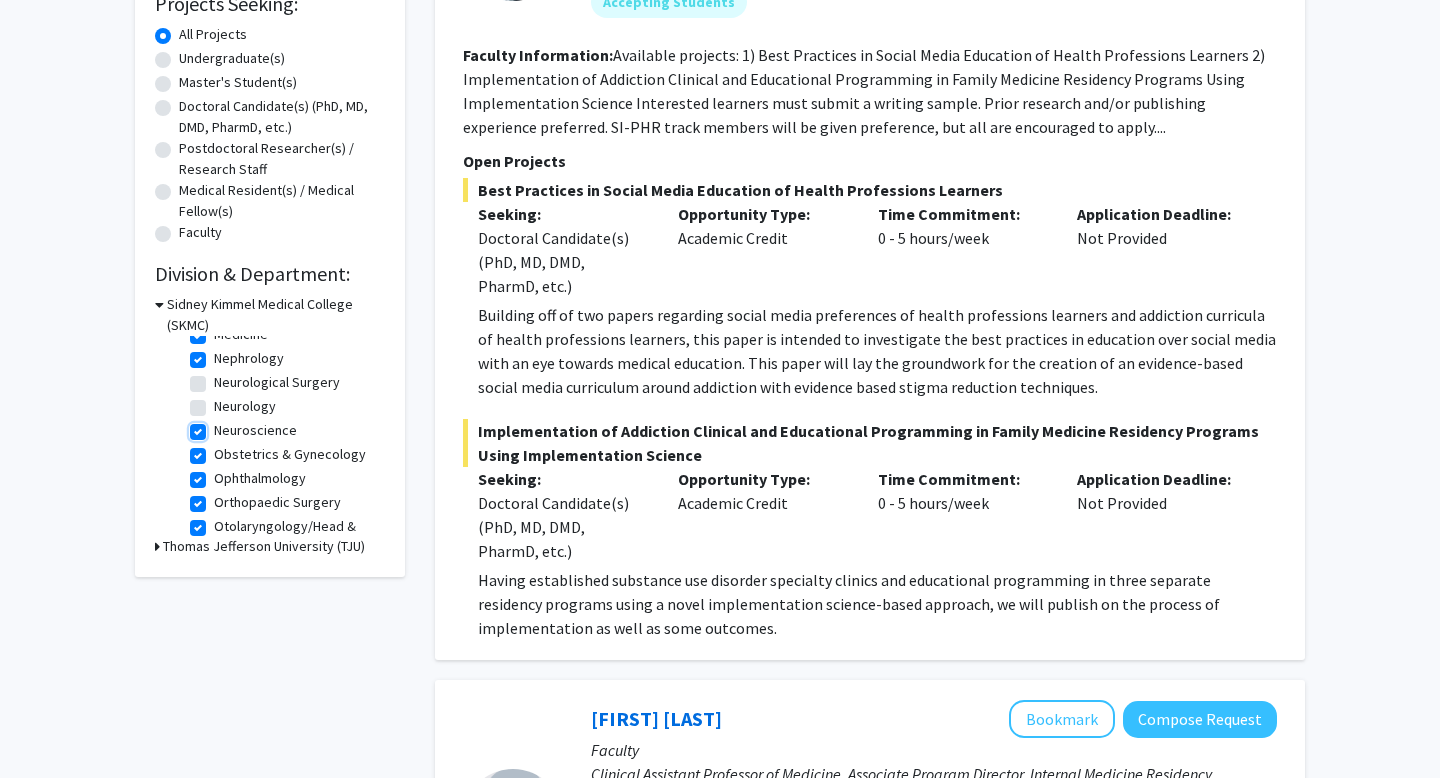 click on "Neuroscience" at bounding box center [220, 426] 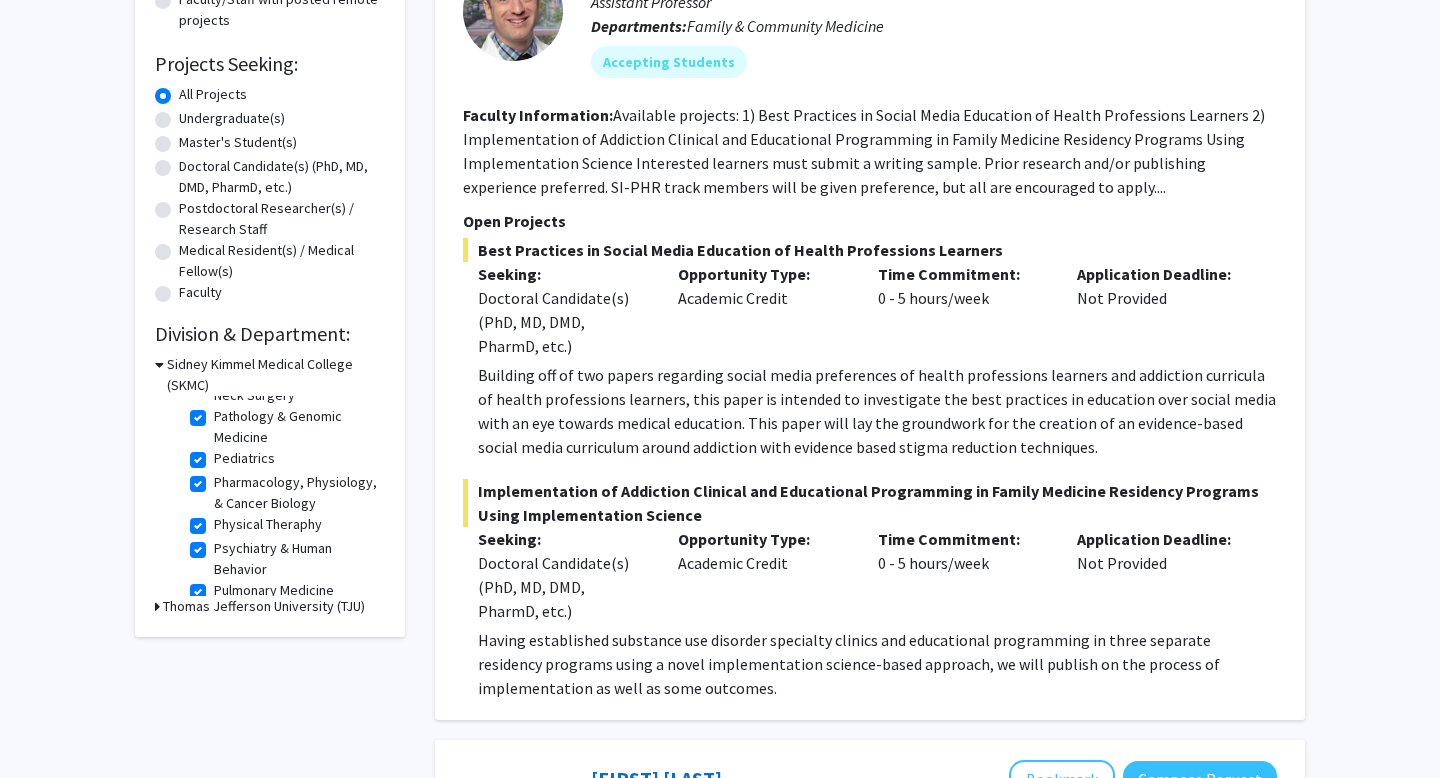 click on "Pediatrics" 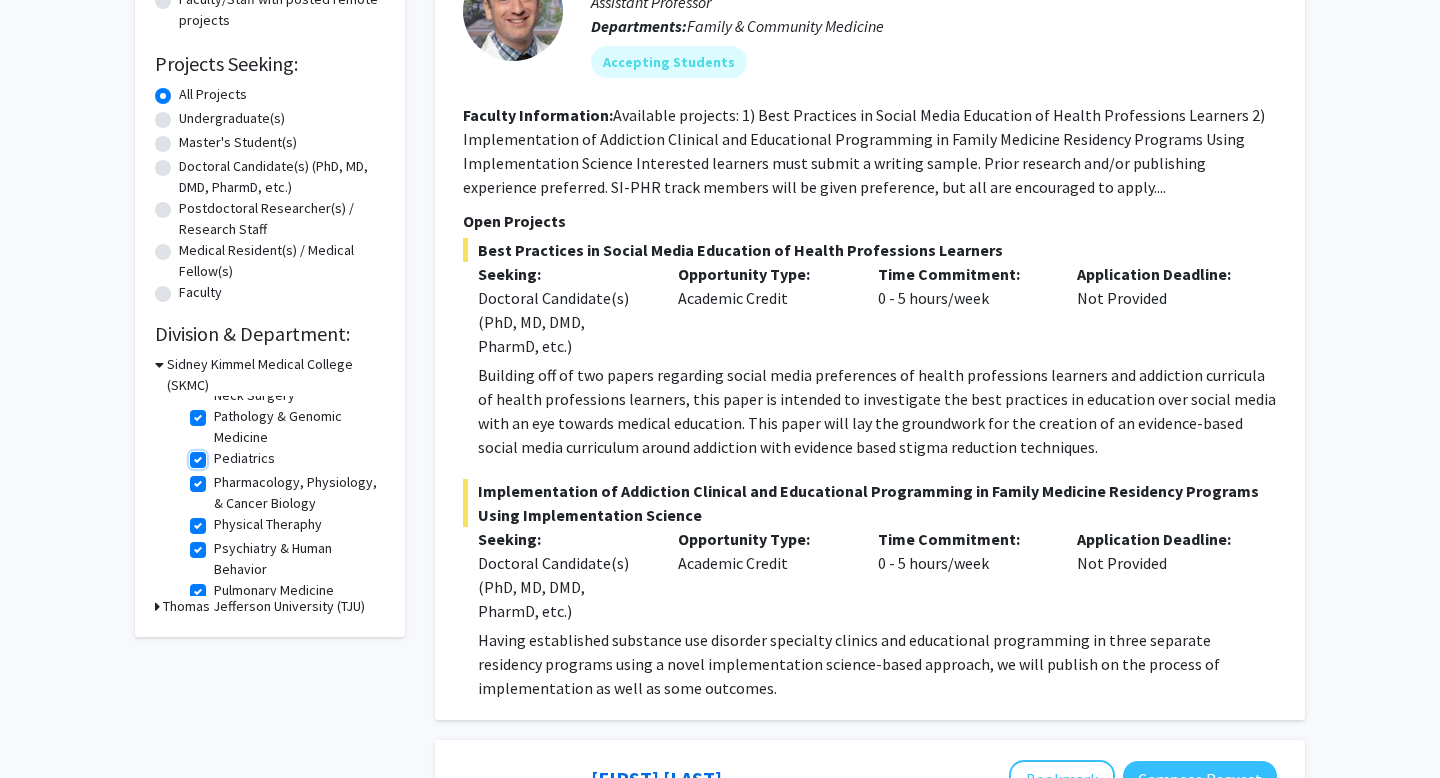 click on "Pediatrics" at bounding box center (220, 454) 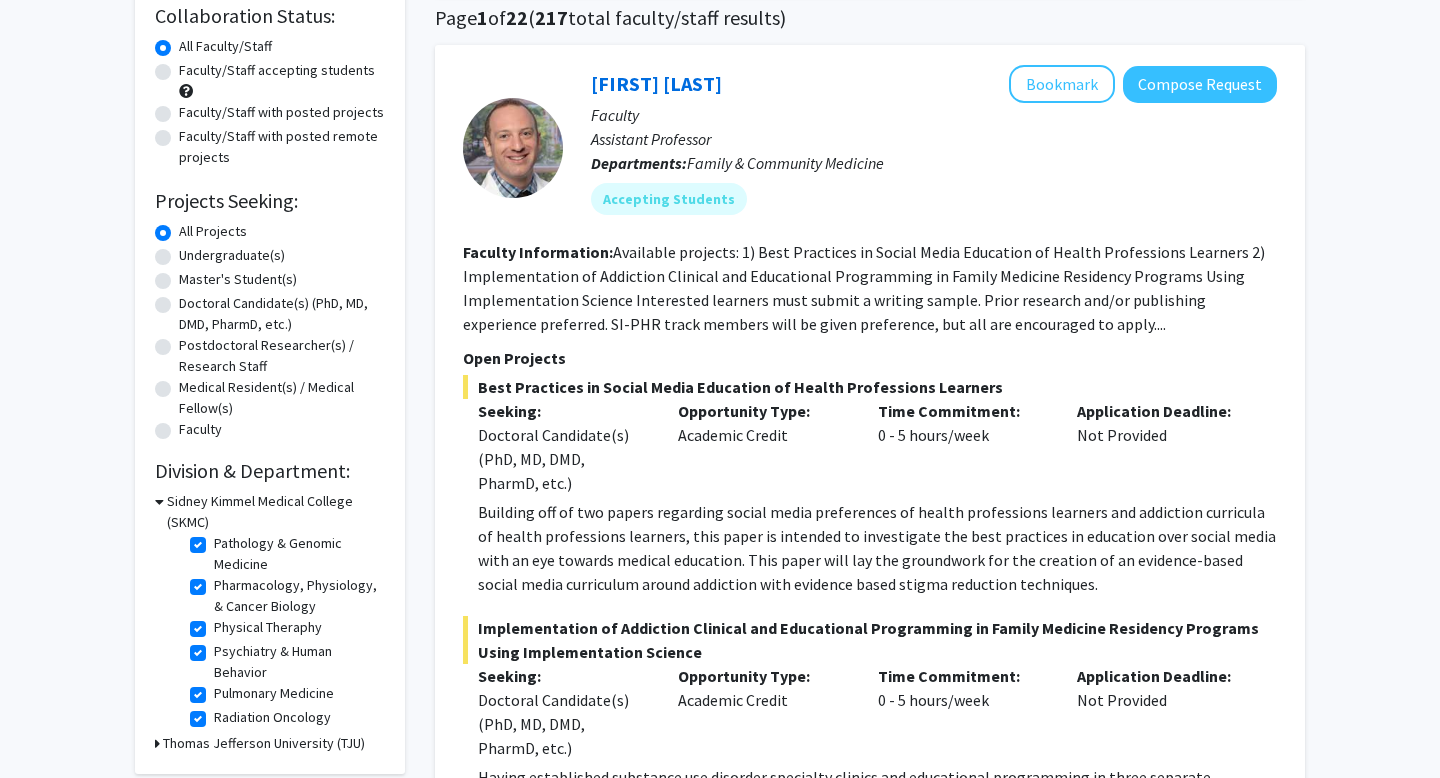click on "Physical Theraphy" 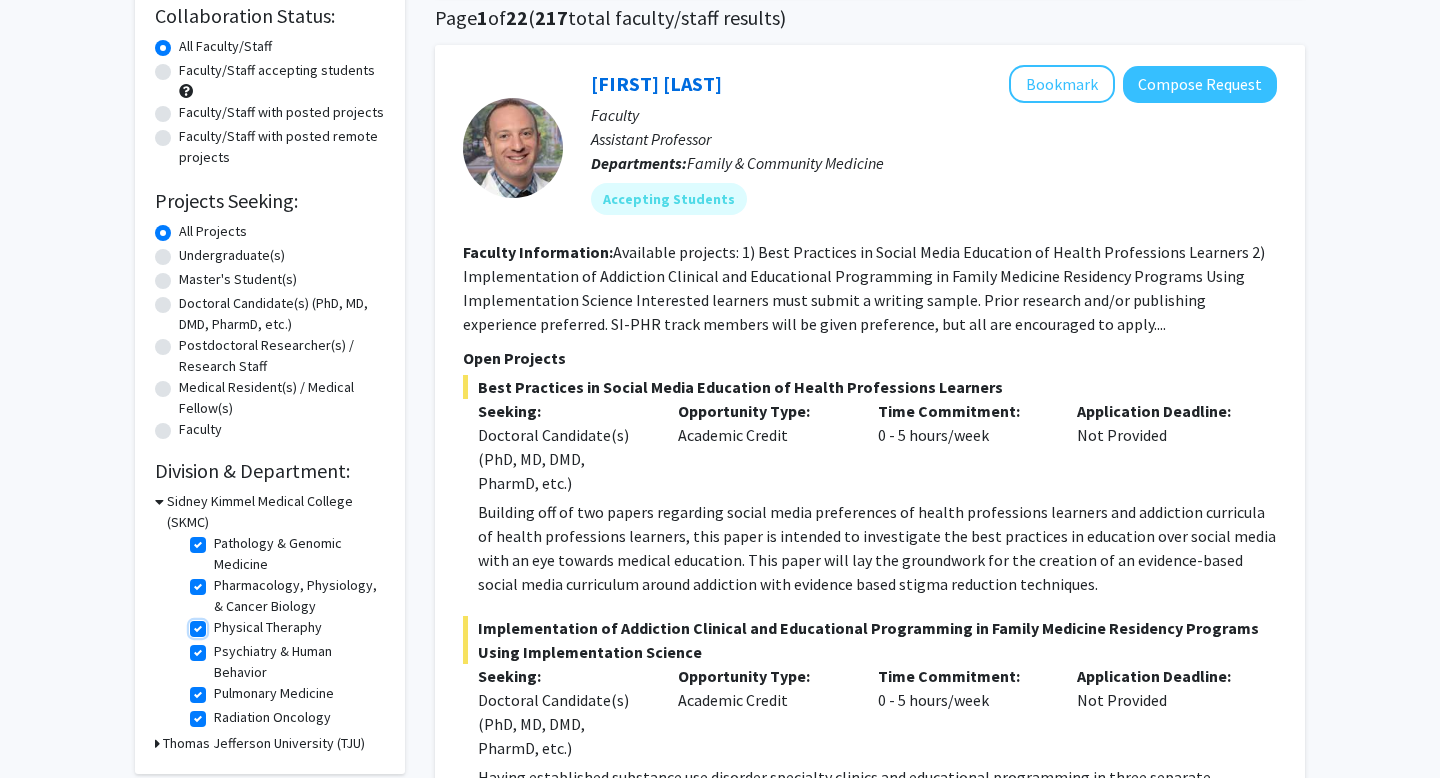 click on "Physical Theraphy" at bounding box center [220, 623] 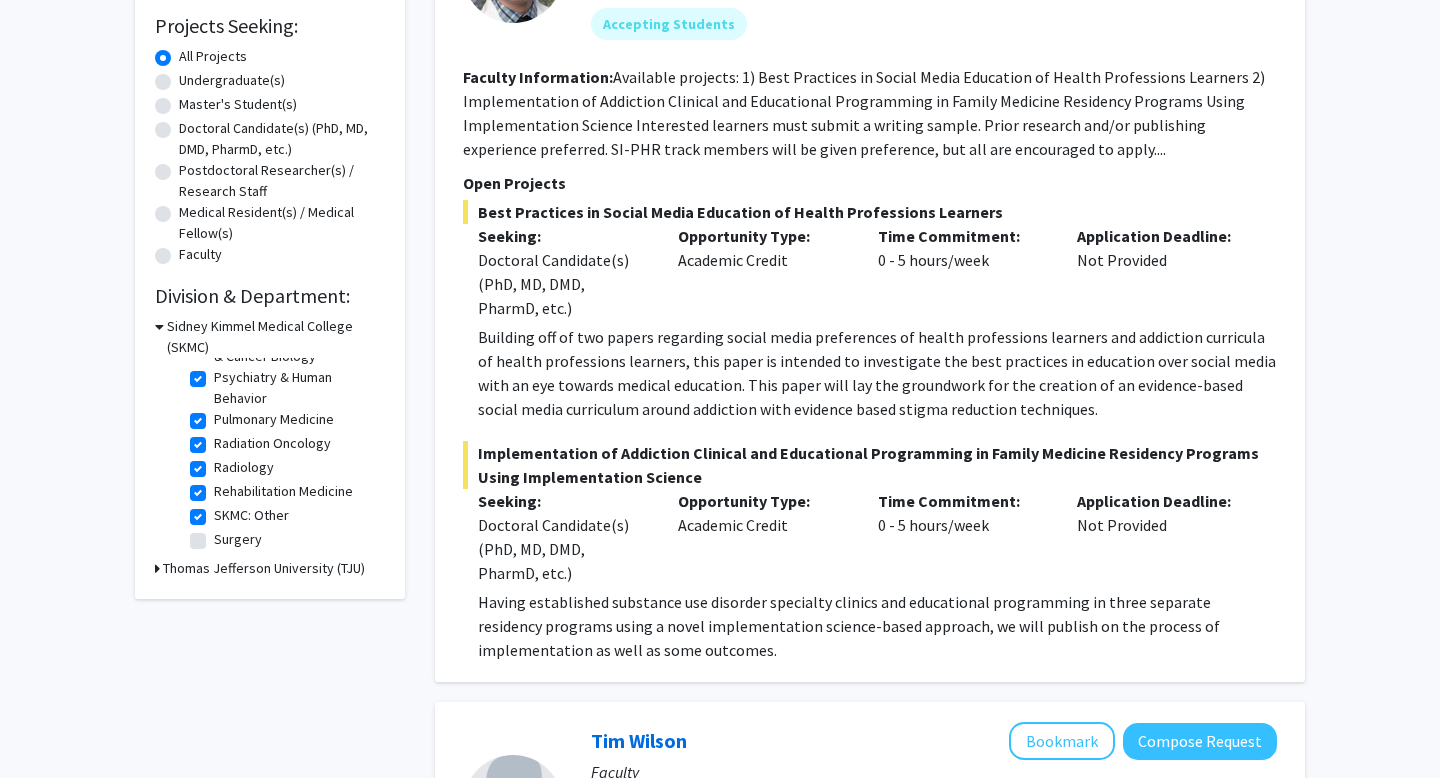 click on "Rehabilitation Medicine" 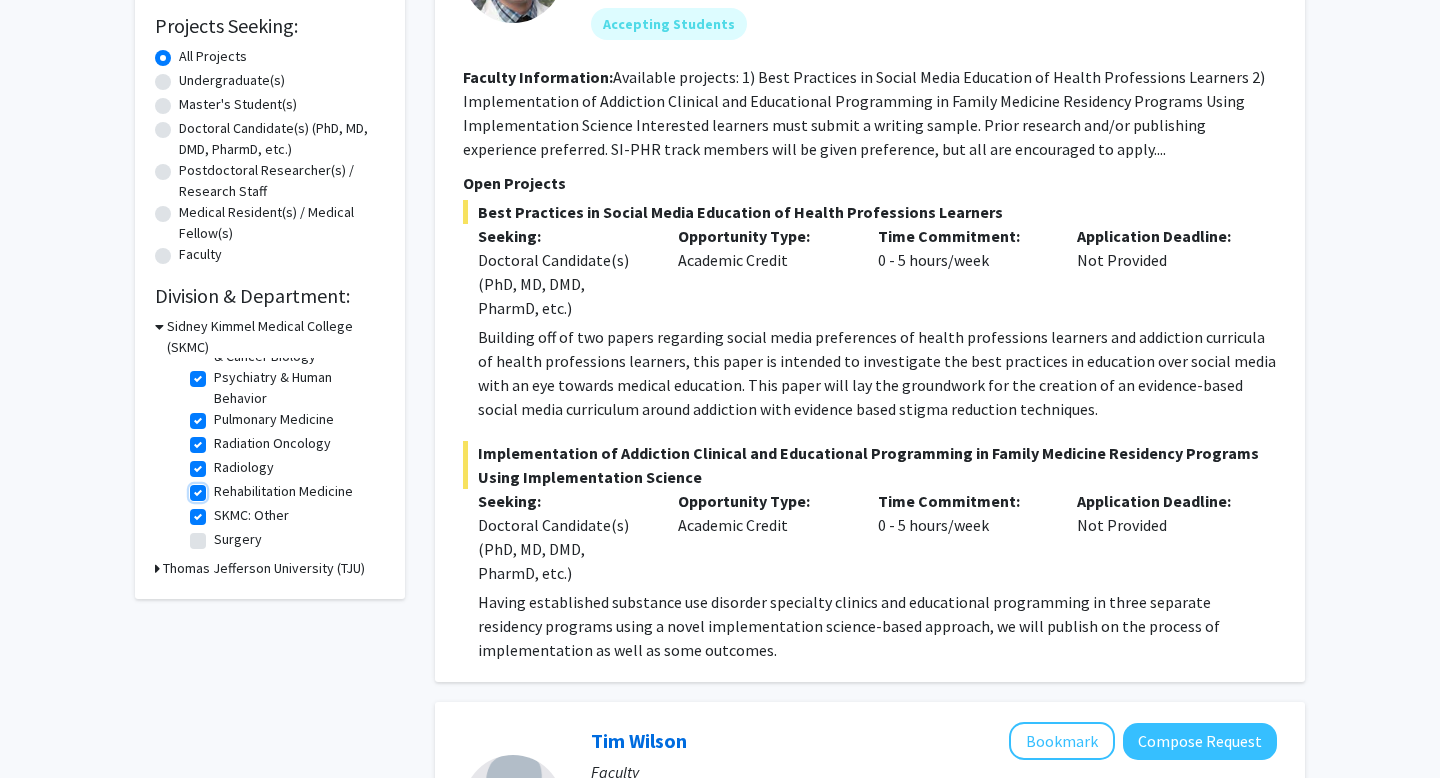 click on "Rehabilitation Medicine" at bounding box center [220, 487] 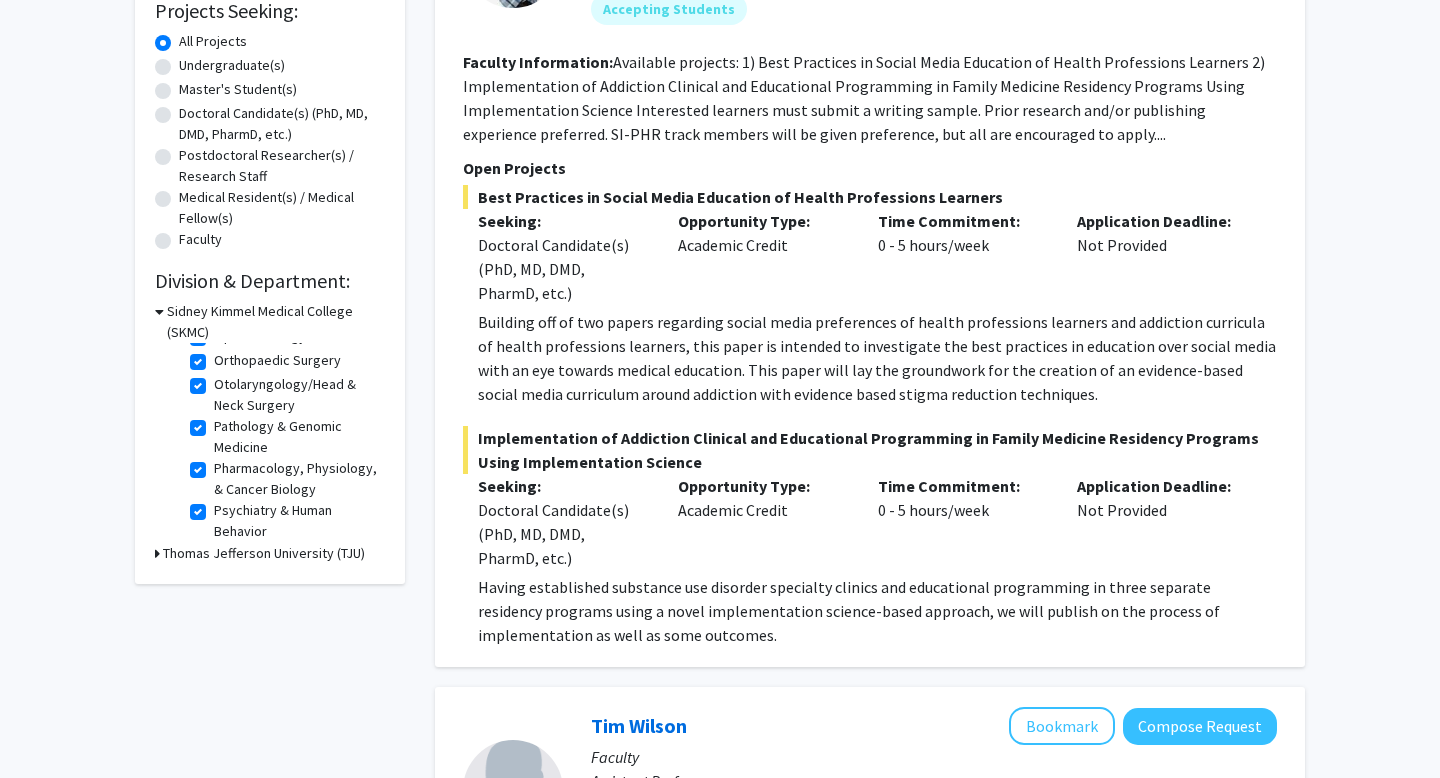 click on "Pharmacology, Physiology, & Cancer Biology" 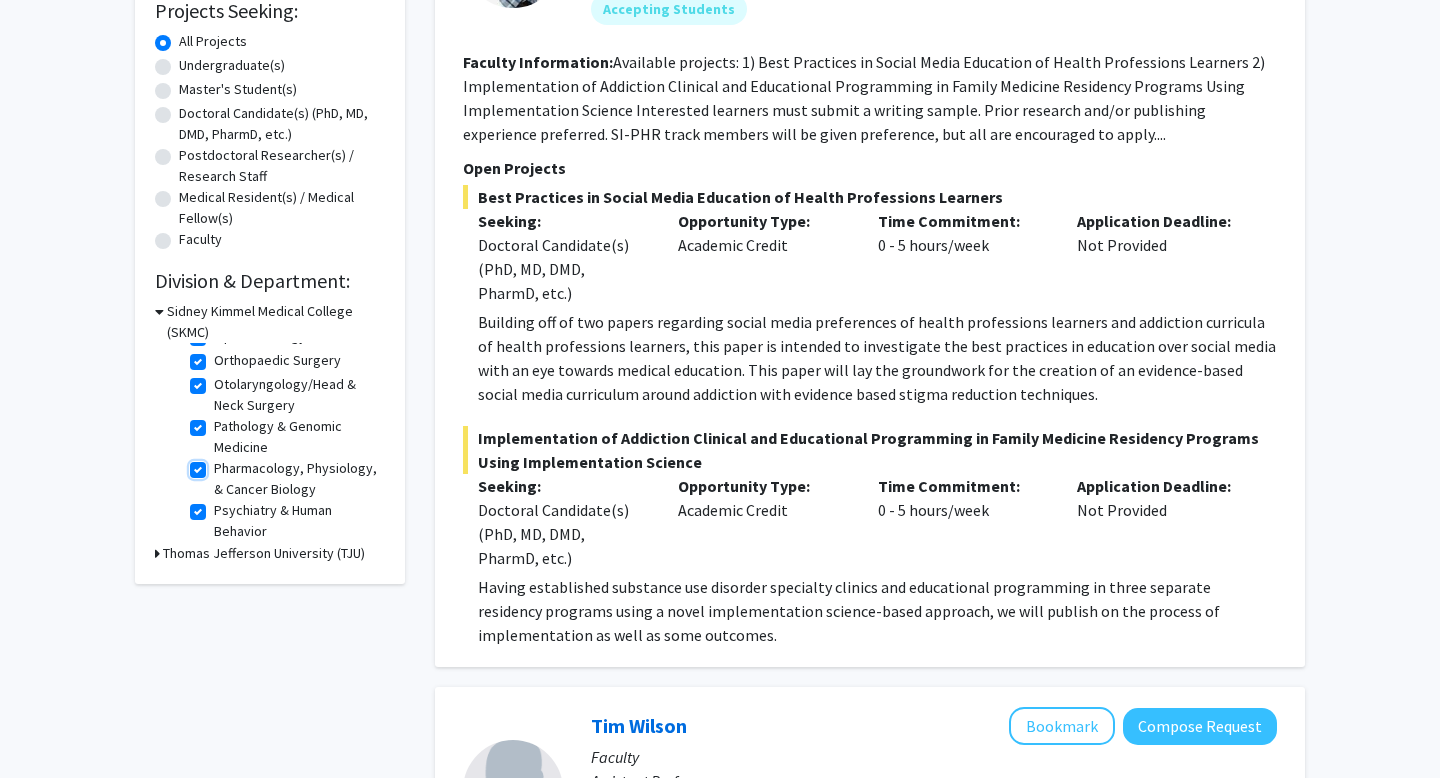 click on "Pharmacology, Physiology, & Cancer Biology" at bounding box center (220, 464) 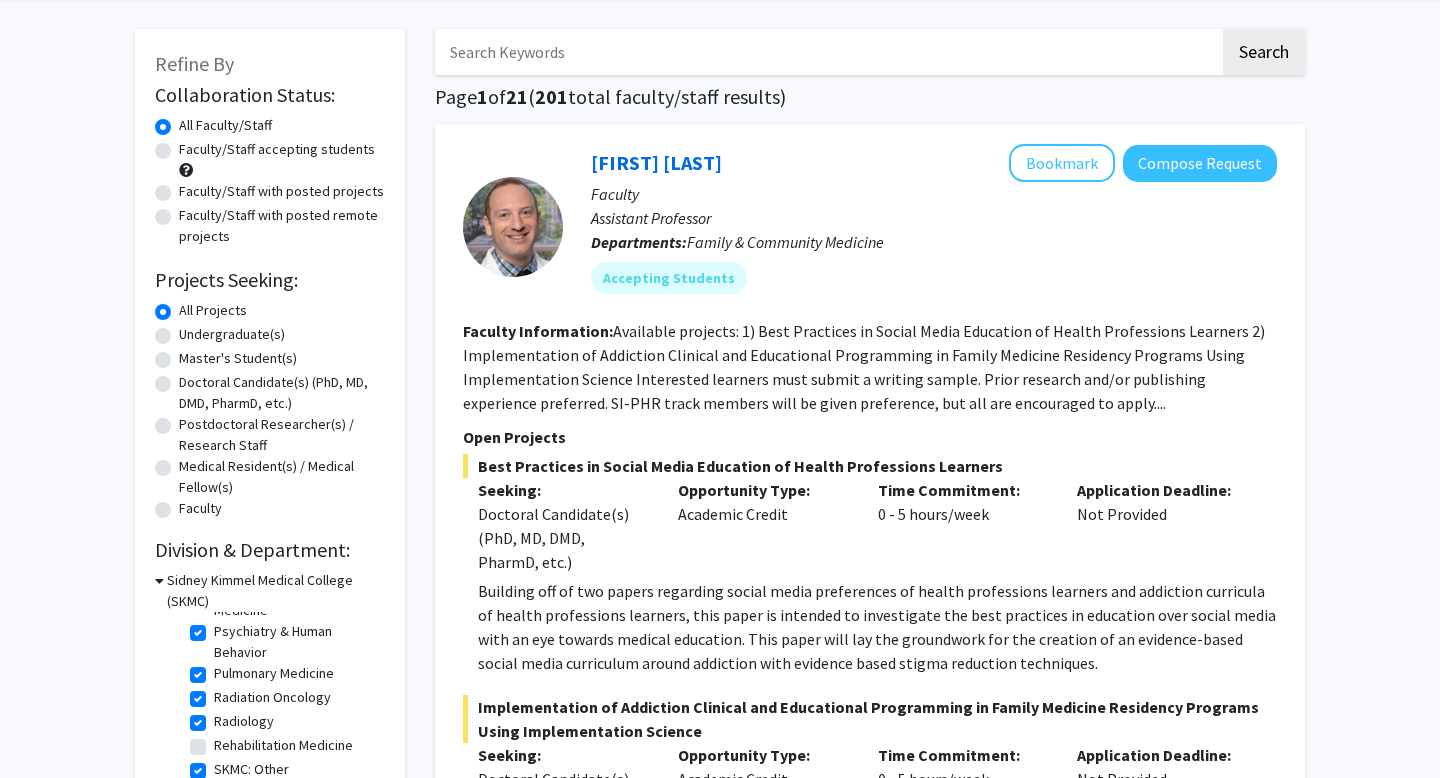scroll, scrollTop: 83, scrollLeft: 0, axis: vertical 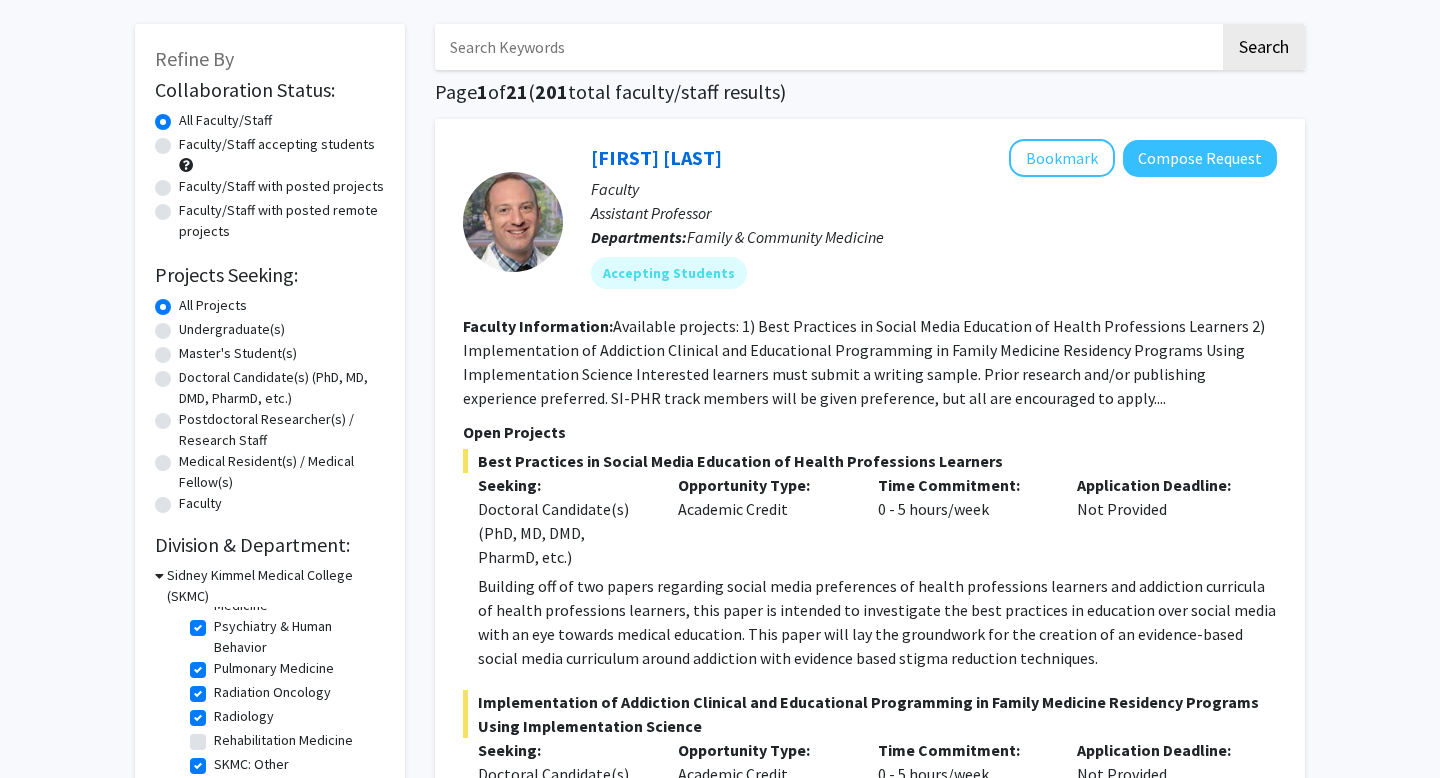 click on "Available projects: 1) Best Practices in Social Media Education of Health Professions Learners 2) Implementation of Addiction Clinical and Educational Programming in Family Medicine Residency Programs Using Implementation Science Interested learners must submit a writing sample. Prior research and/or publishing experience preferred. SI-PHR track members will be given preference, but all are encouraged to apply...." 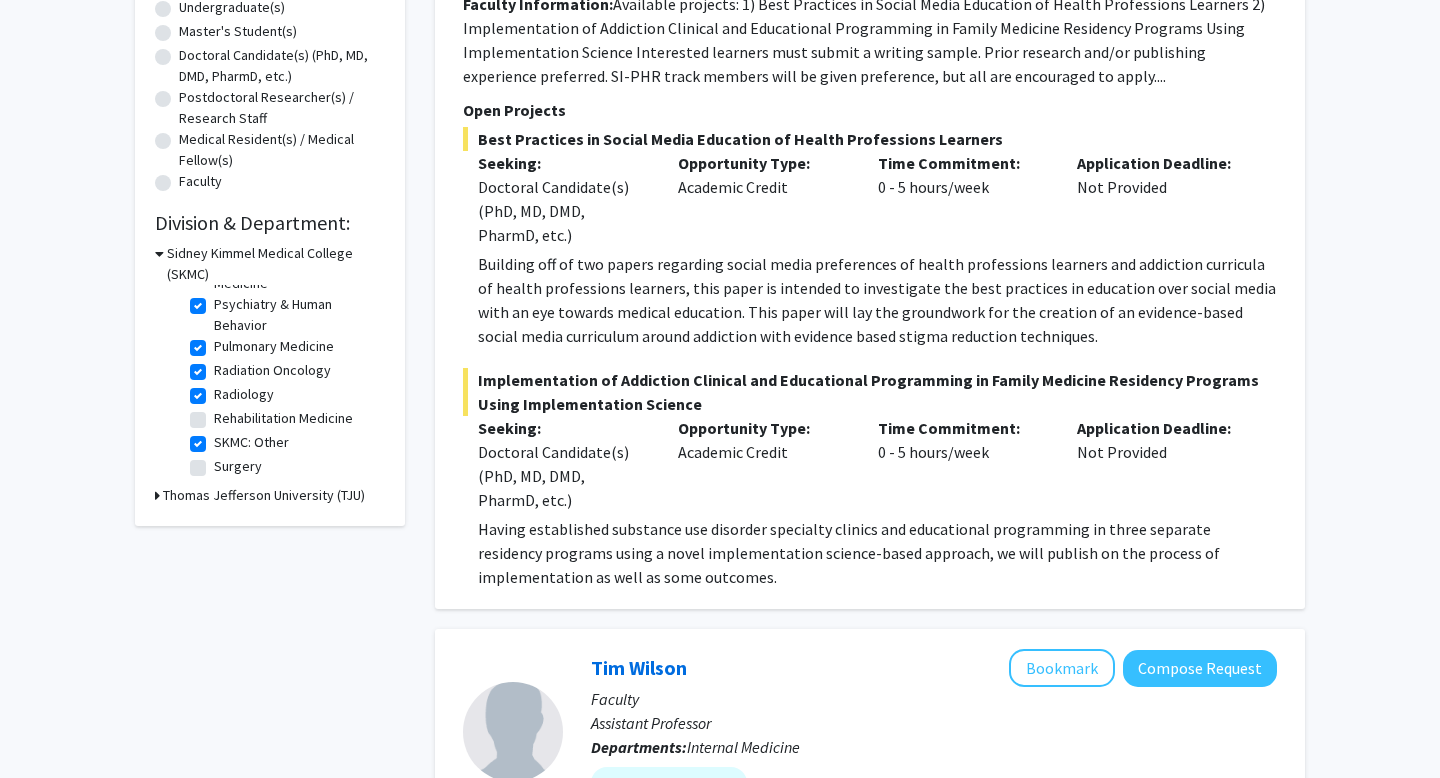 scroll, scrollTop: 406, scrollLeft: 0, axis: vertical 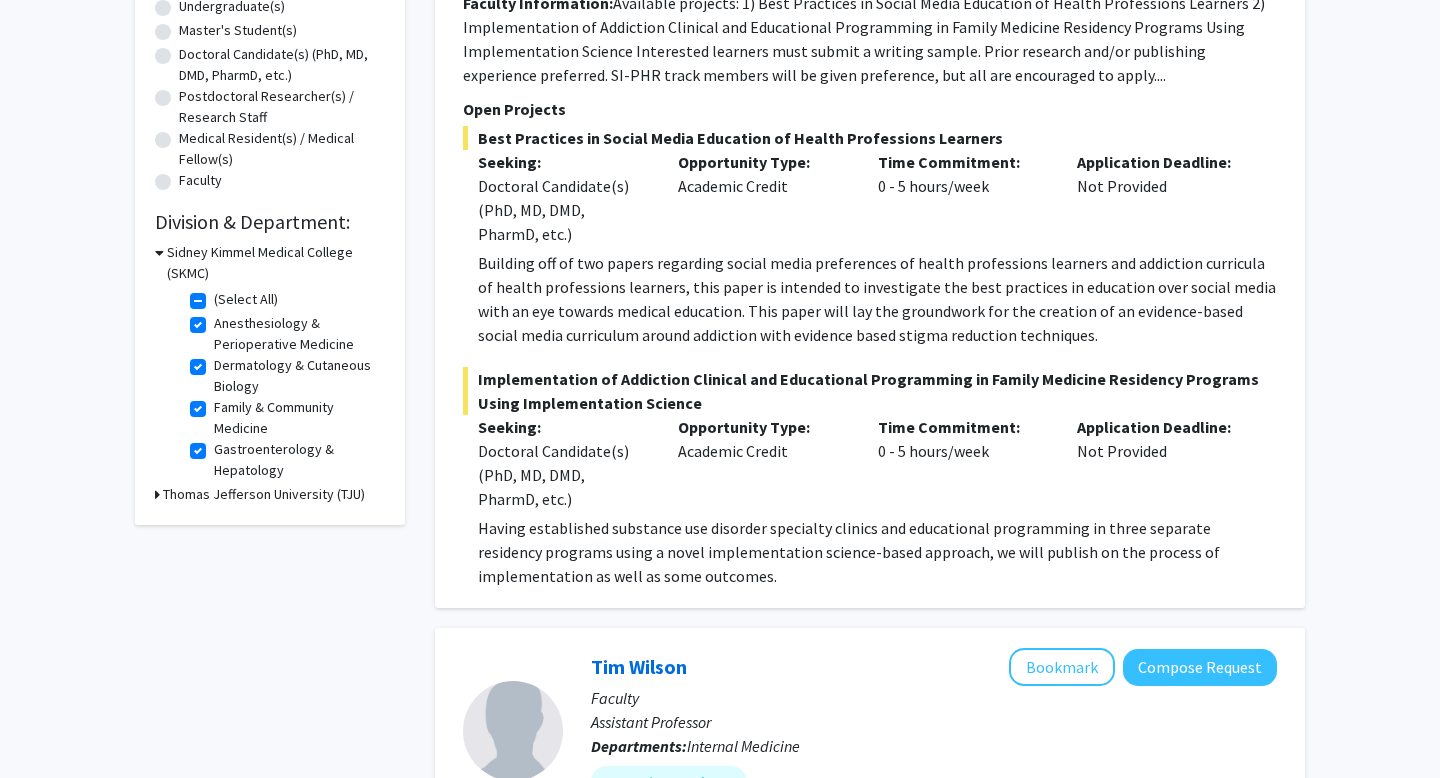 click on "(Select All)" 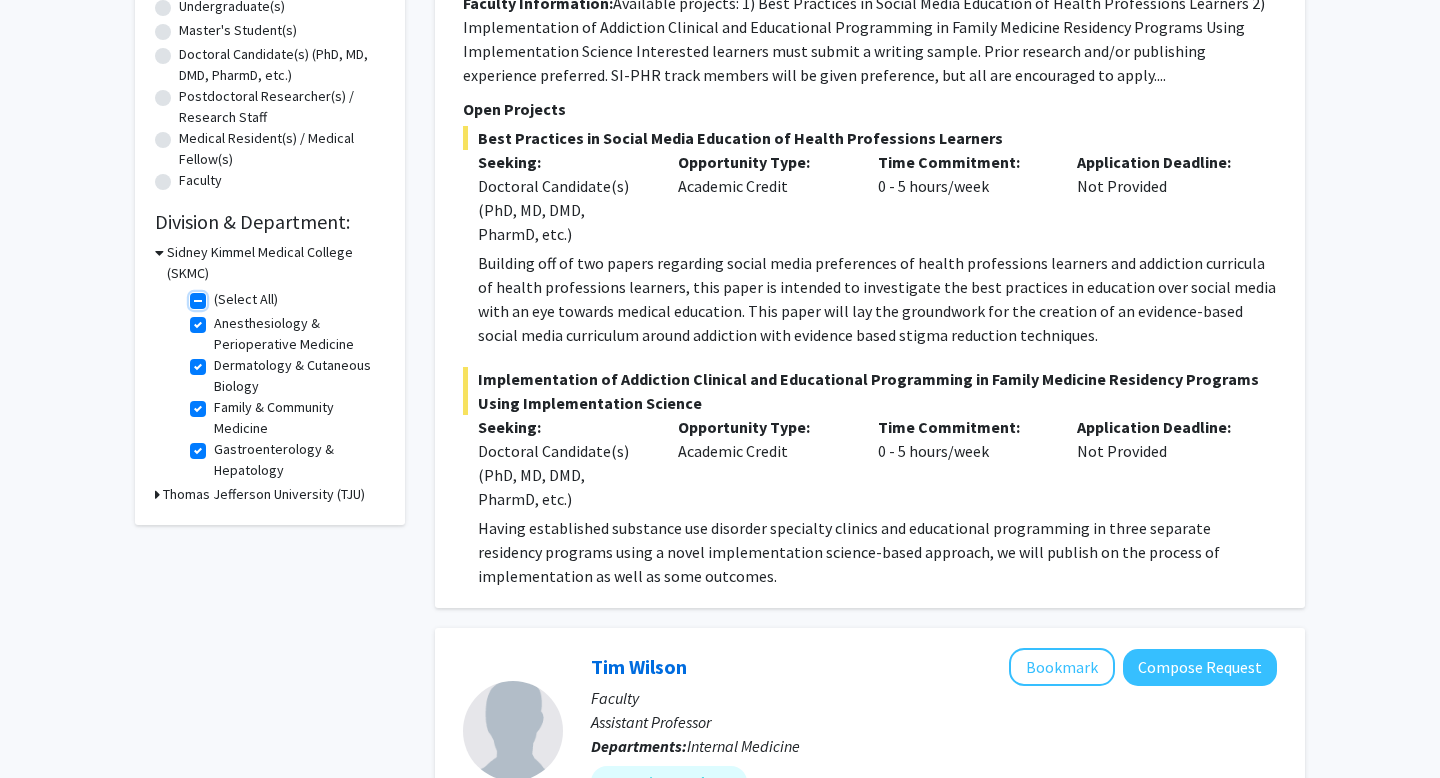 click on "(Select All)" at bounding box center (220, 295) 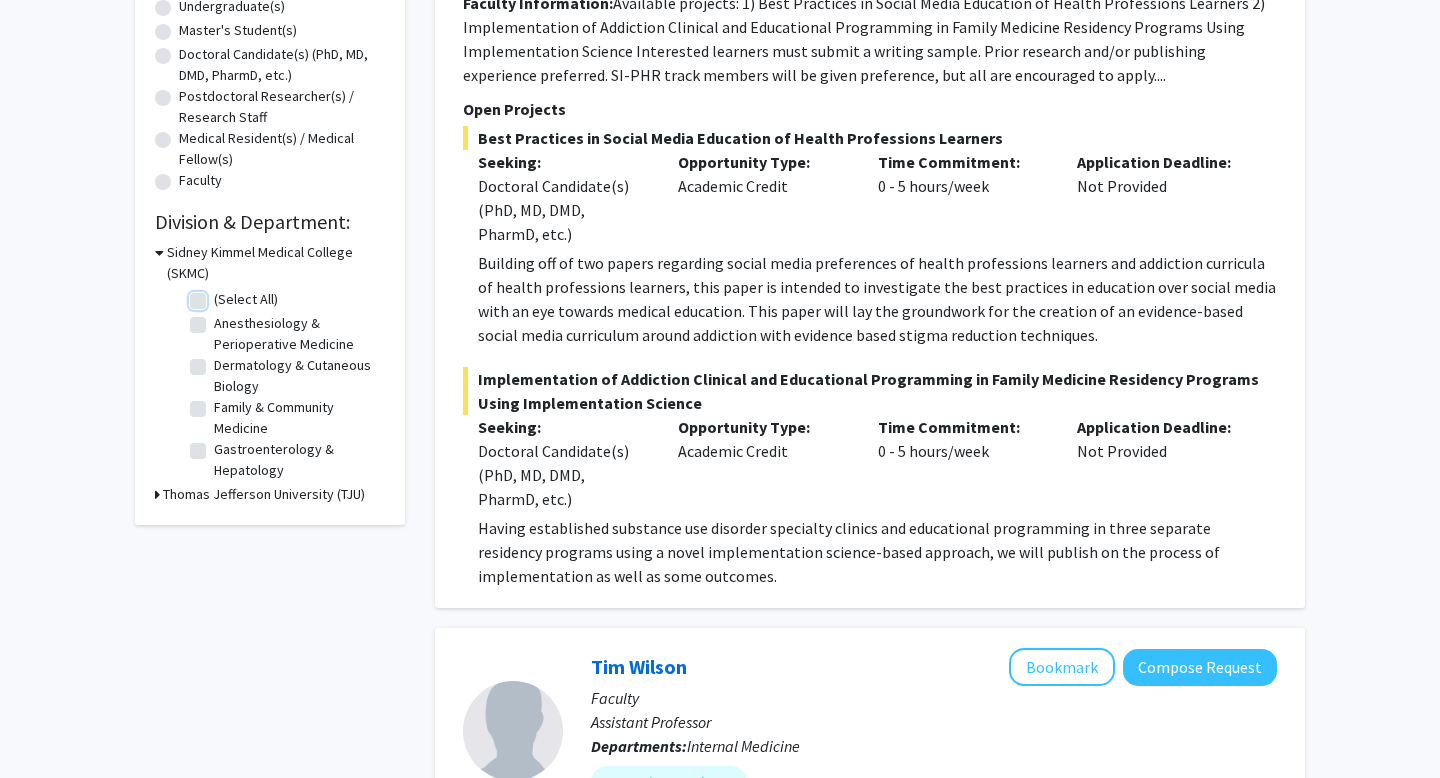 checkbox on "false" 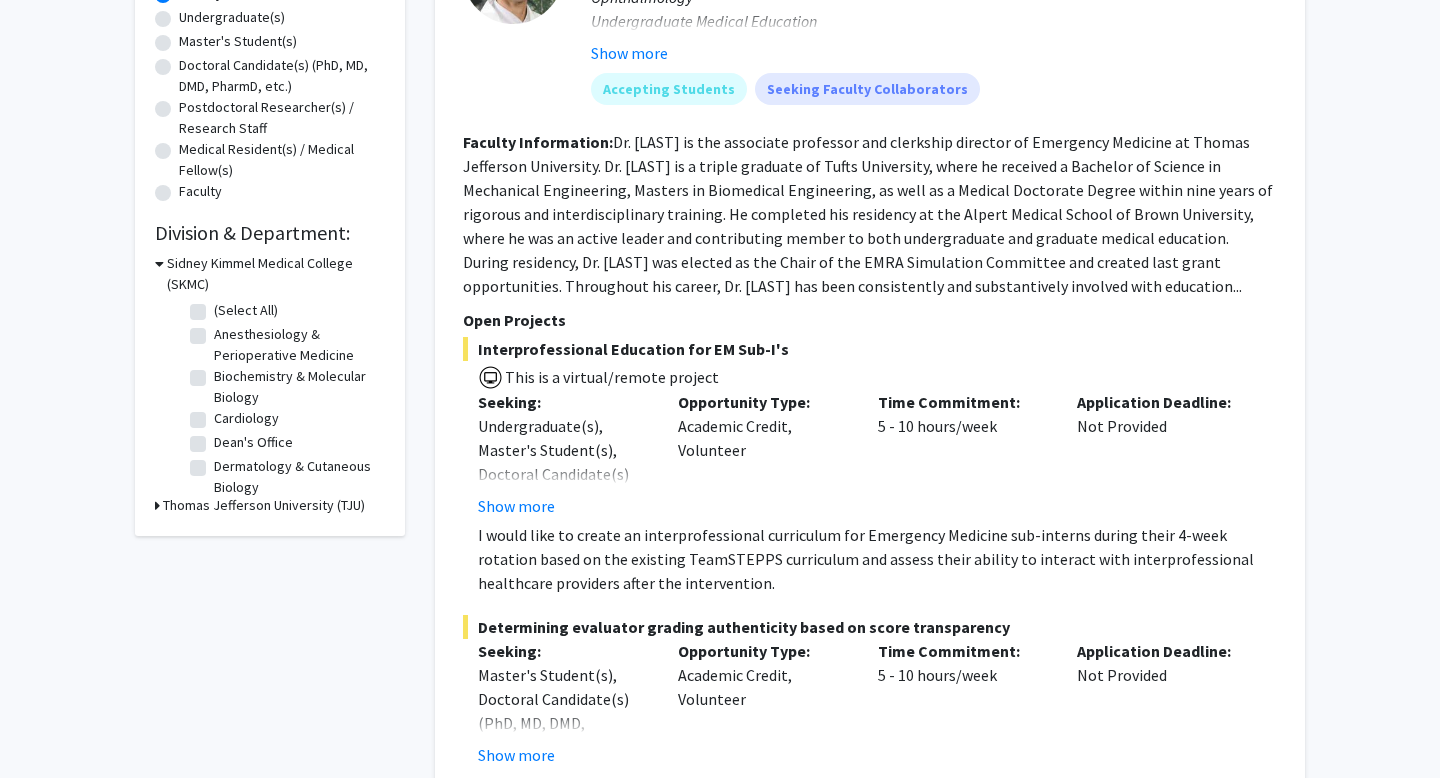 scroll, scrollTop: 378, scrollLeft: 0, axis: vertical 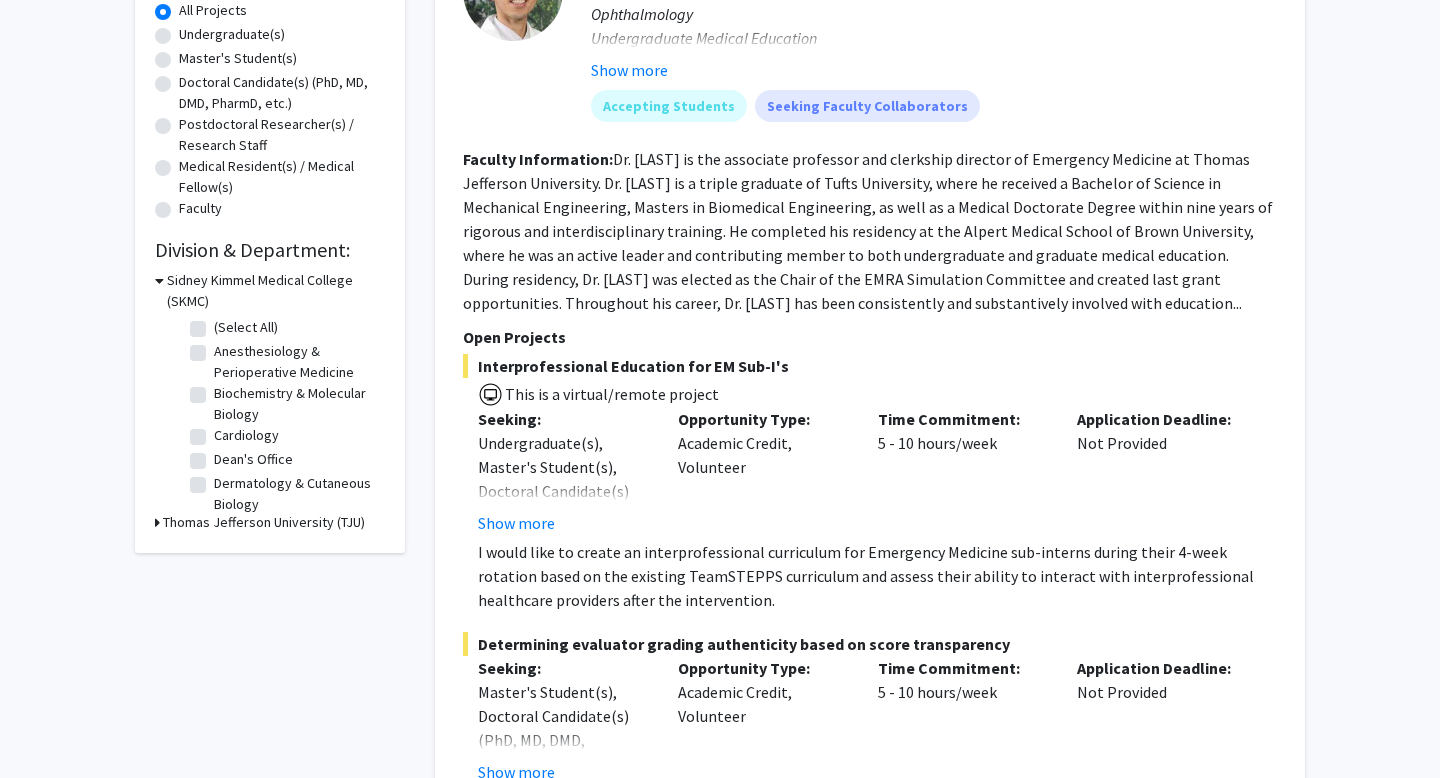 click on "Anesthesiology & Perioperative Medicine" 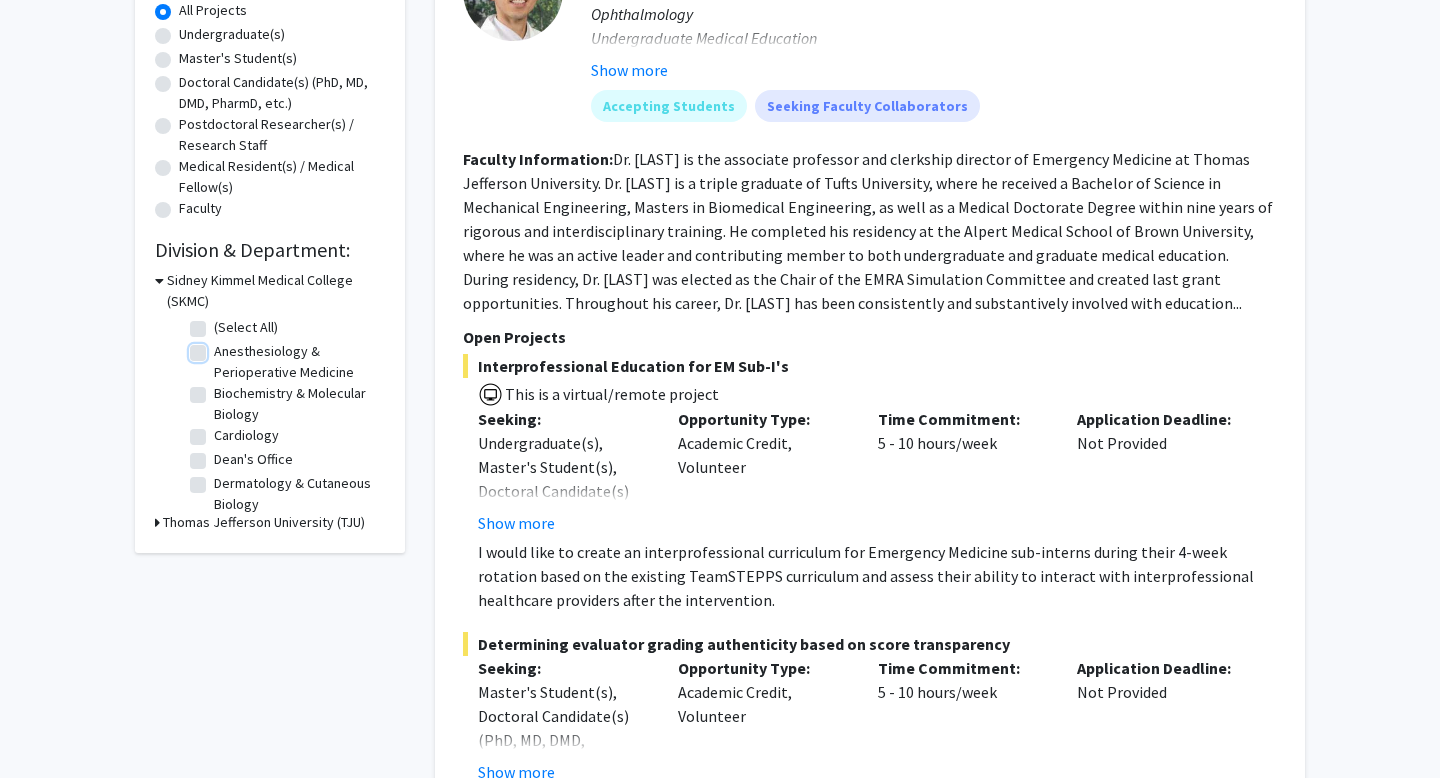 click on "Anesthesiology & Perioperative Medicine" at bounding box center (220, 347) 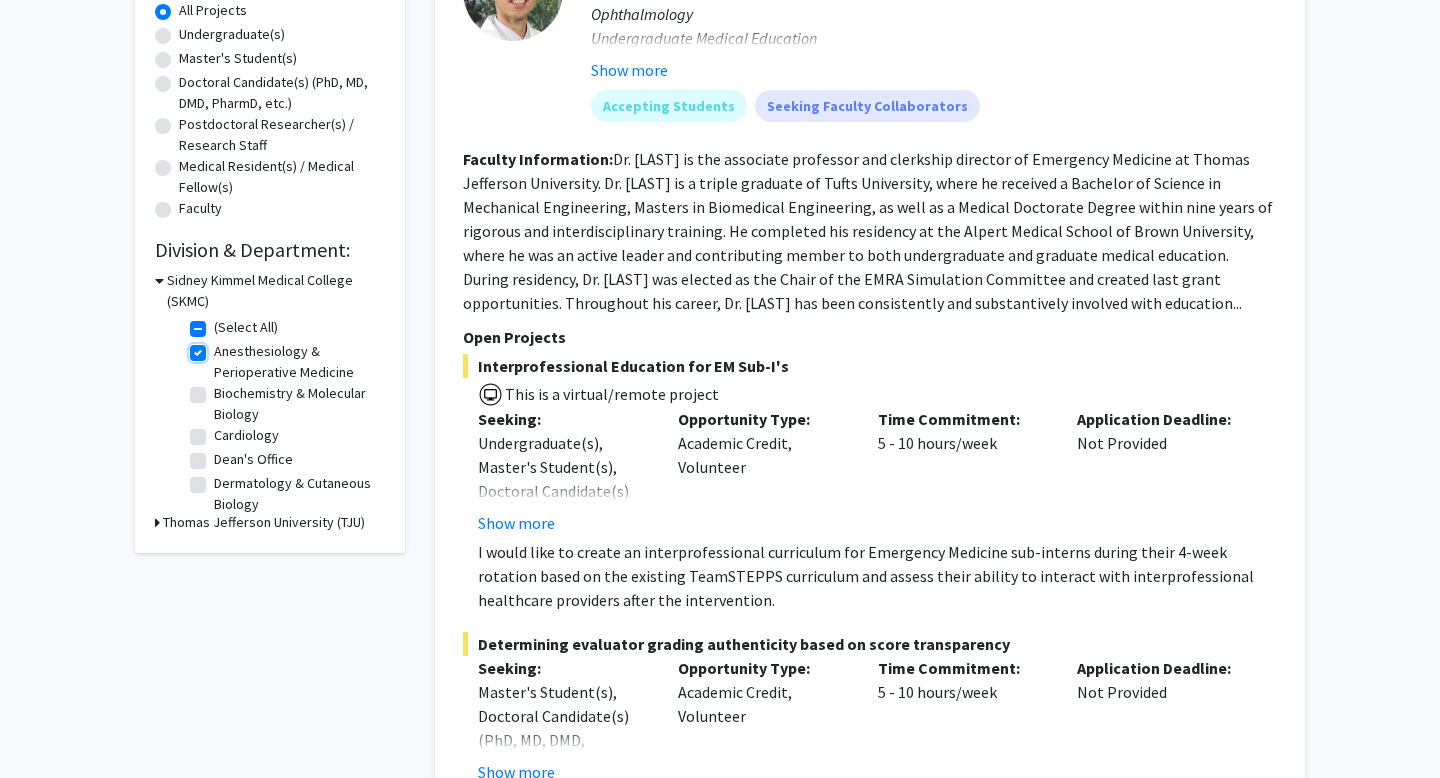 checkbox on "true" 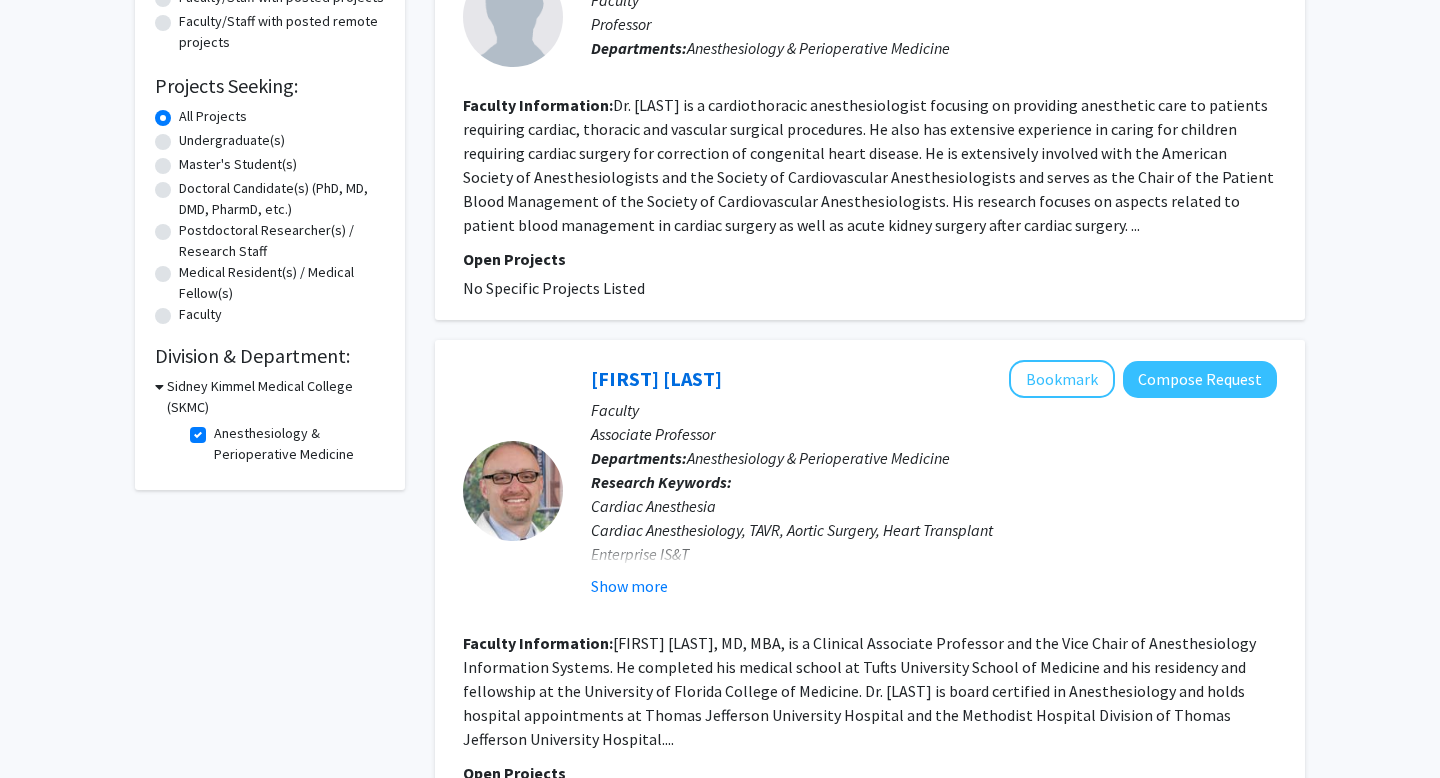 scroll, scrollTop: 414, scrollLeft: 0, axis: vertical 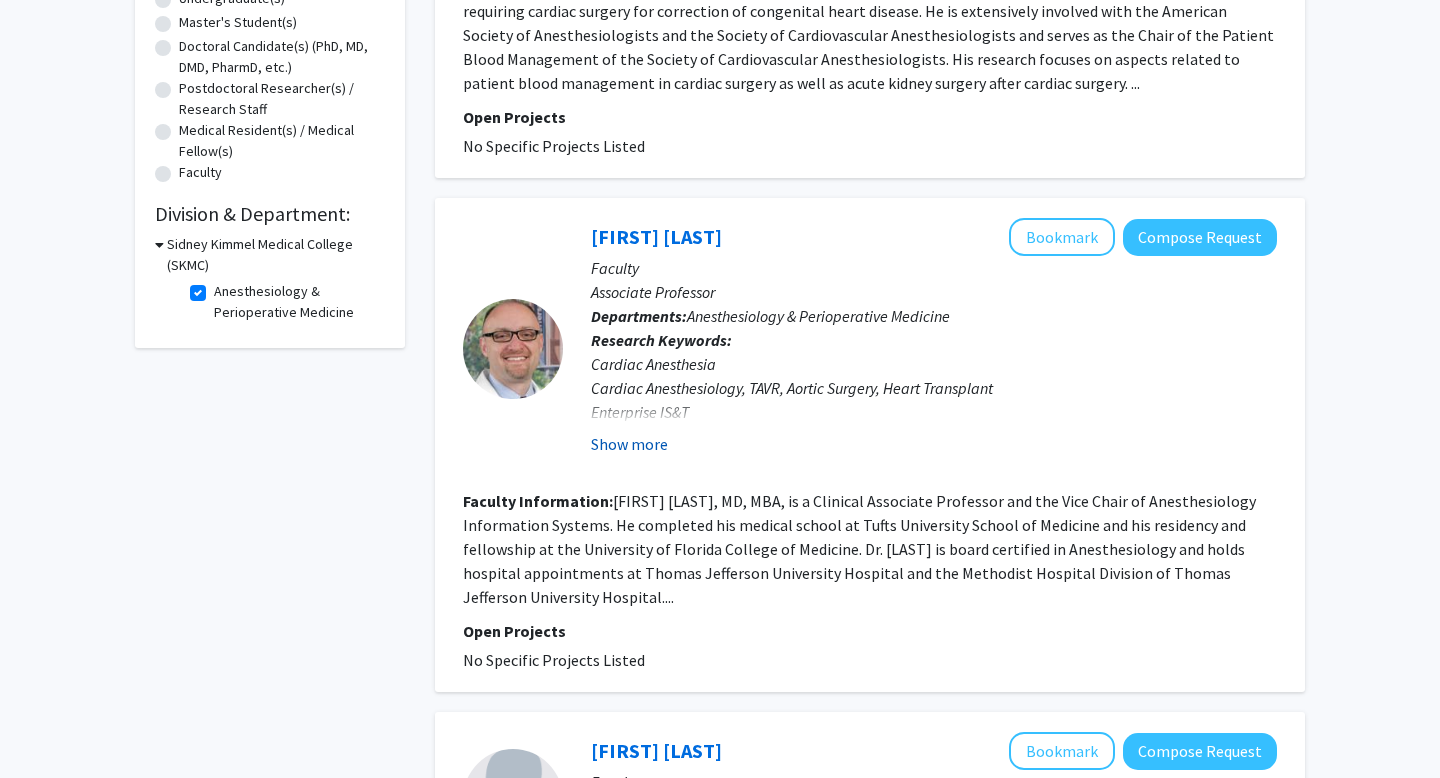 click on "Show more" 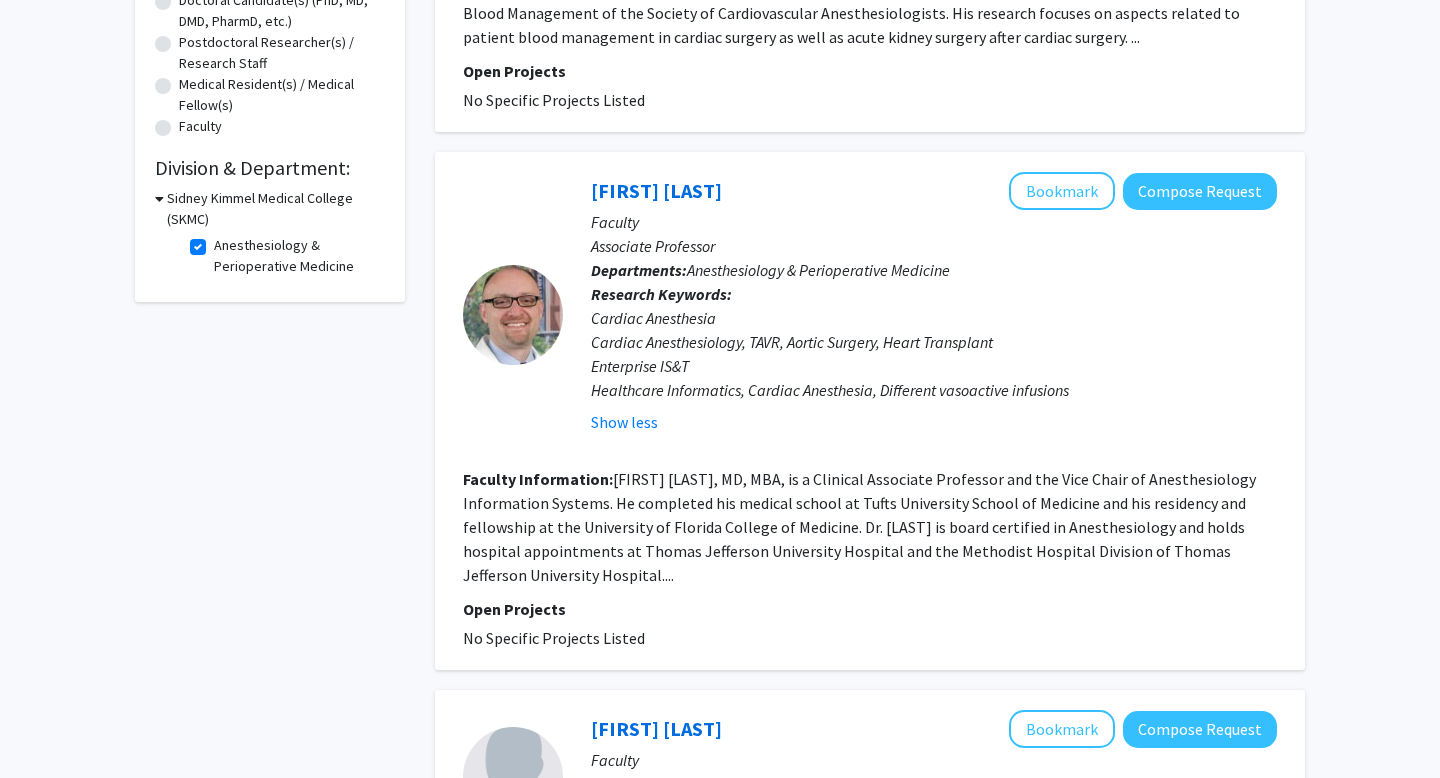 scroll, scrollTop: 177, scrollLeft: 0, axis: vertical 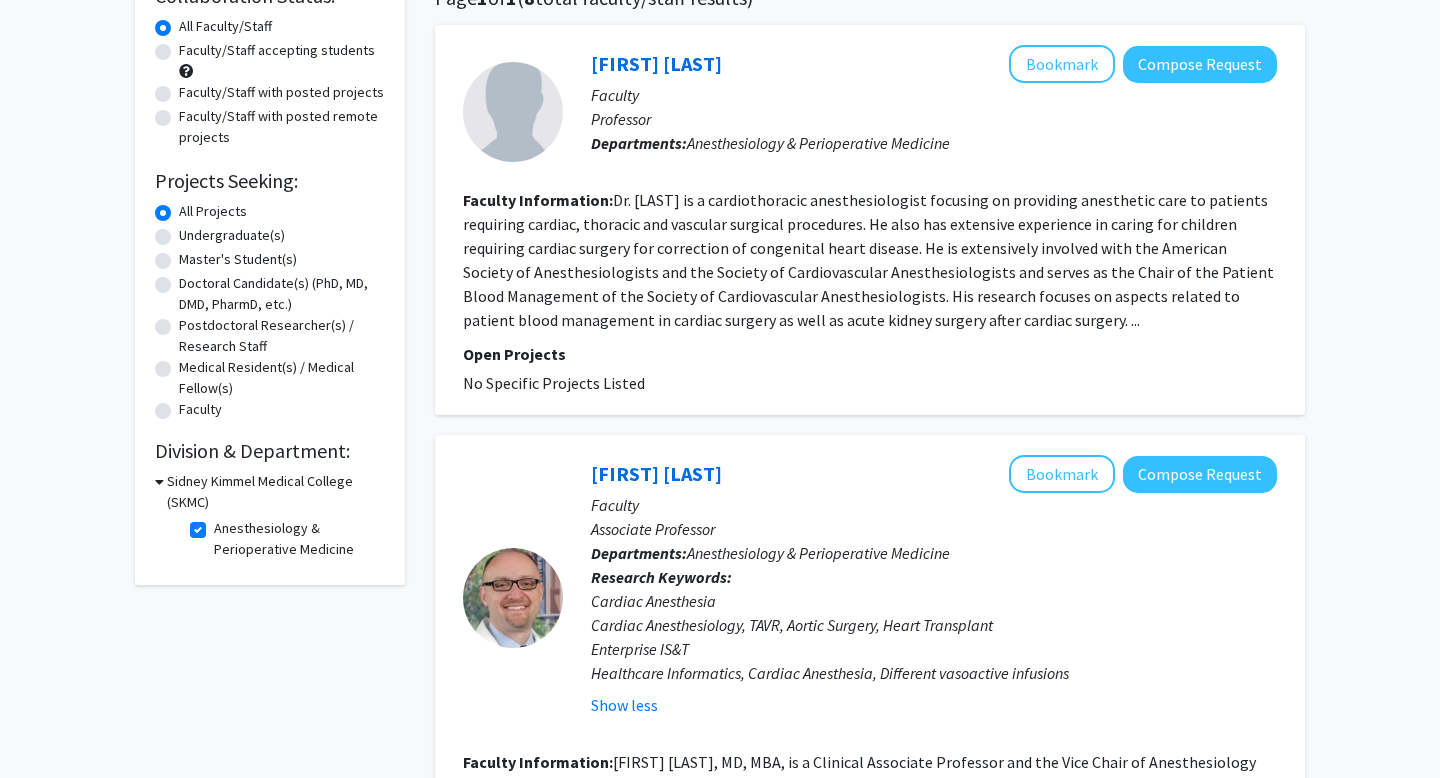 click on "Dr. [LAST] is a cardiothoracic anesthesiologist focusing on providing anesthetic care to patients requiring cardiac, thoracic and vascular surgical procedures. He also has extensive experience in caring for children requiring cardiac surgery for correction of congenital heart disease.
He is extensively involved with the American Society of Anesthesiologists and the Society of Cardiovascular Anesthesiologists and serves as the Chair of the Patient Blood Management of the Society of Cardiovascular Anesthesiologists. His research focuses on aspects related to patient blood management in cardiac surgery as well as acute kidney surgery after cardiac surgery. ..." 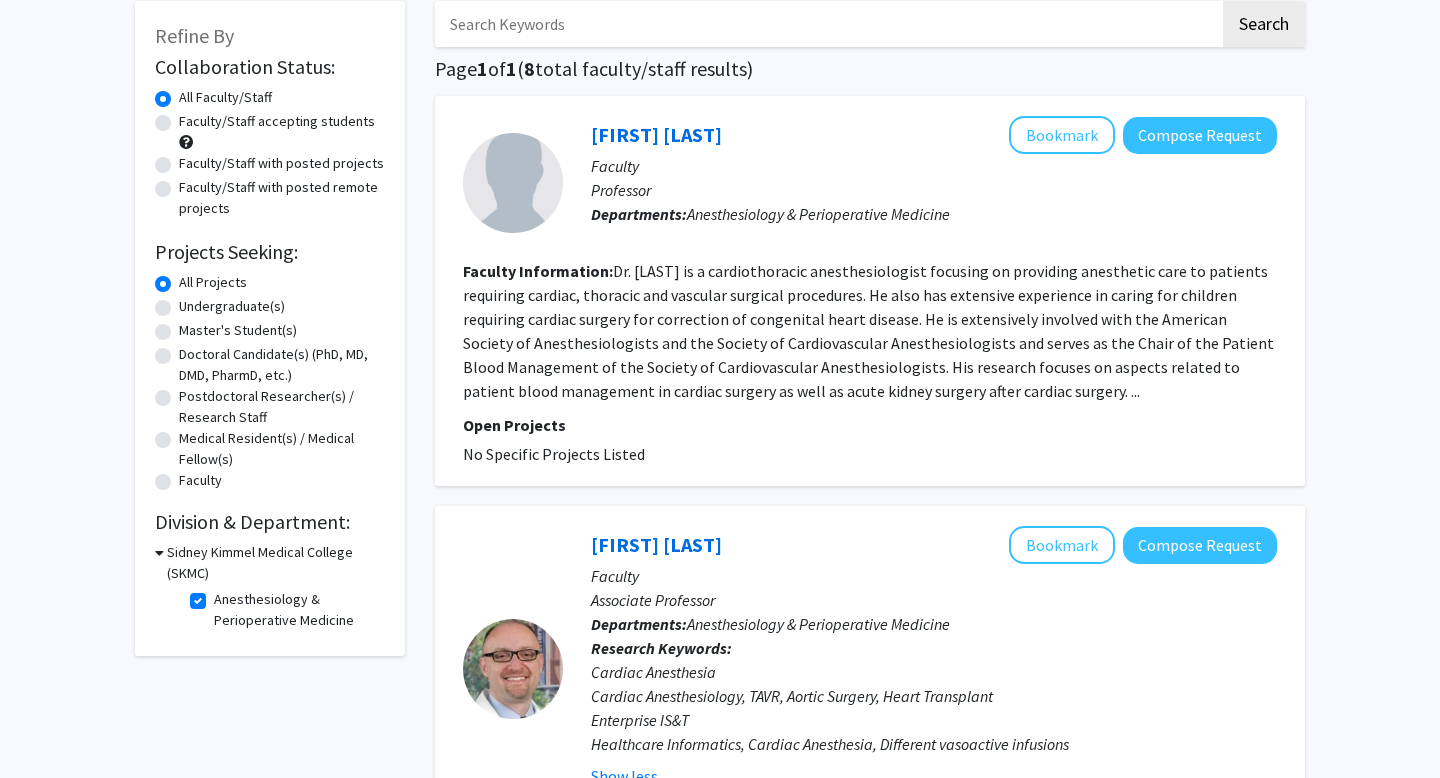 scroll, scrollTop: 133, scrollLeft: 0, axis: vertical 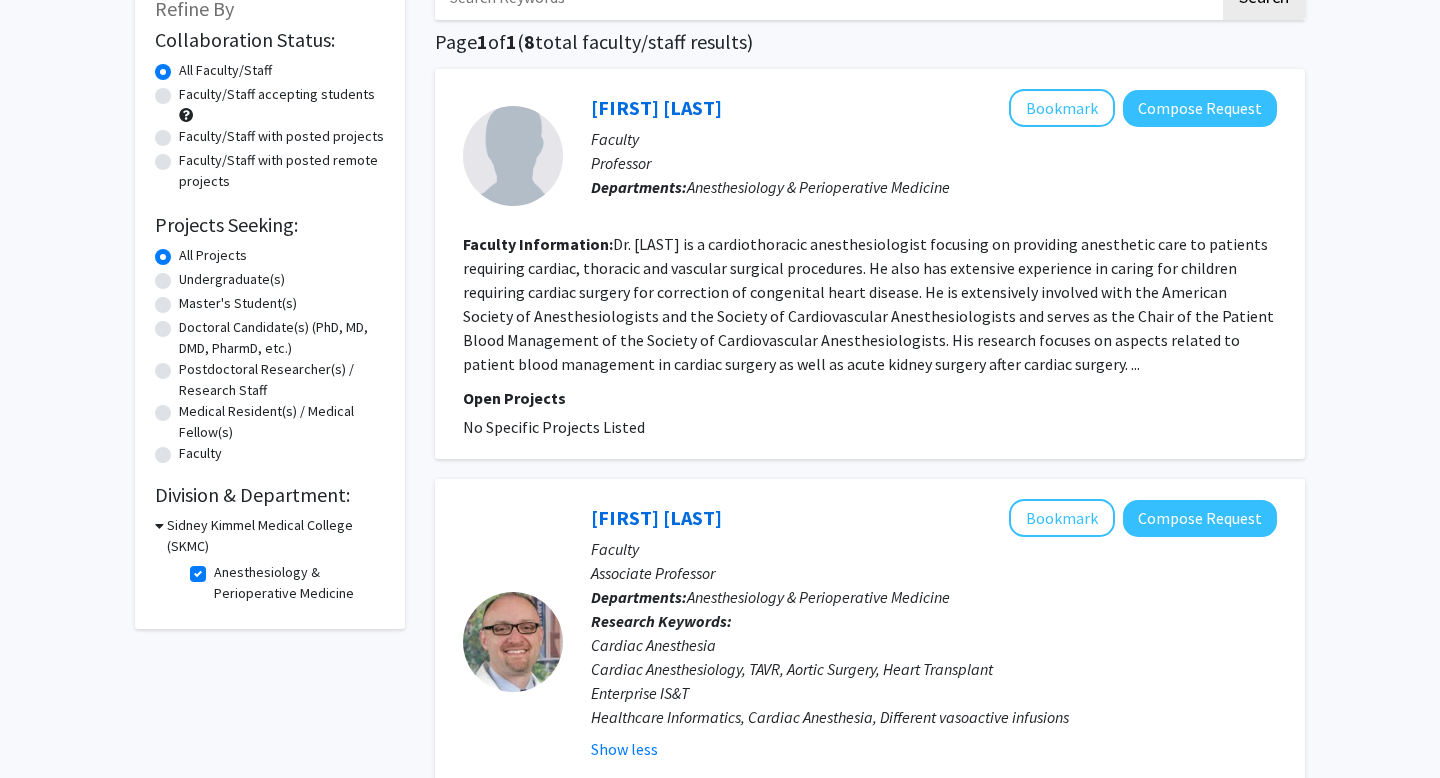 click on "Anesthesiology & Perioperative Medicine" 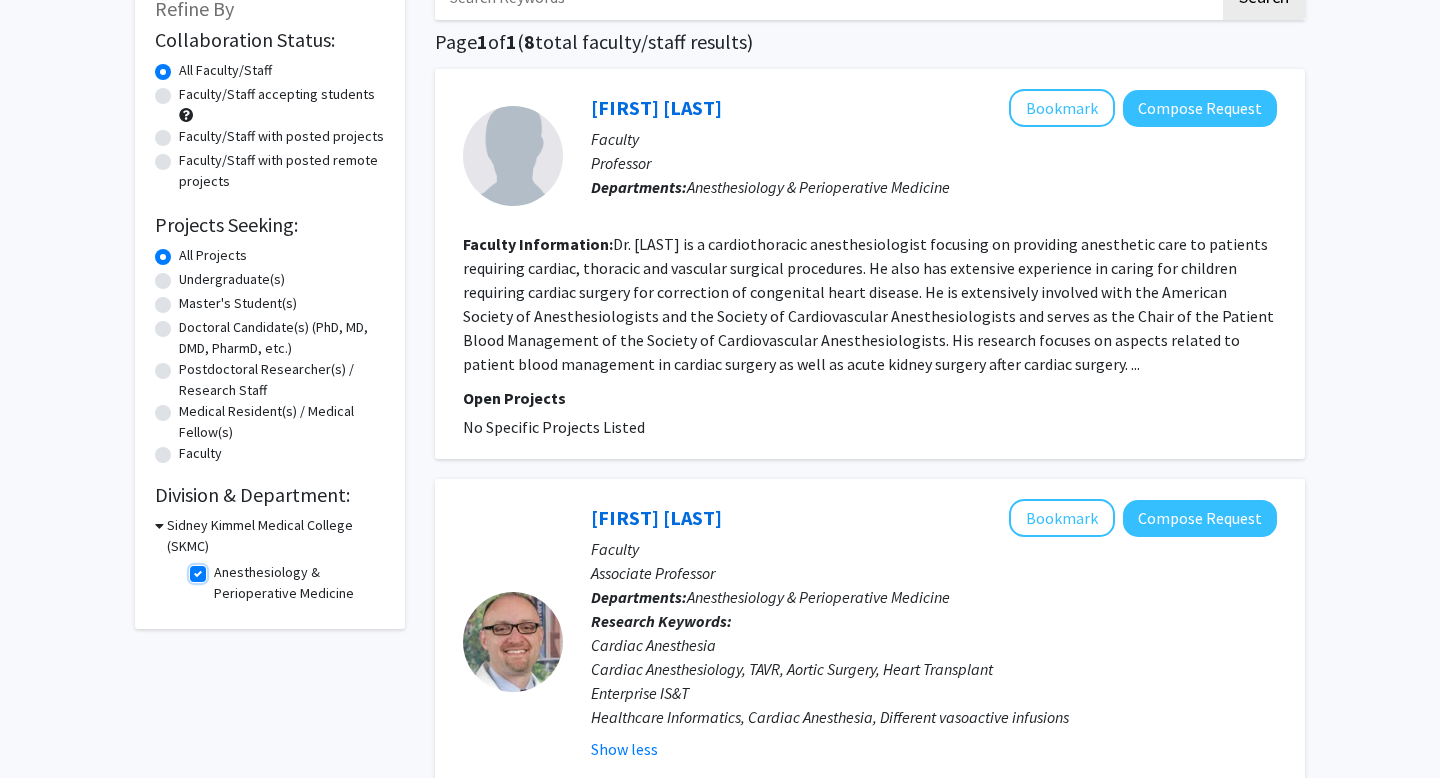 click on "Anesthesiology & Perioperative Medicine" at bounding box center (220, 568) 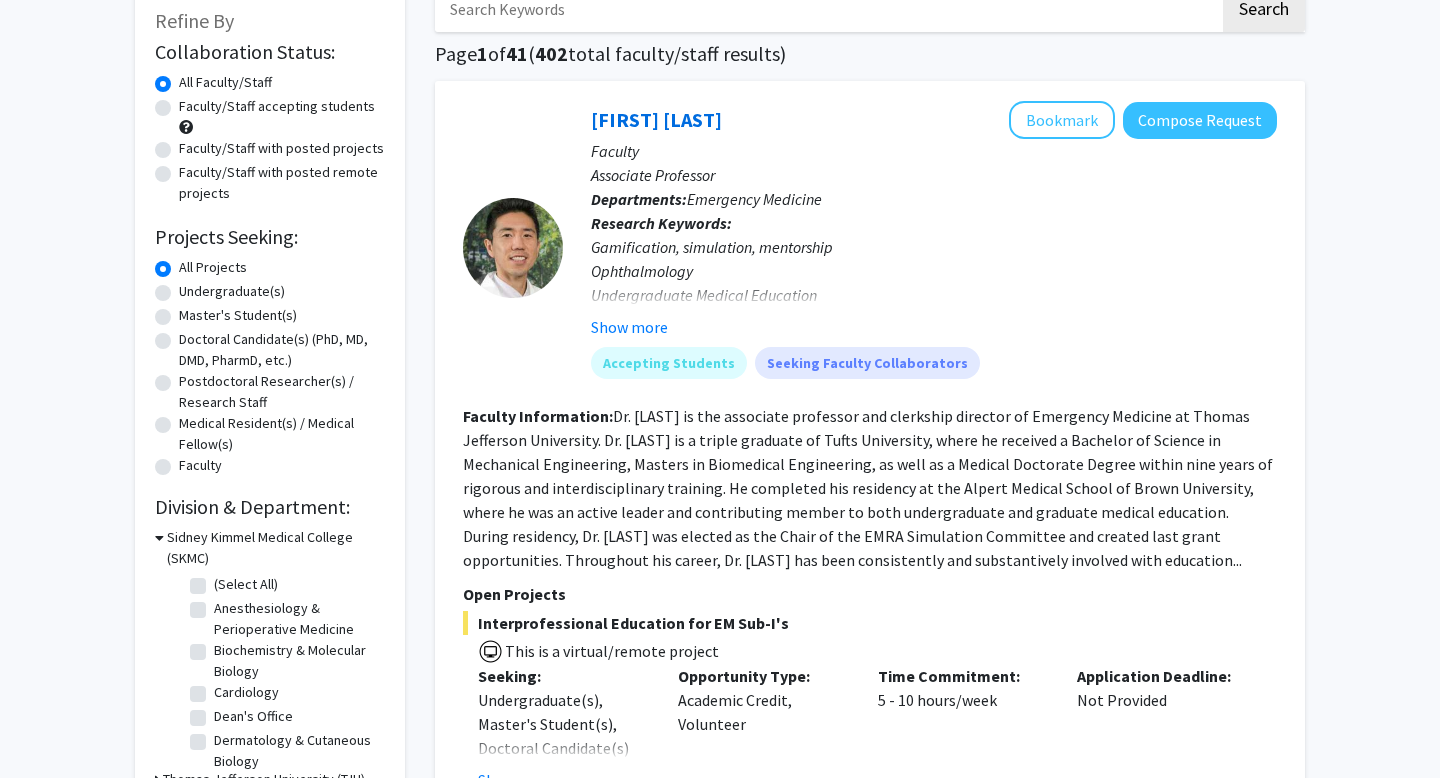 scroll, scrollTop: 162, scrollLeft: 0, axis: vertical 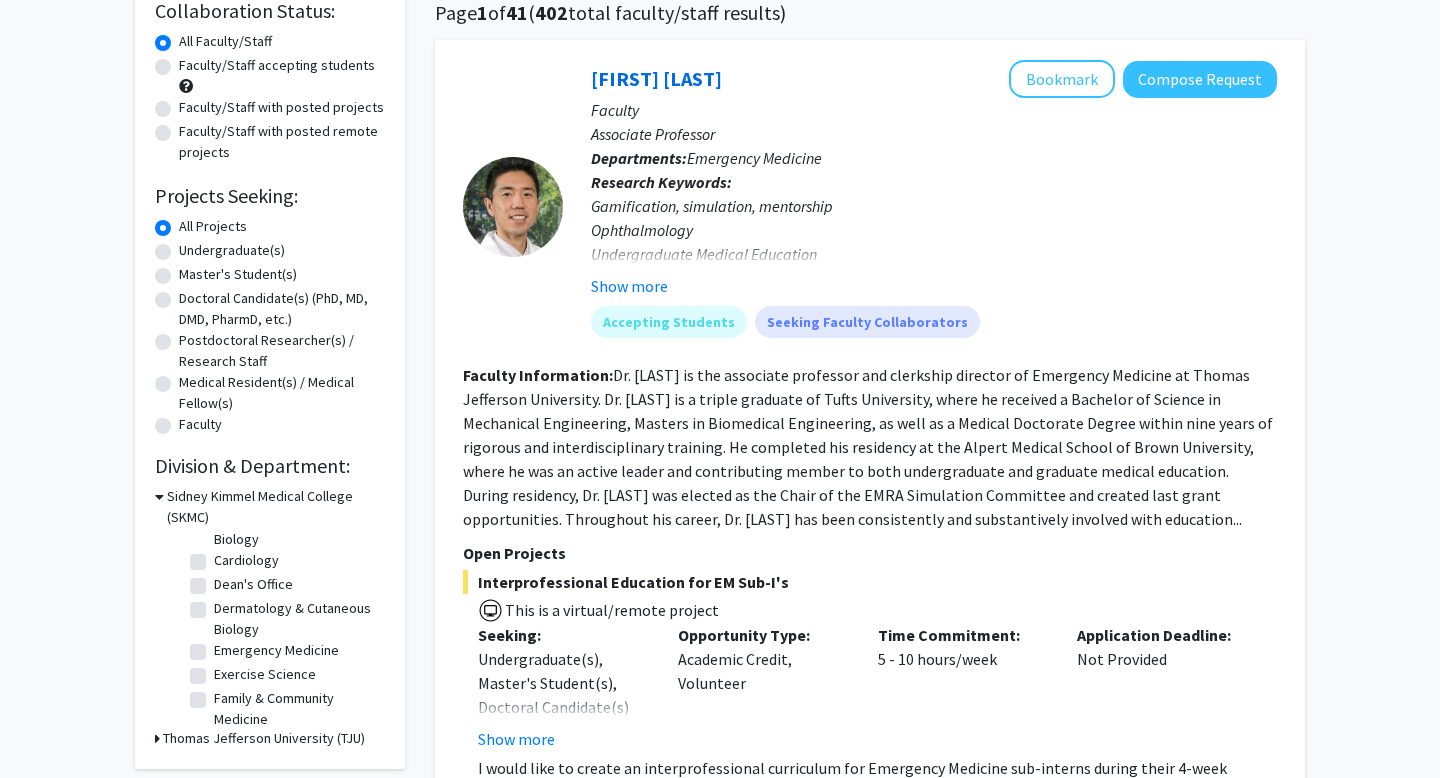 click on "Dermatology & Cutaneous Biology" 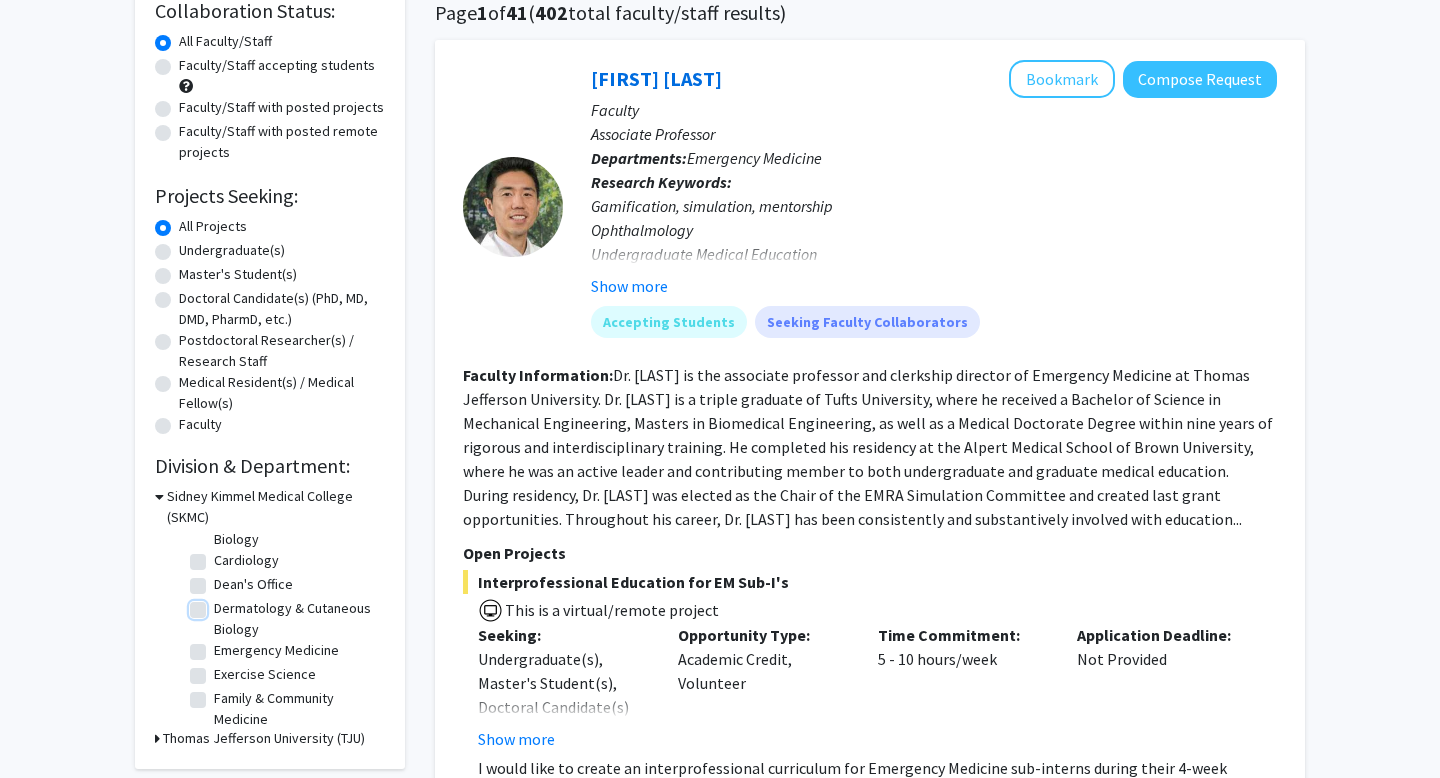 click on "Dermatology & Cutaneous Biology" at bounding box center [220, 604] 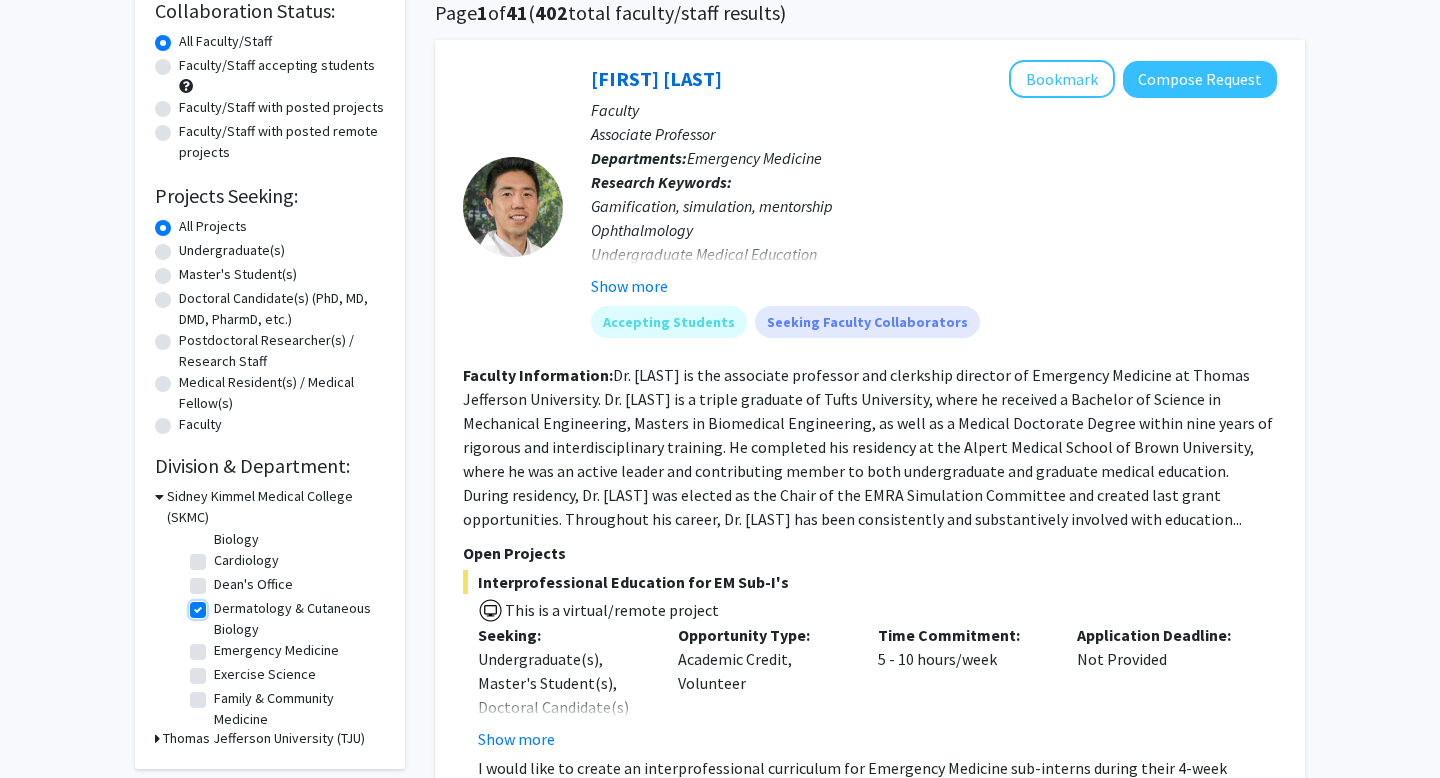 checkbox on "true" 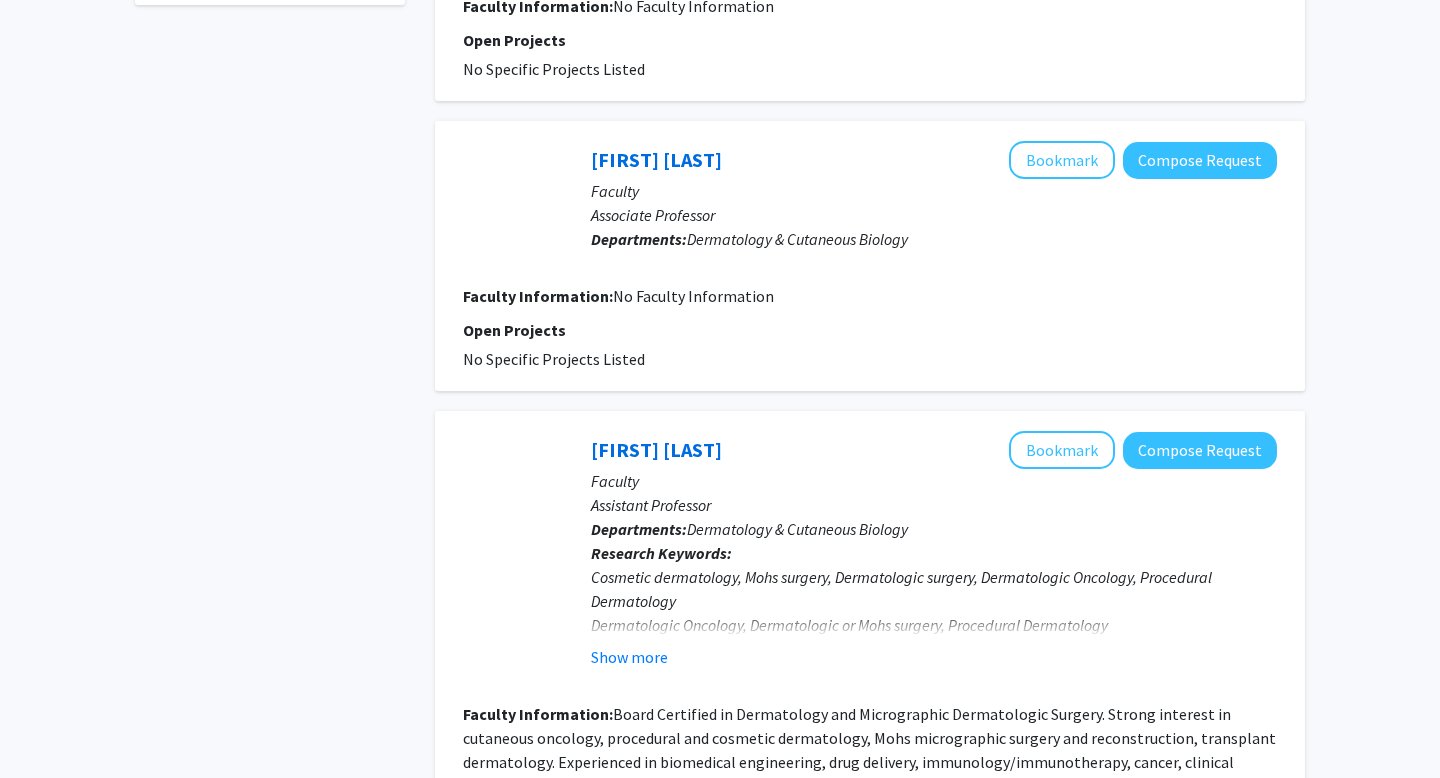 scroll, scrollTop: 871, scrollLeft: 0, axis: vertical 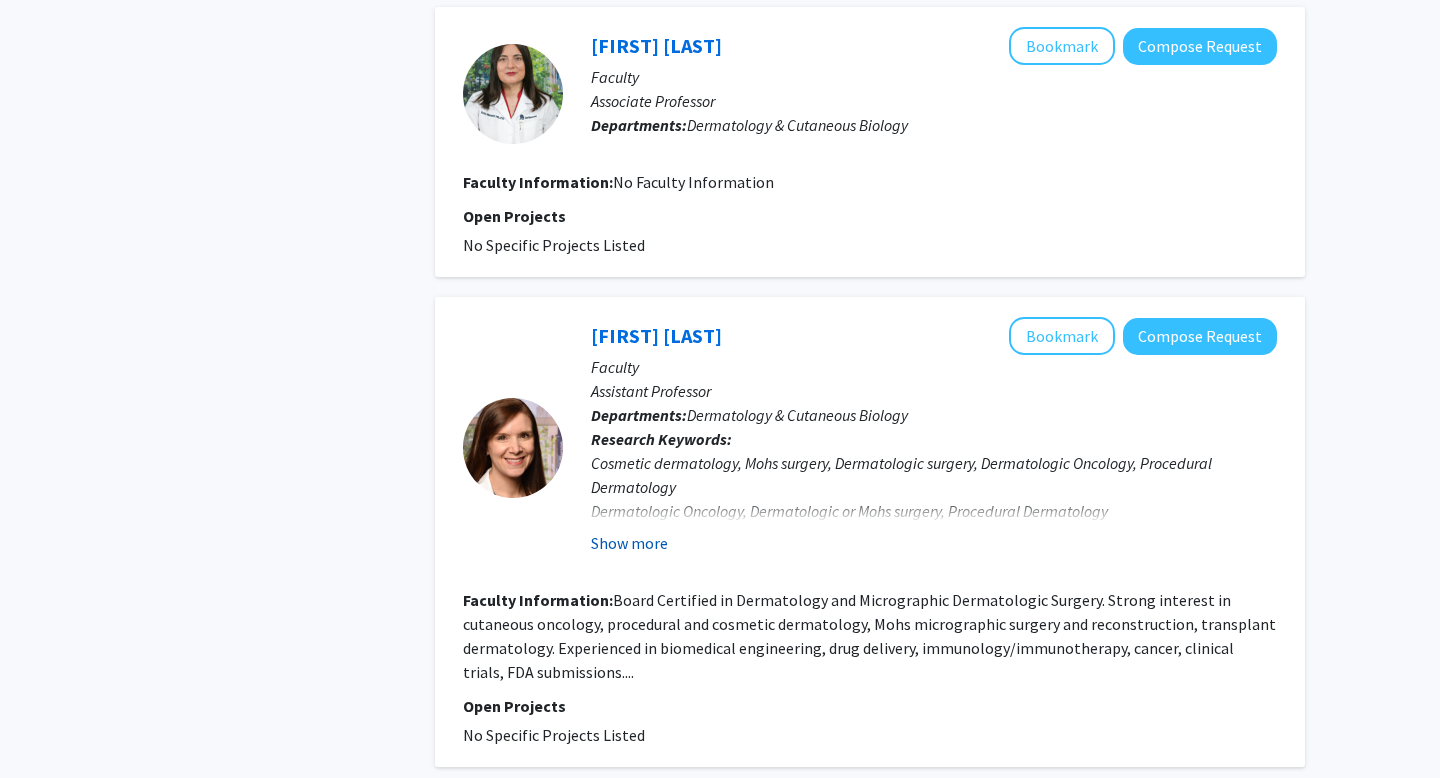 click on "Show more" 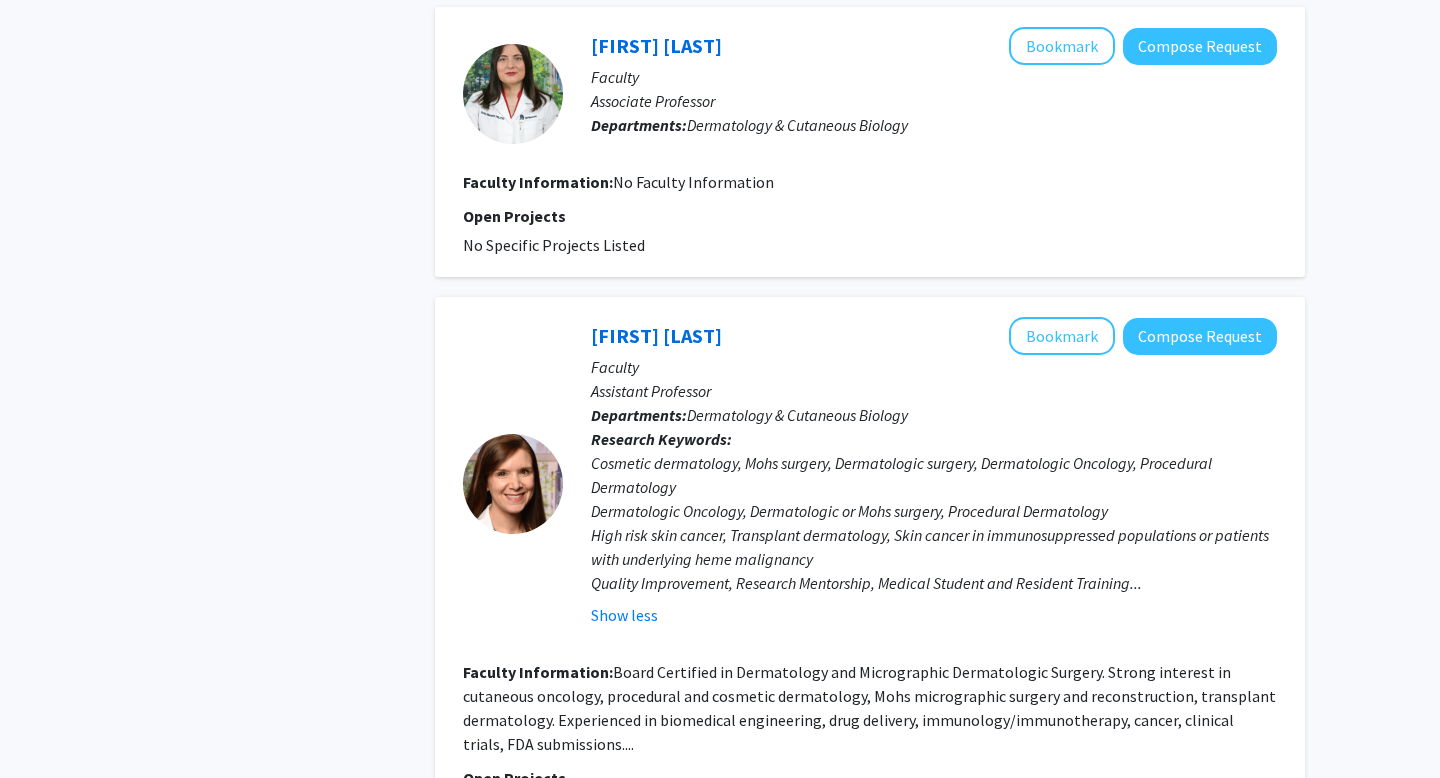 drag, startPoint x: 583, startPoint y: 332, endPoint x: 835, endPoint y: 344, distance: 252.28555 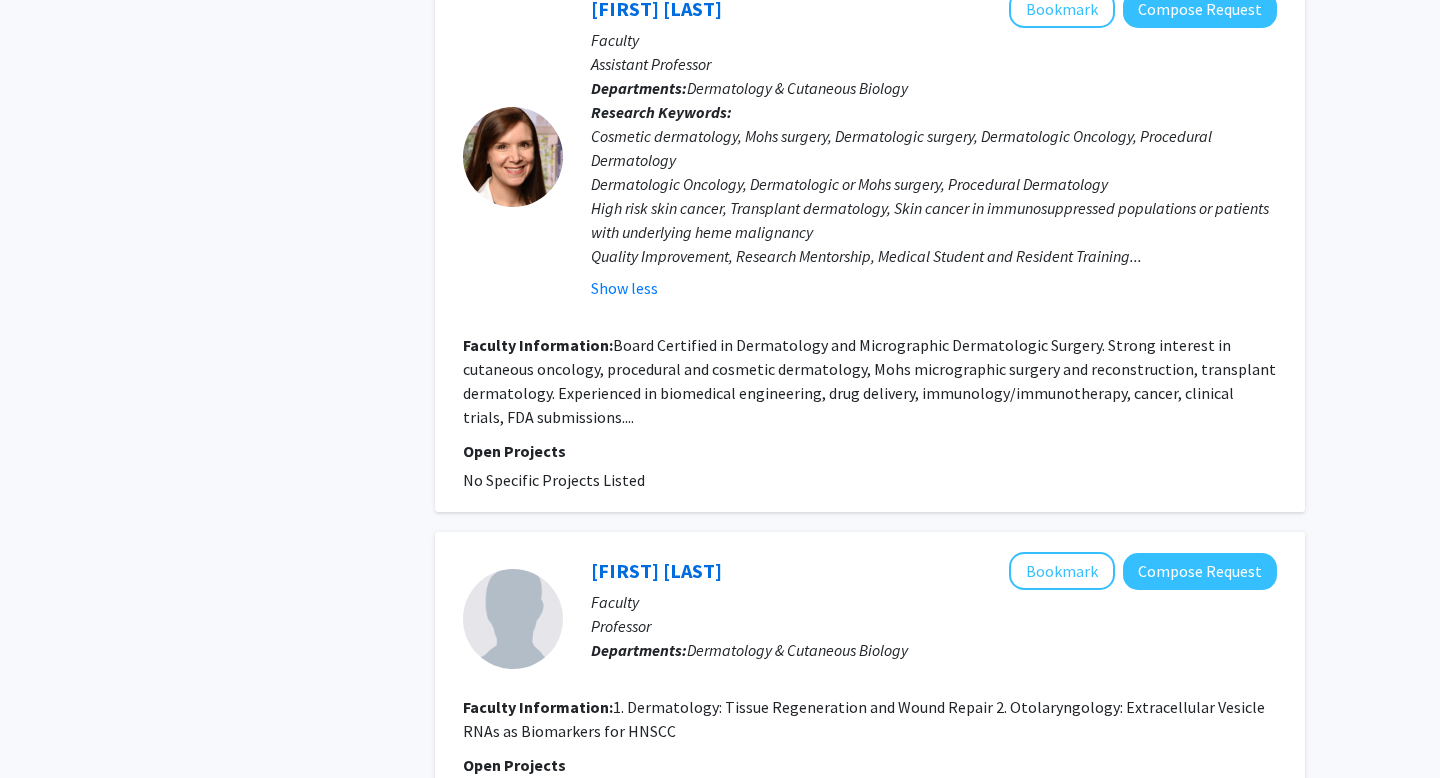 scroll, scrollTop: 1317, scrollLeft: 0, axis: vertical 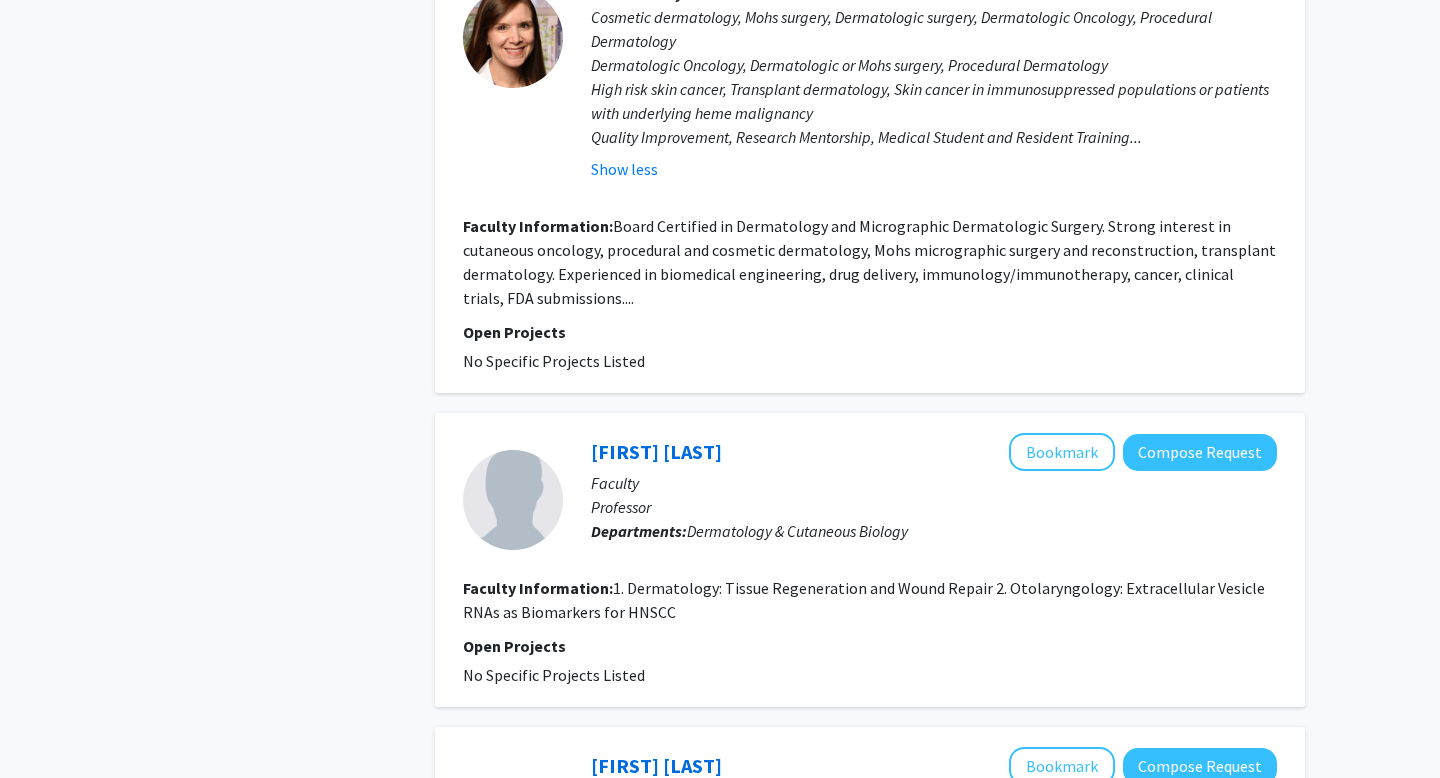 click on "Refine By Collaboration Status: Collaboration Status All Faculty/Staff Collaboration Status Faculty/Staff accepting students Collaboration Status Faculty/Staff with posted projects Collaboration Status Faculty/Staff with posted remote projects Projects Seeking: Projects Seeking Level All Projects Projects Seeking Level Undergraduate(s) Projects Seeking Level Master's Student(s) Projects Seeking Level Doctoral Candidate(s) (PhD, MD, DMD, PharmD, etc.) Projects Seeking Level Postdoctoral Researcher(s) / Research Staff Projects Seeking Level Medical Resident(s) / Medical Fellow(s) Projects Seeking Level Faculty Division & Department: Sidney Kimmel Medical College (SKMC) Dermatology & Cutaneous Biology Dermatology & Cutaneous Biology" 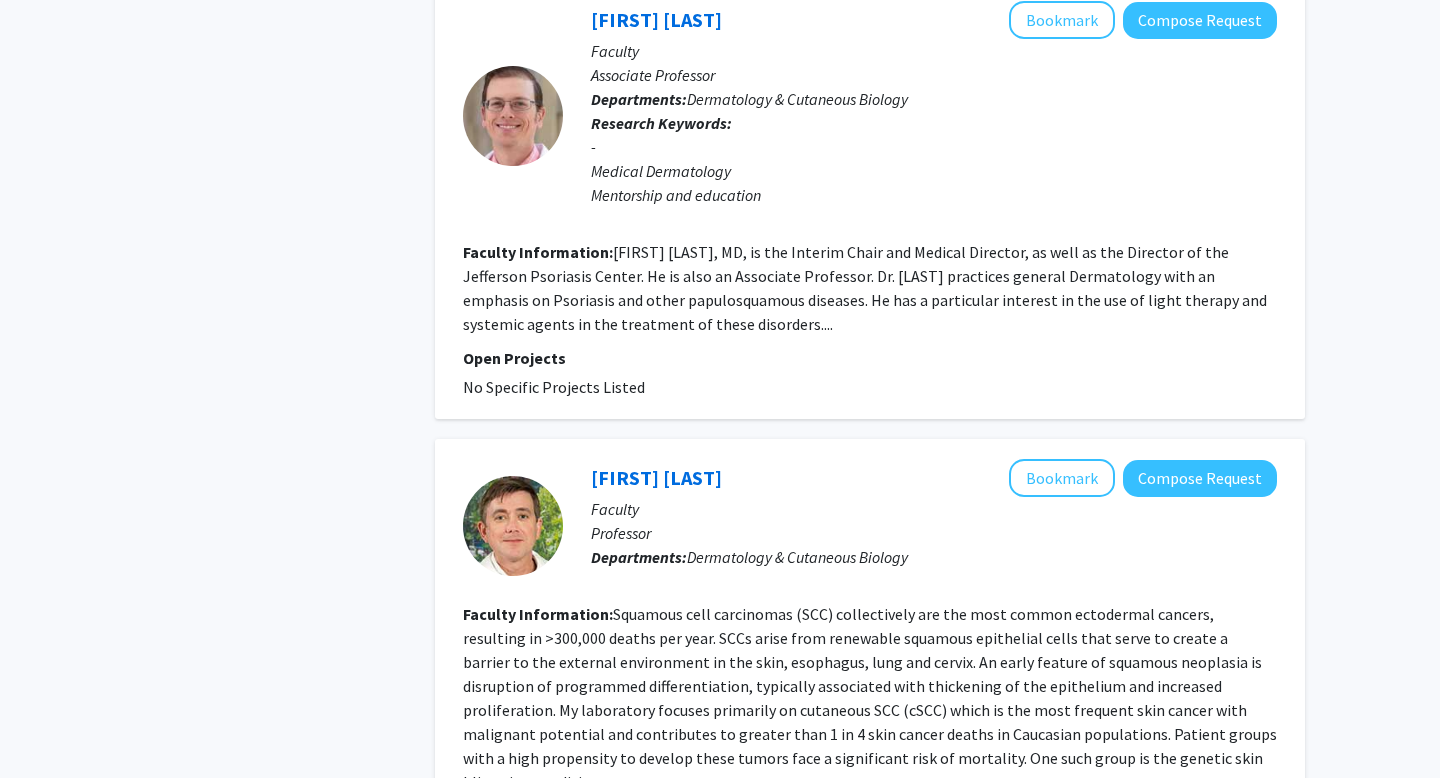 scroll, scrollTop: 2228, scrollLeft: 0, axis: vertical 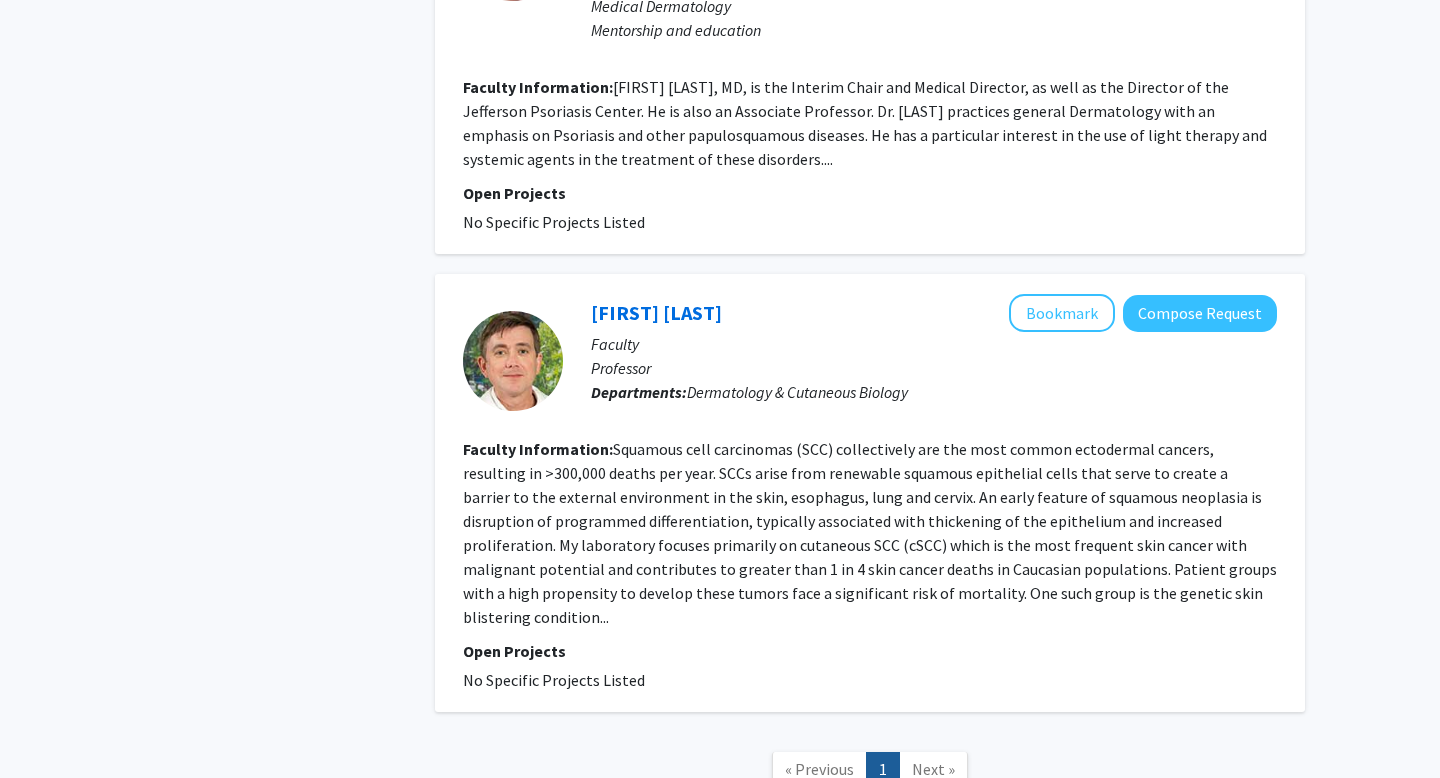 click 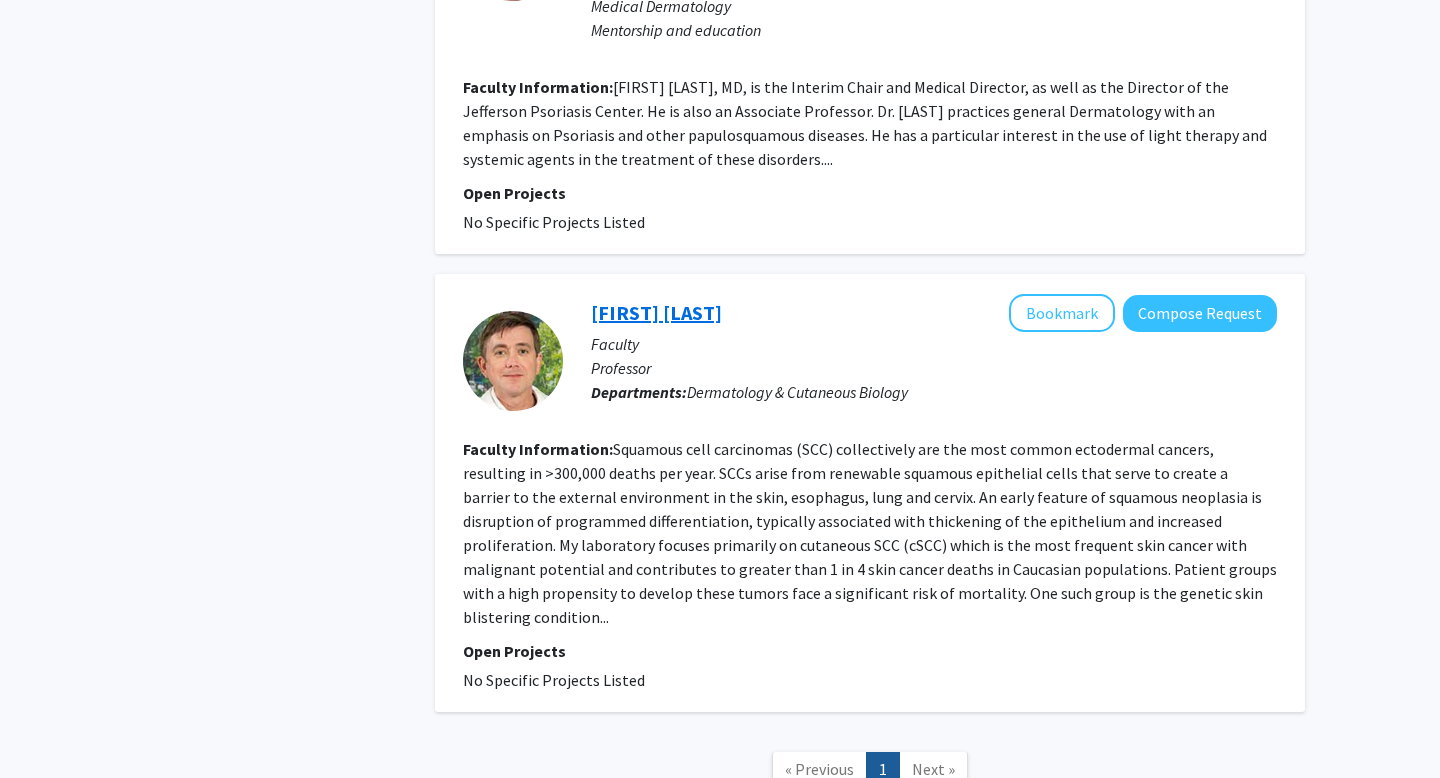 click on "[FIRST] [LAST]" 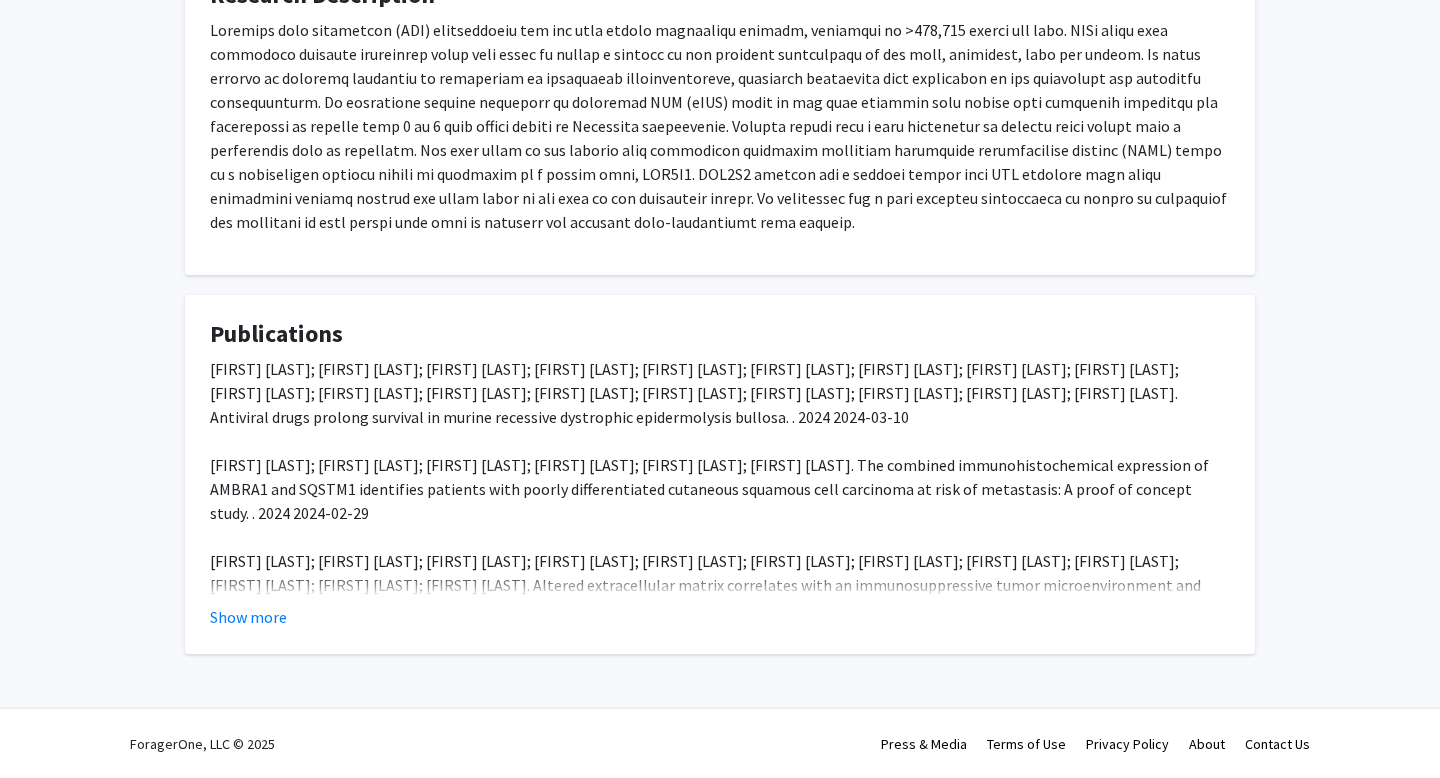 scroll, scrollTop: 0, scrollLeft: 0, axis: both 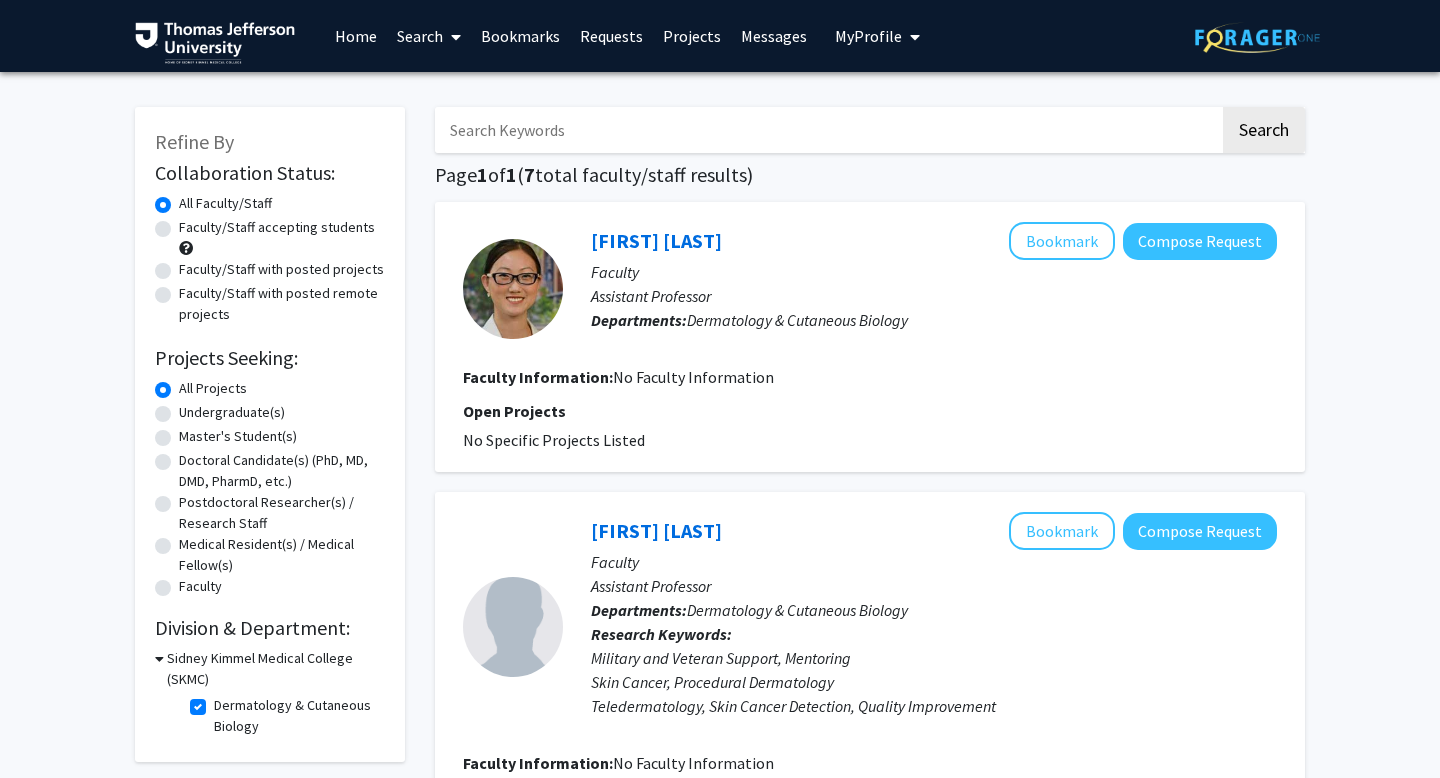 click on "Dermatology & Cutaneous Biology" 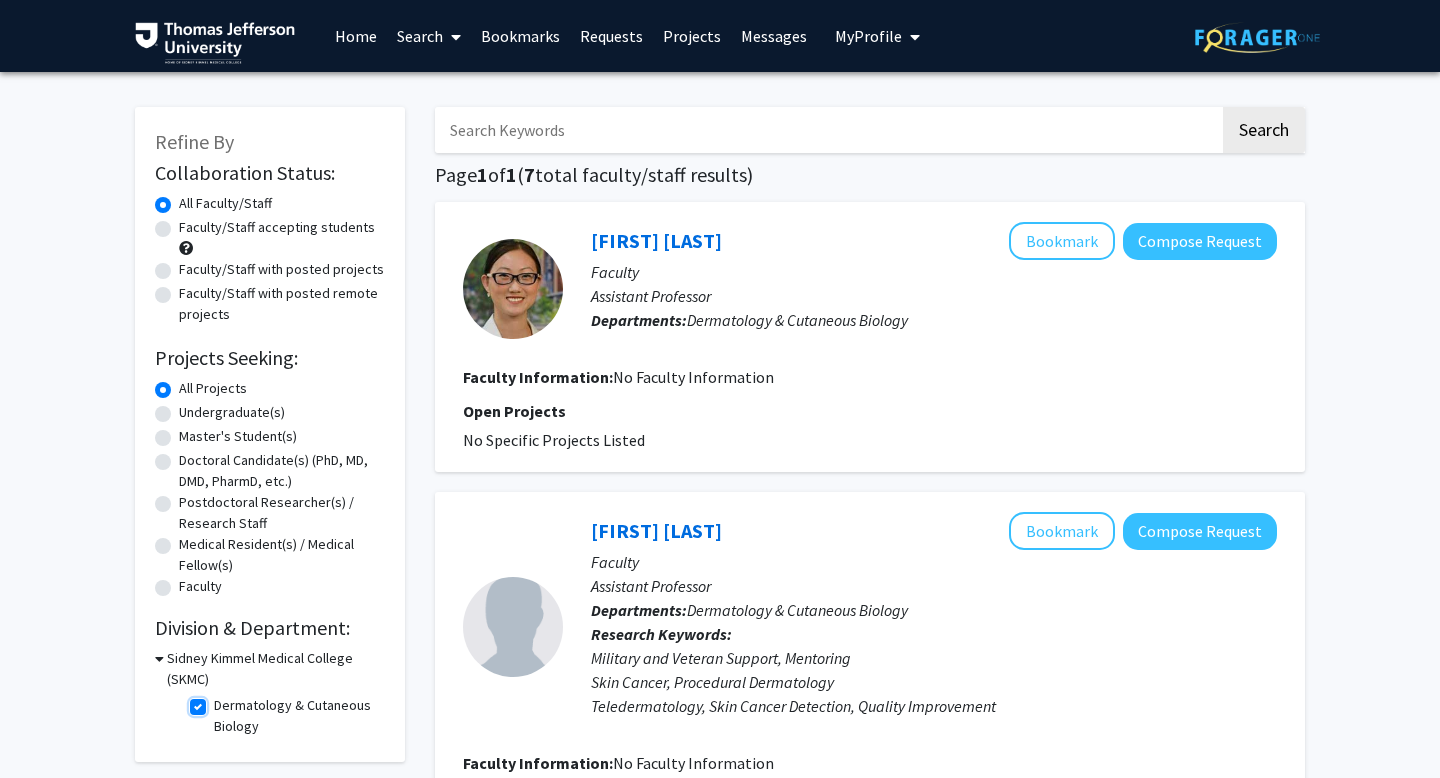 click on "Dermatology & Cutaneous Biology" at bounding box center [220, 701] 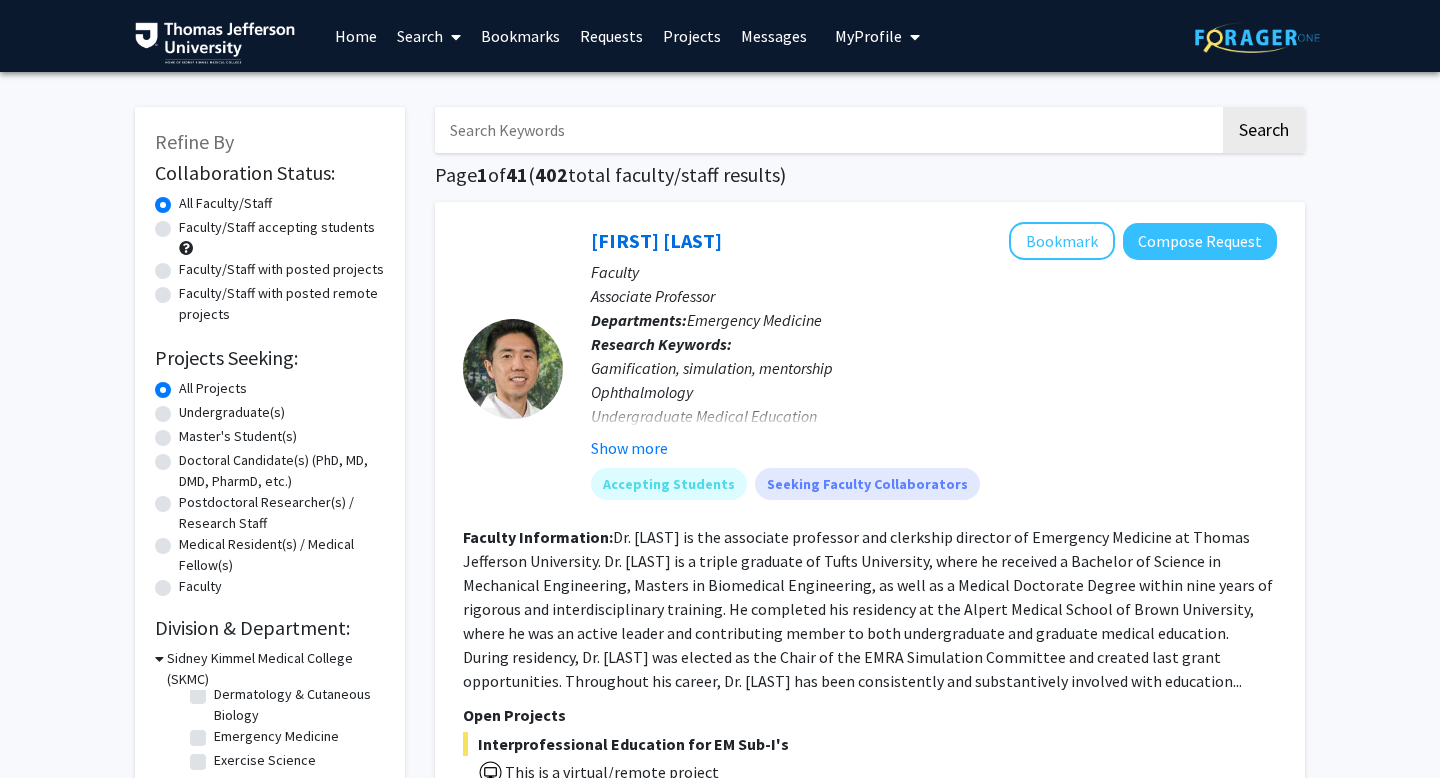 scroll, scrollTop: 187, scrollLeft: 0, axis: vertical 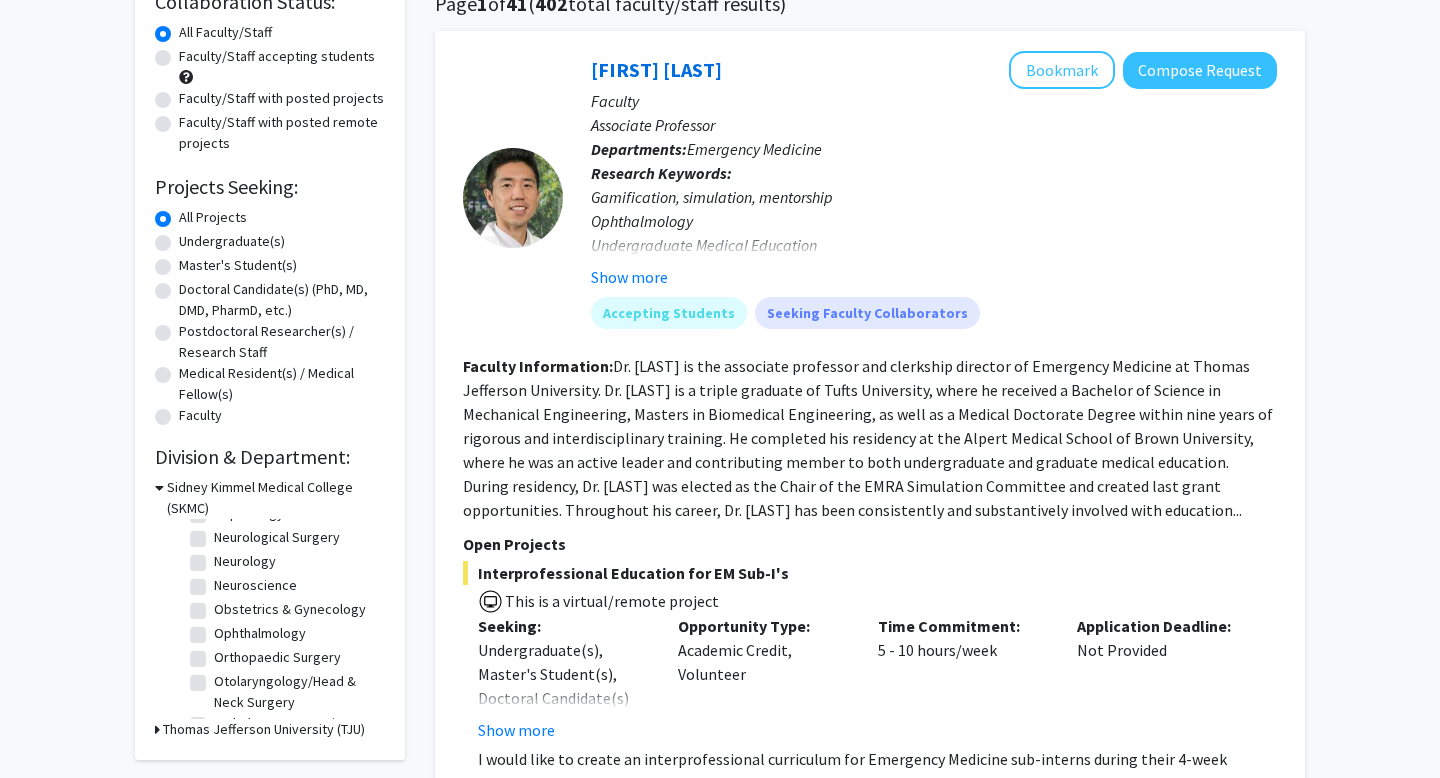 click on "Ophthalmology" 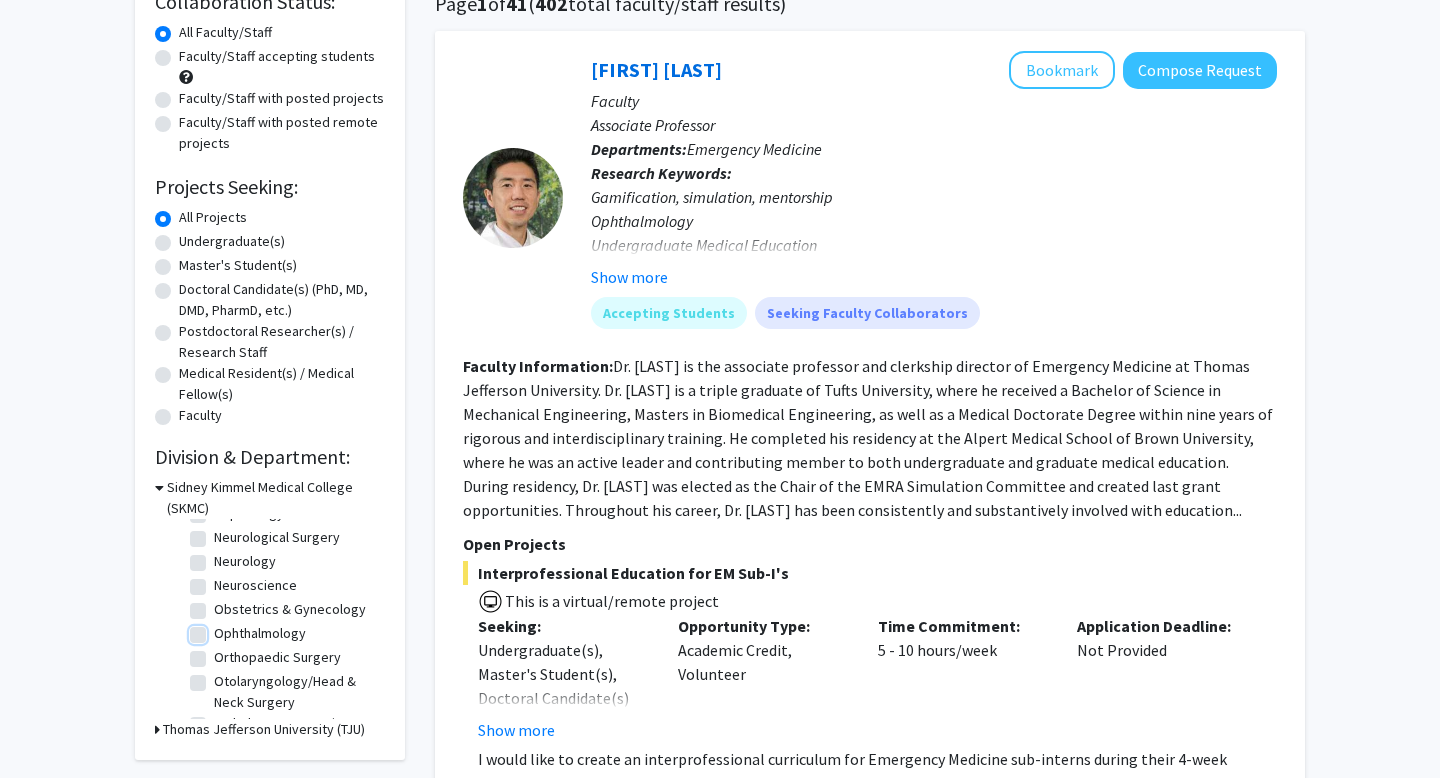 click on "Ophthalmology" at bounding box center [220, 629] 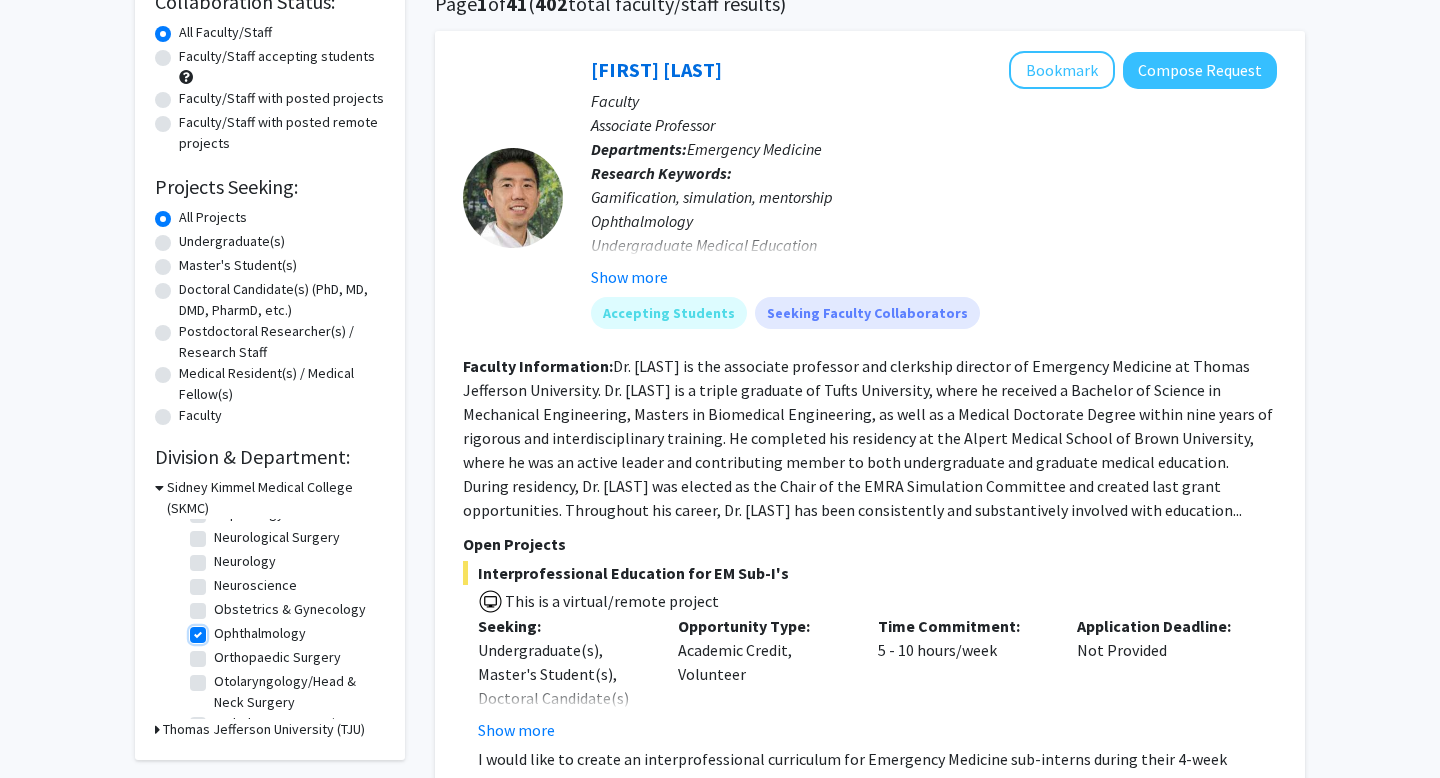 checkbox on "true" 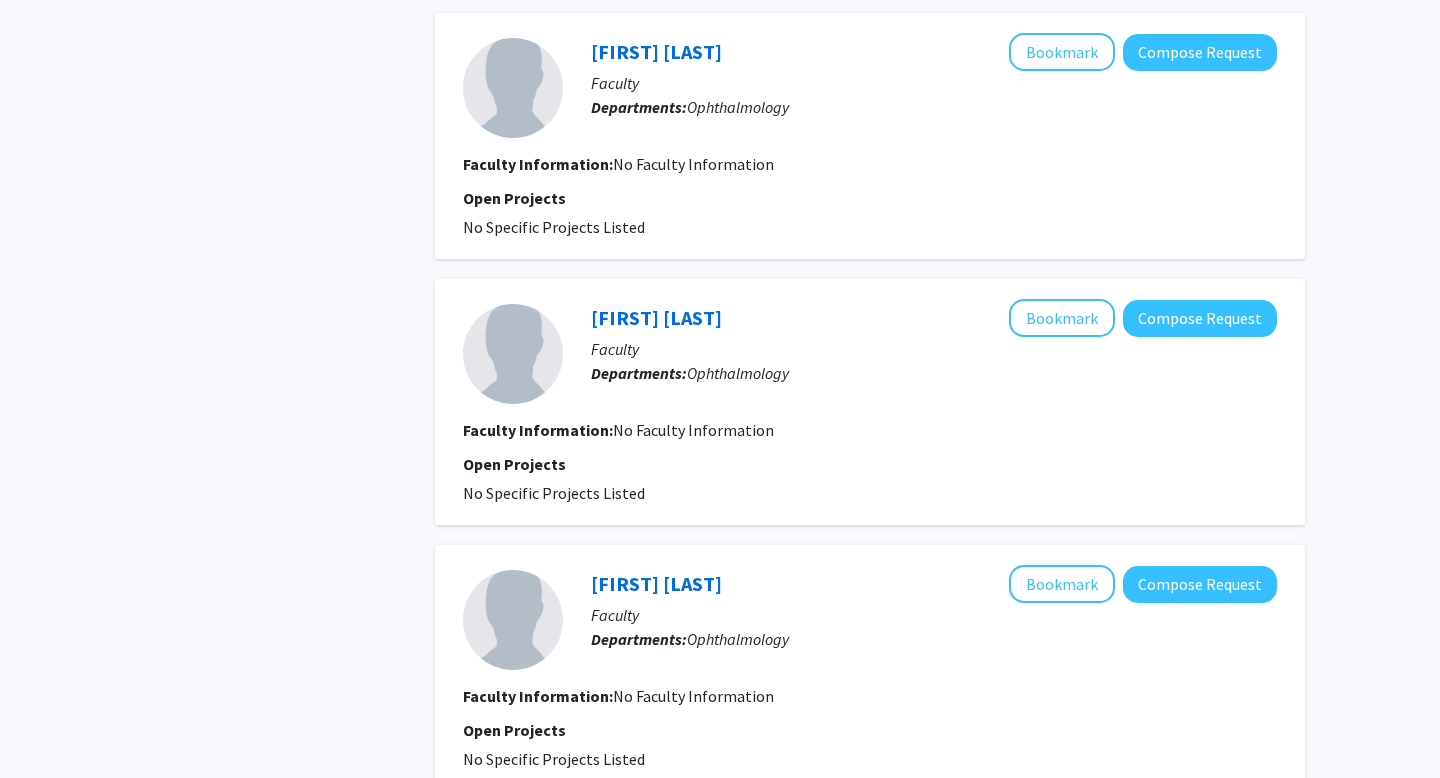 scroll, scrollTop: 2429, scrollLeft: 0, axis: vertical 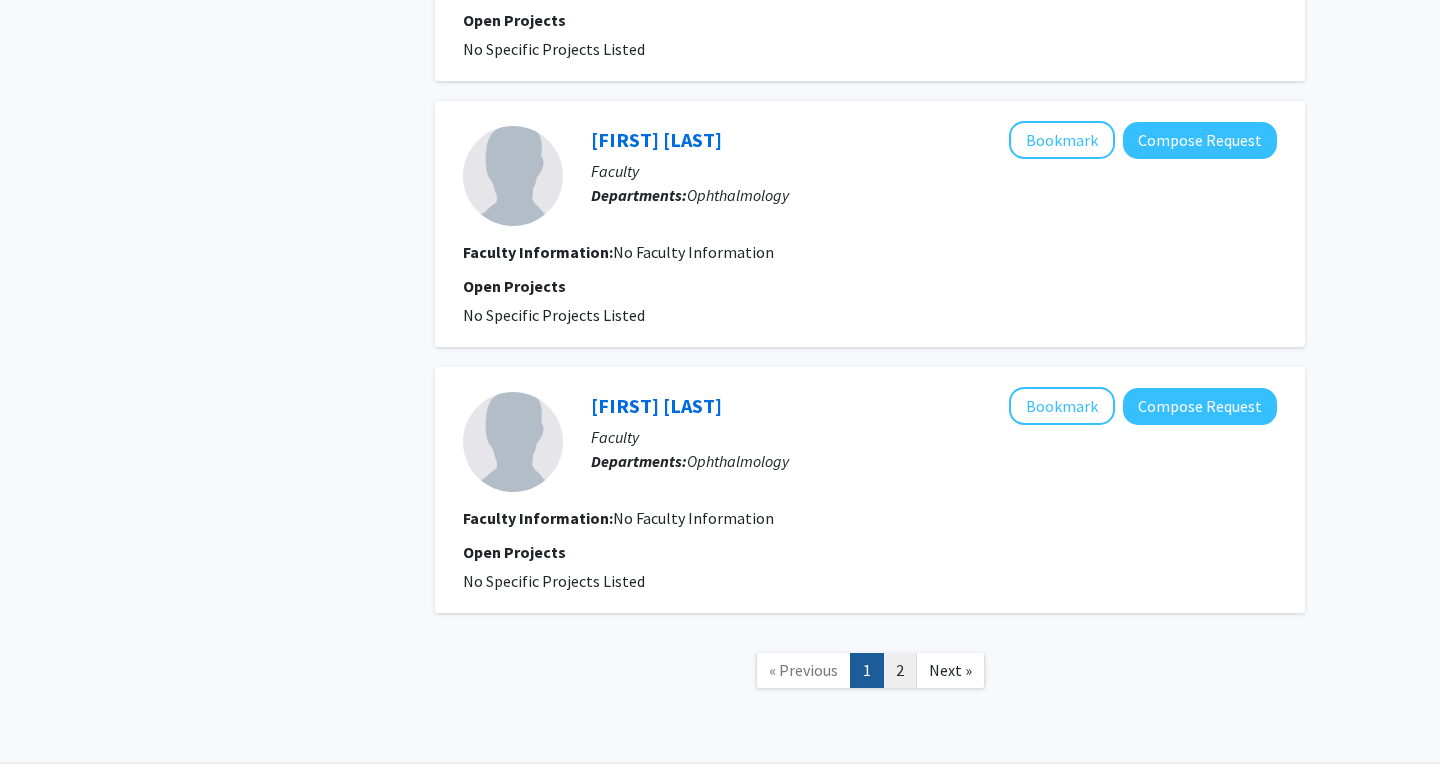 click on "2" 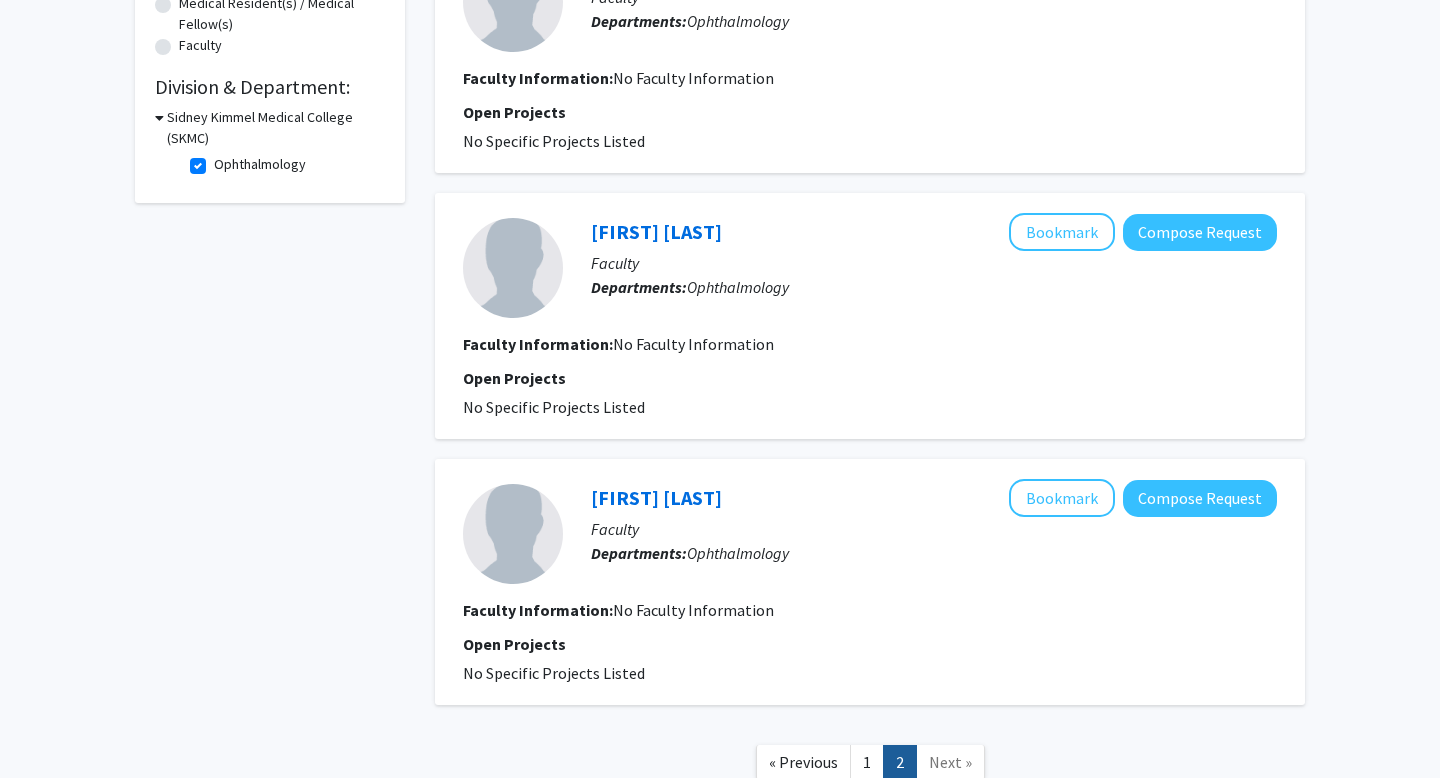 scroll, scrollTop: 689, scrollLeft: 0, axis: vertical 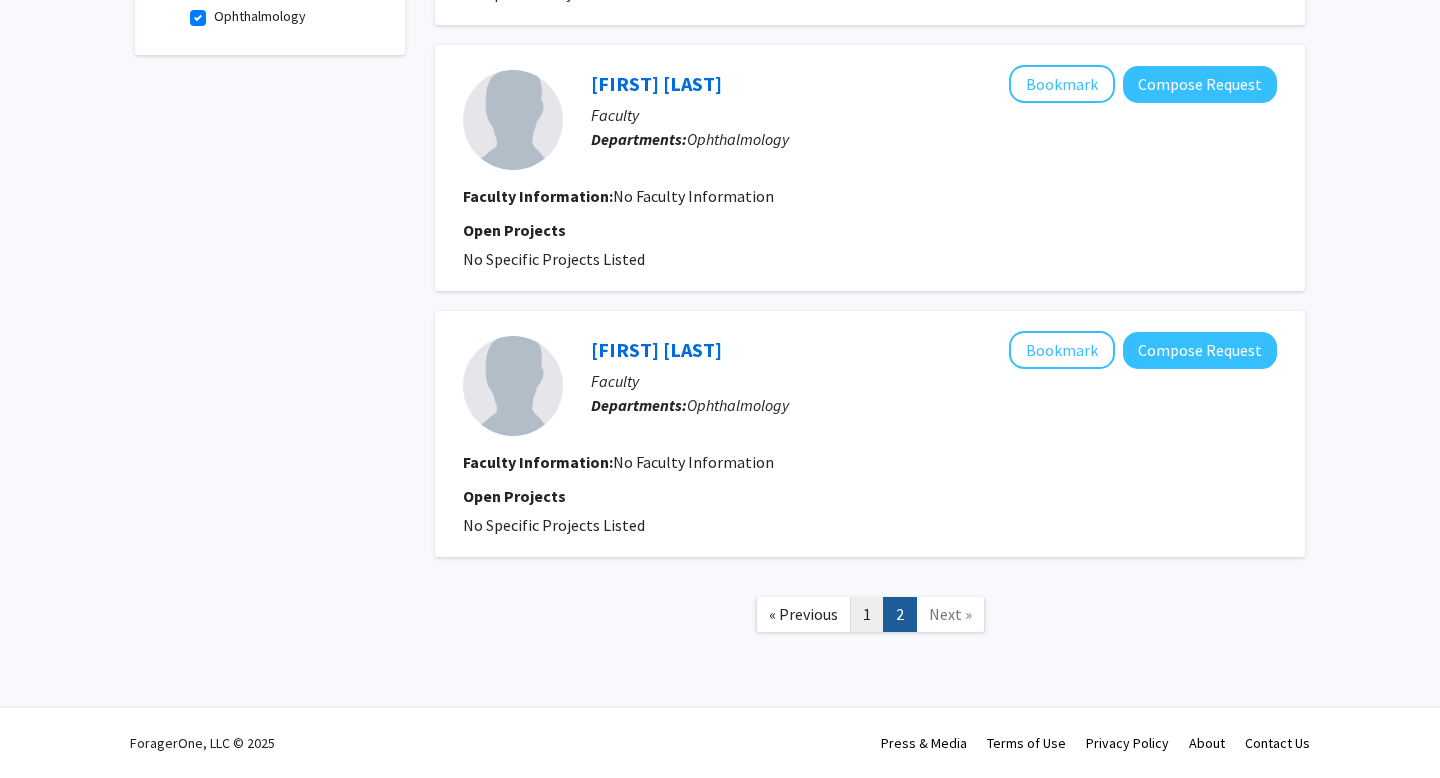 click on "1" 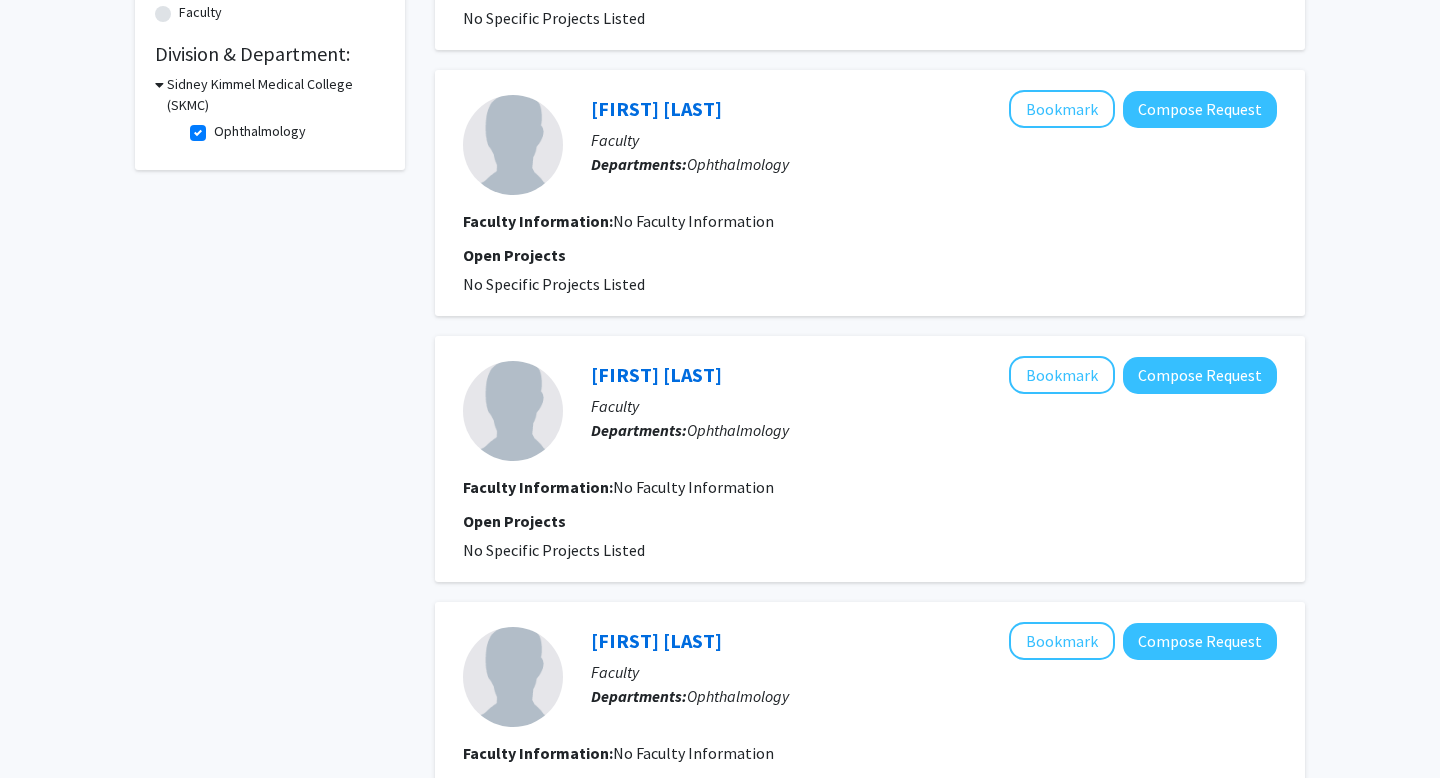scroll, scrollTop: 576, scrollLeft: 0, axis: vertical 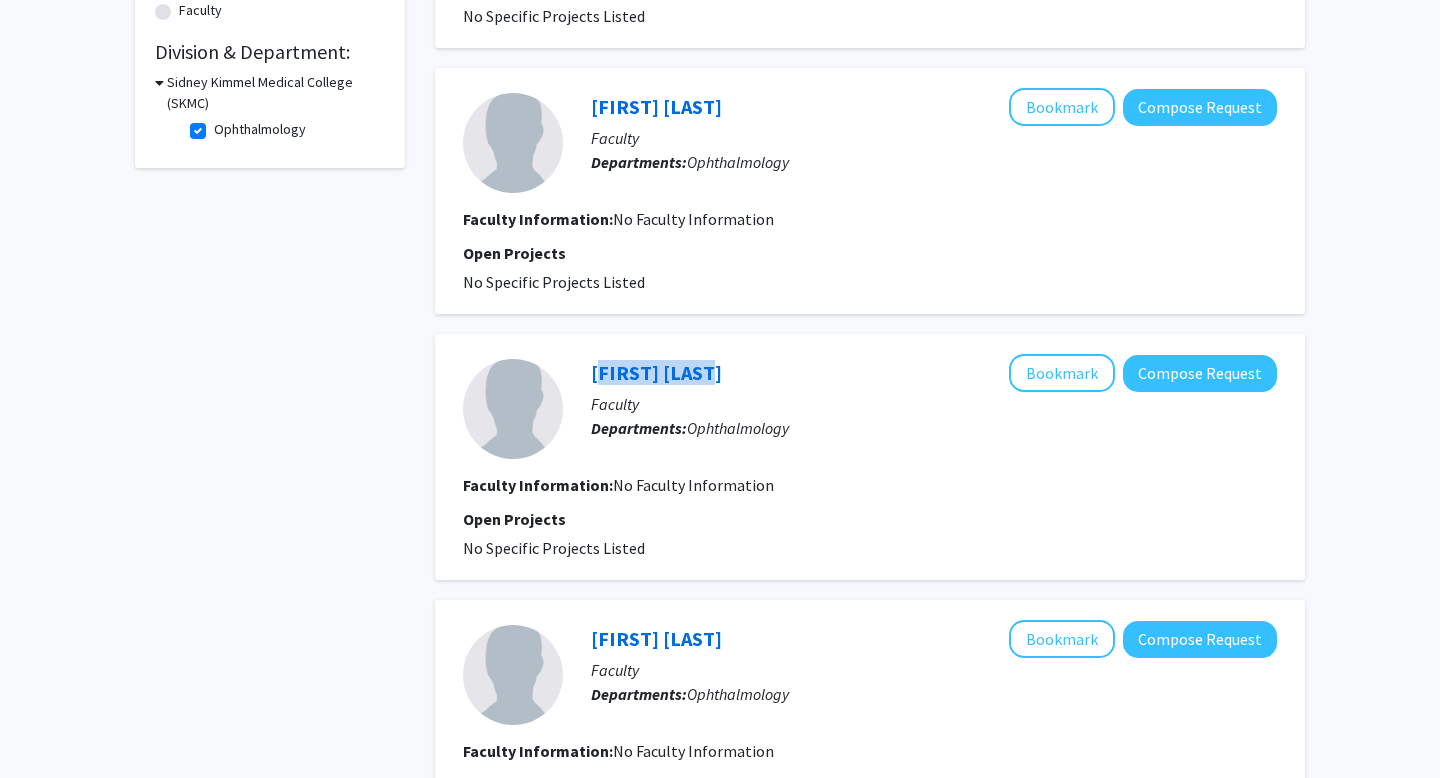 drag, startPoint x: 583, startPoint y: 370, endPoint x: 718, endPoint y: 372, distance: 135.01482 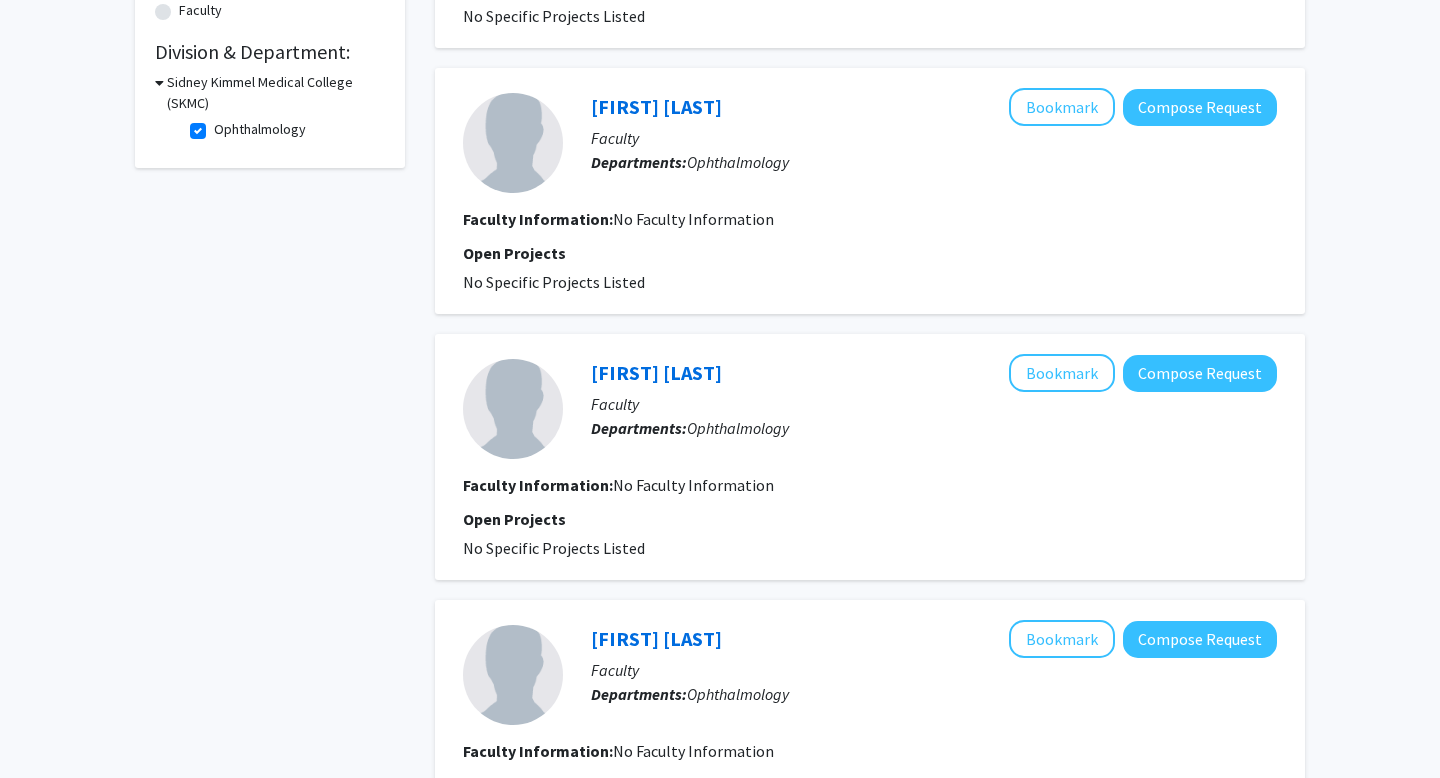 click on "Refine By Collaboration Status: Collaboration Status  All Faculty/Staff    Collaboration Status  Faculty/Staff accepting students    Collaboration Status  Faculty/Staff with posted projects    Collaboration Status  Faculty/Staff with posted remote projects    Projects Seeking: Projects Seeking Level  All Projects    Projects Seeking Level  Undergraduate(s)    Projects Seeking Level  Master's Student(s)    Projects Seeking Level  Doctoral Candidate(s) (PhD, MD, DMD, PharmD, etc.)    Projects Seeking Level  Postdoctoral Researcher(s) / Research Staff    Projects Seeking Level  Medical Resident(s) / Medical Fellow(s)    Projects Seeking Level  Faculty    Division & Department:      Sidney Kimmel Medical College (SKMC)  Ophthalmology  Ophthalmology" 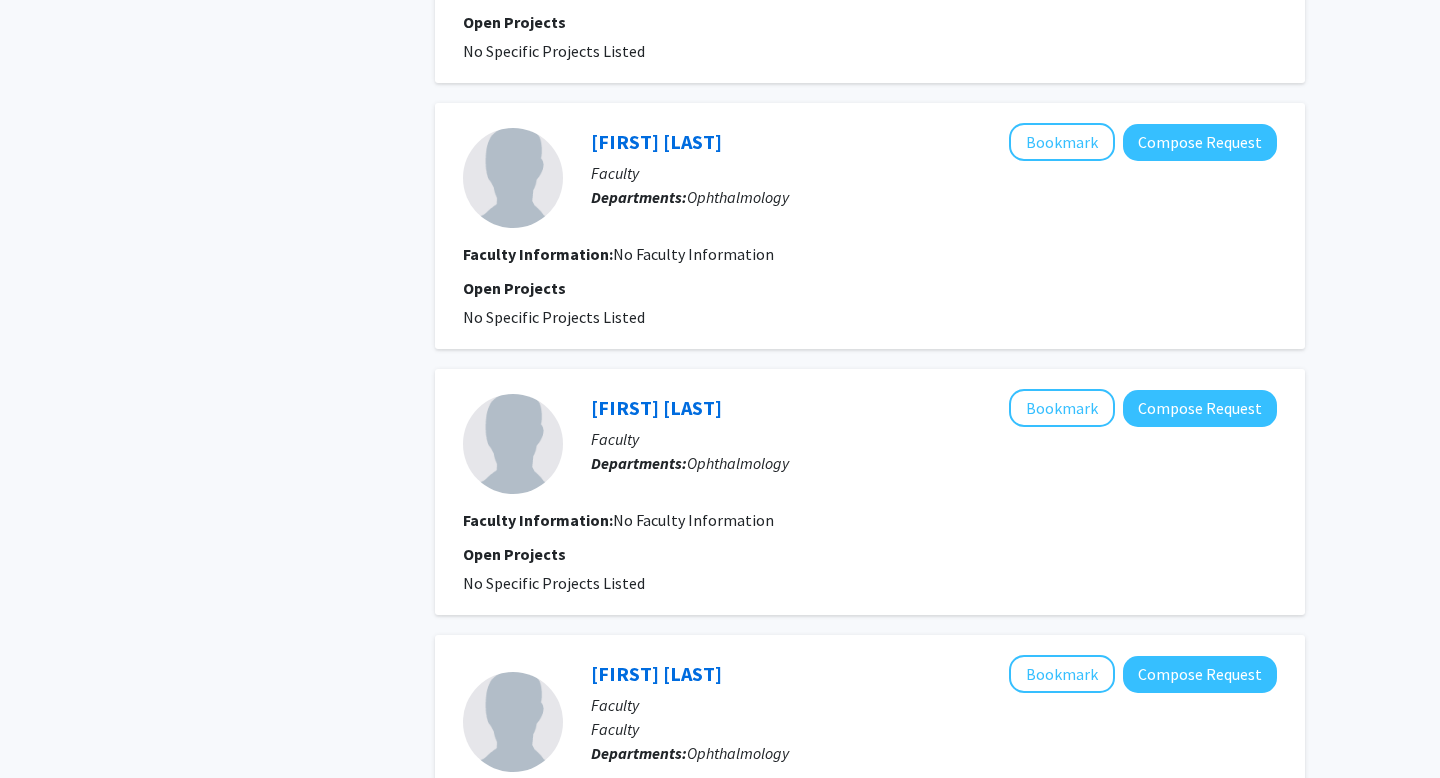 scroll, scrollTop: 921, scrollLeft: 0, axis: vertical 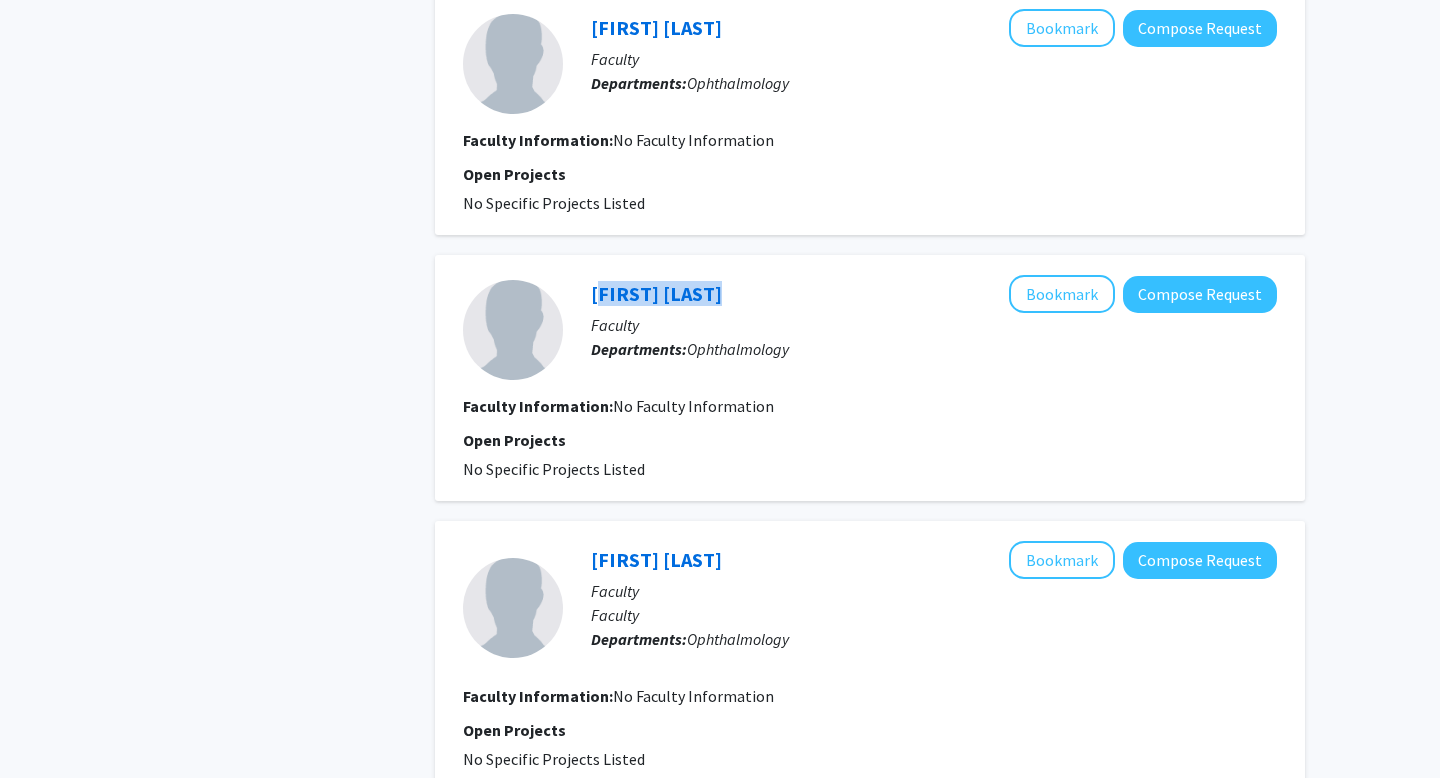 drag, startPoint x: 586, startPoint y: 291, endPoint x: 738, endPoint y: 293, distance: 152.01315 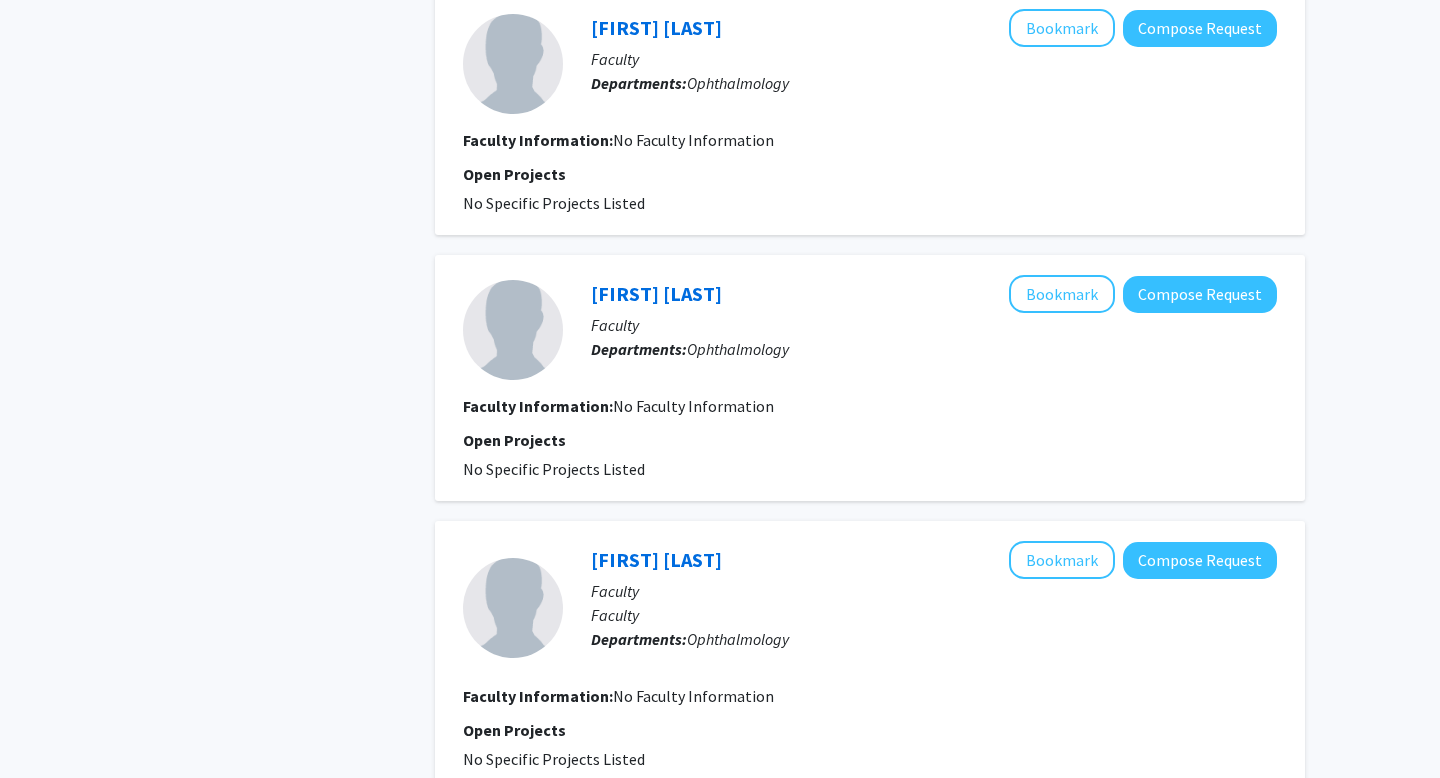click on "Refine By Collaboration Status: Collaboration Status  All Faculty/Staff    Collaboration Status  Faculty/Staff accepting students    Collaboration Status  Faculty/Staff with posted projects    Collaboration Status  Faculty/Staff with posted remote projects    Projects Seeking: Projects Seeking Level  All Projects    Projects Seeking Level  Undergraduate(s)    Projects Seeking Level  Master's Student(s)    Projects Seeking Level  Doctoral Candidate(s) (PhD, MD, DMD, PharmD, etc.)    Projects Seeking Level  Postdoctoral Researcher(s) / Research Staff    Projects Seeking Level  Medical Resident(s) / Medical Fellow(s)    Projects Seeking Level  Faculty    Division & Department:      Sidney Kimmel Medical College (SKMC)  Ophthalmology  Ophthalmology" 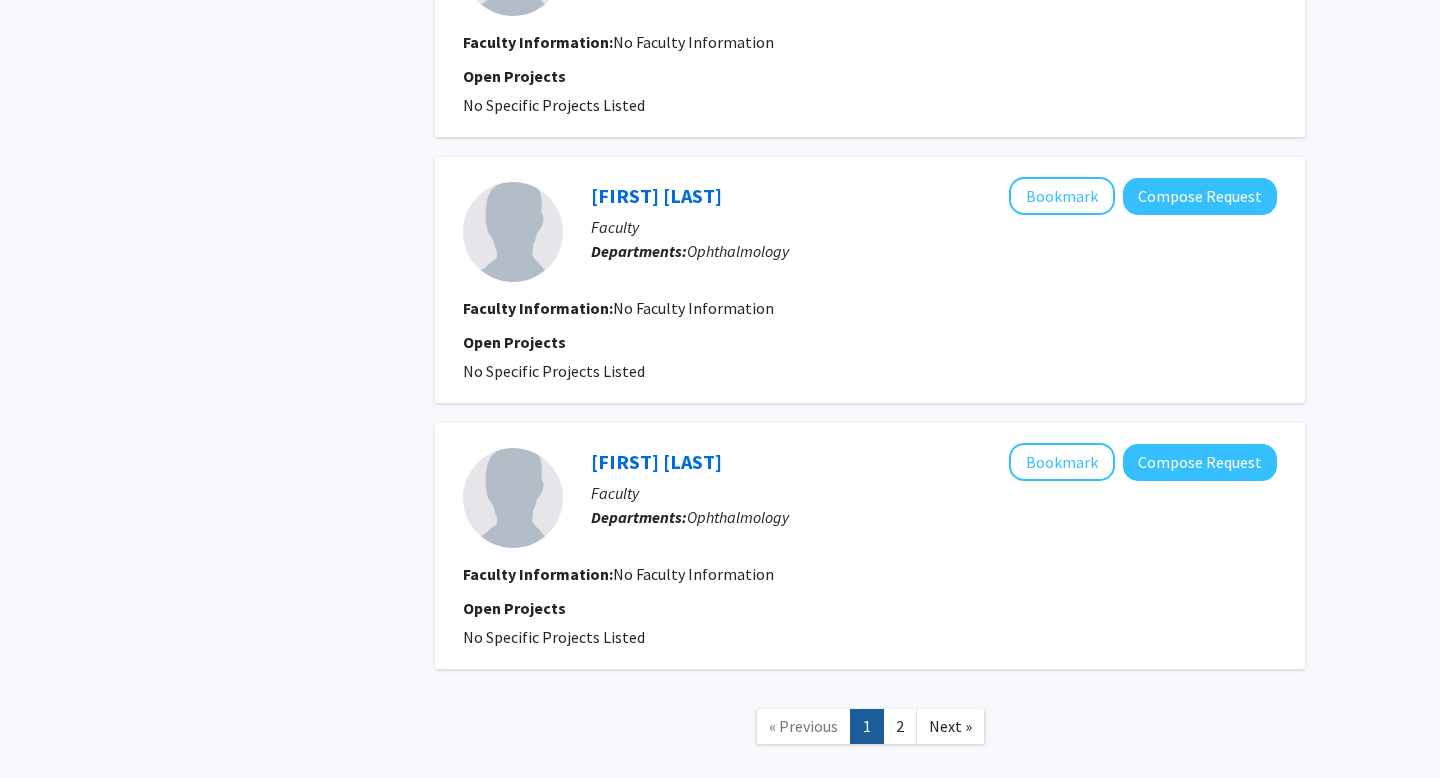 scroll, scrollTop: 2485, scrollLeft: 0, axis: vertical 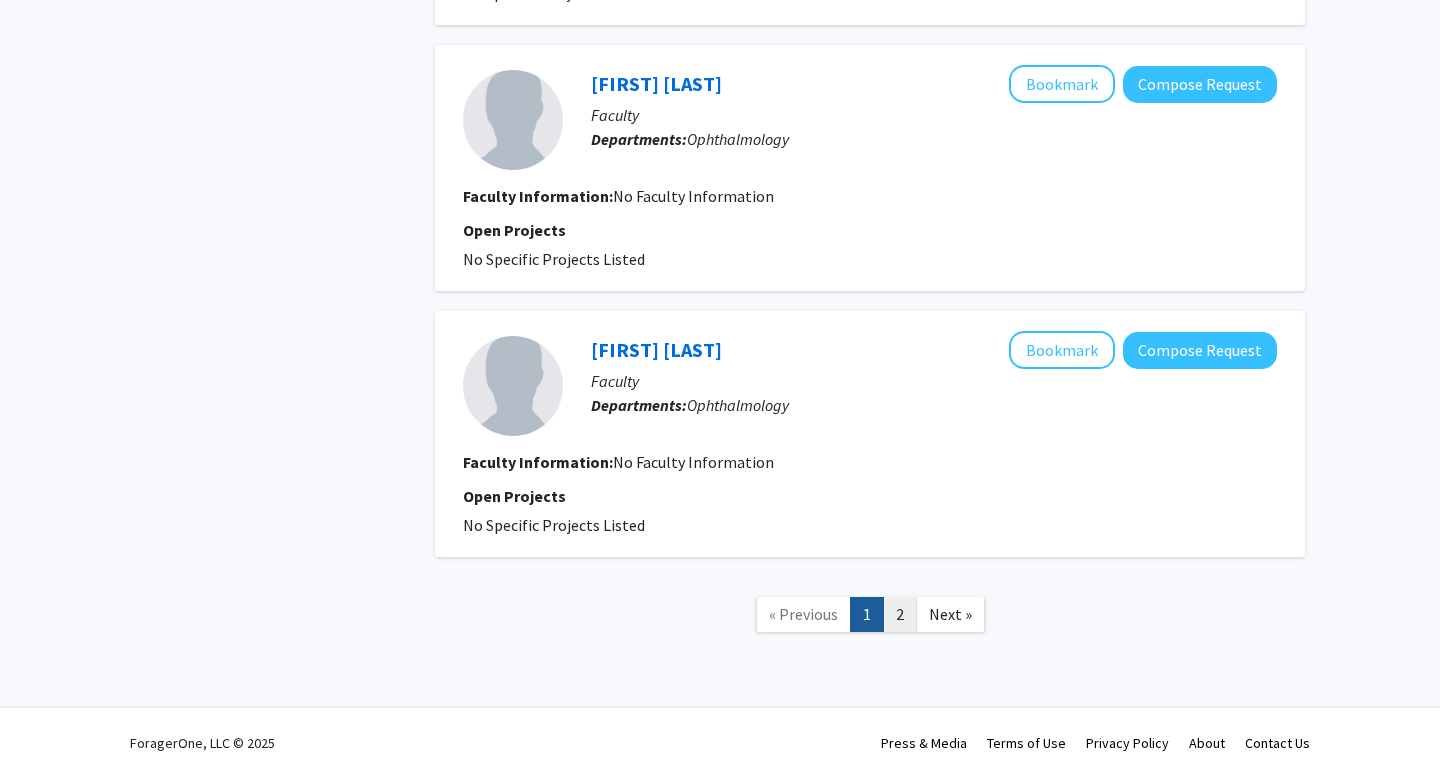 click on "2" 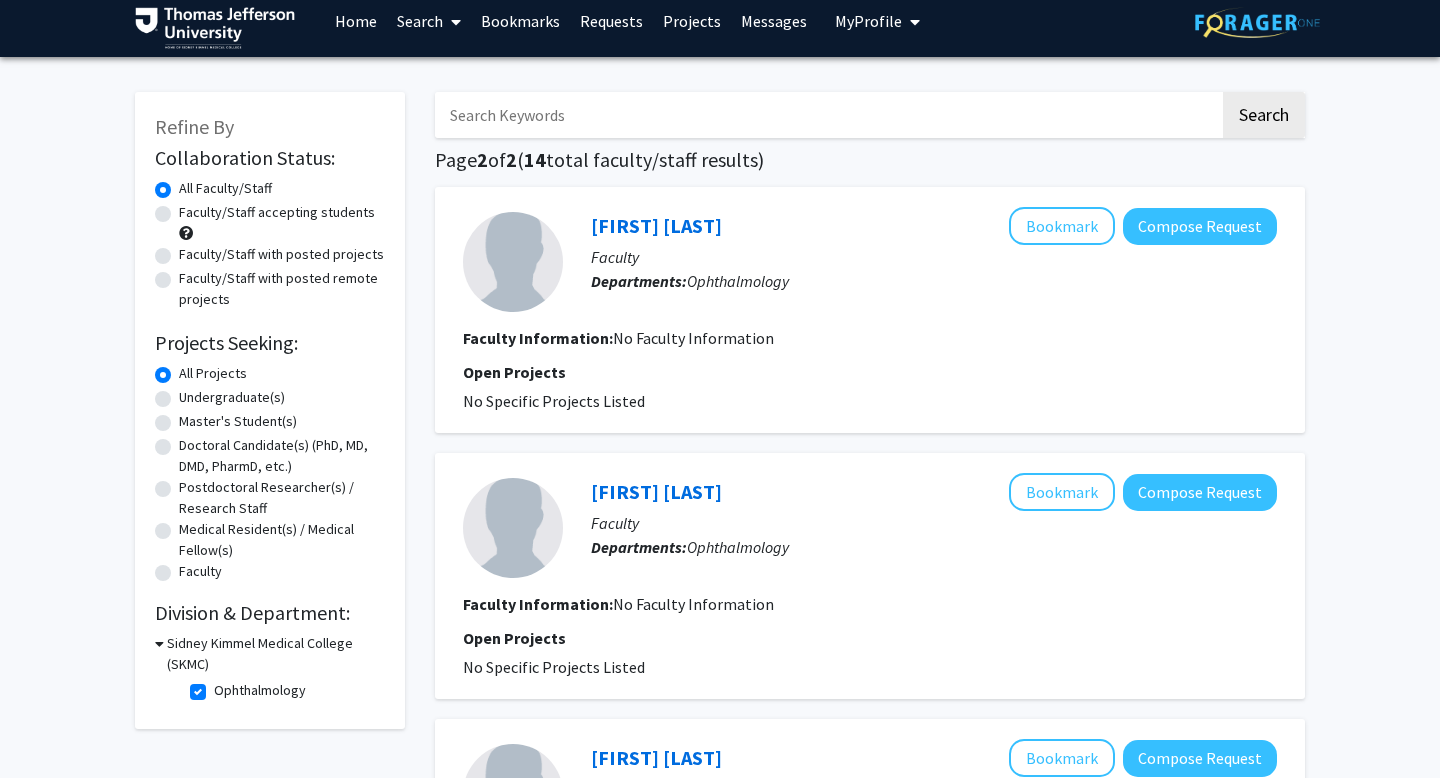 scroll, scrollTop: 13, scrollLeft: 0, axis: vertical 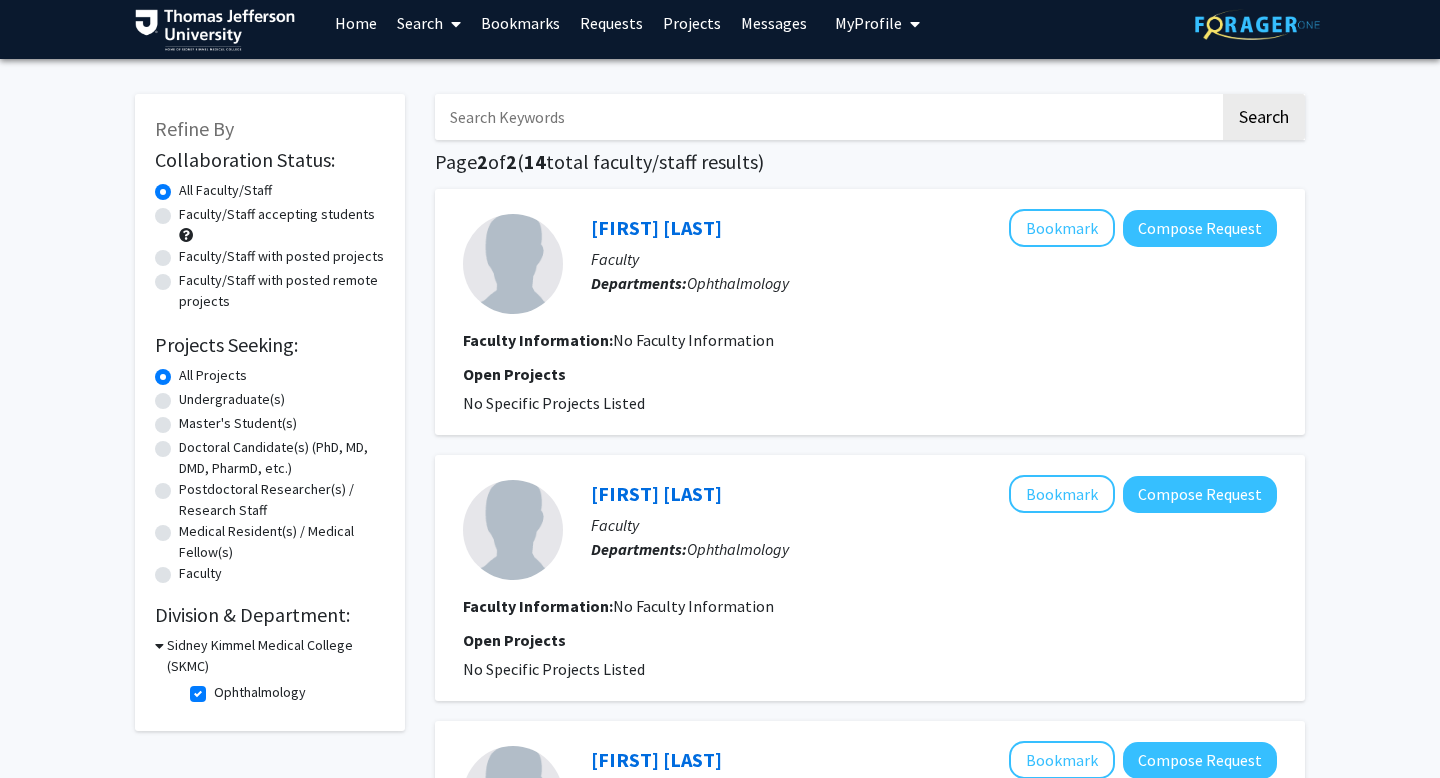 click on "Ophthalmology" 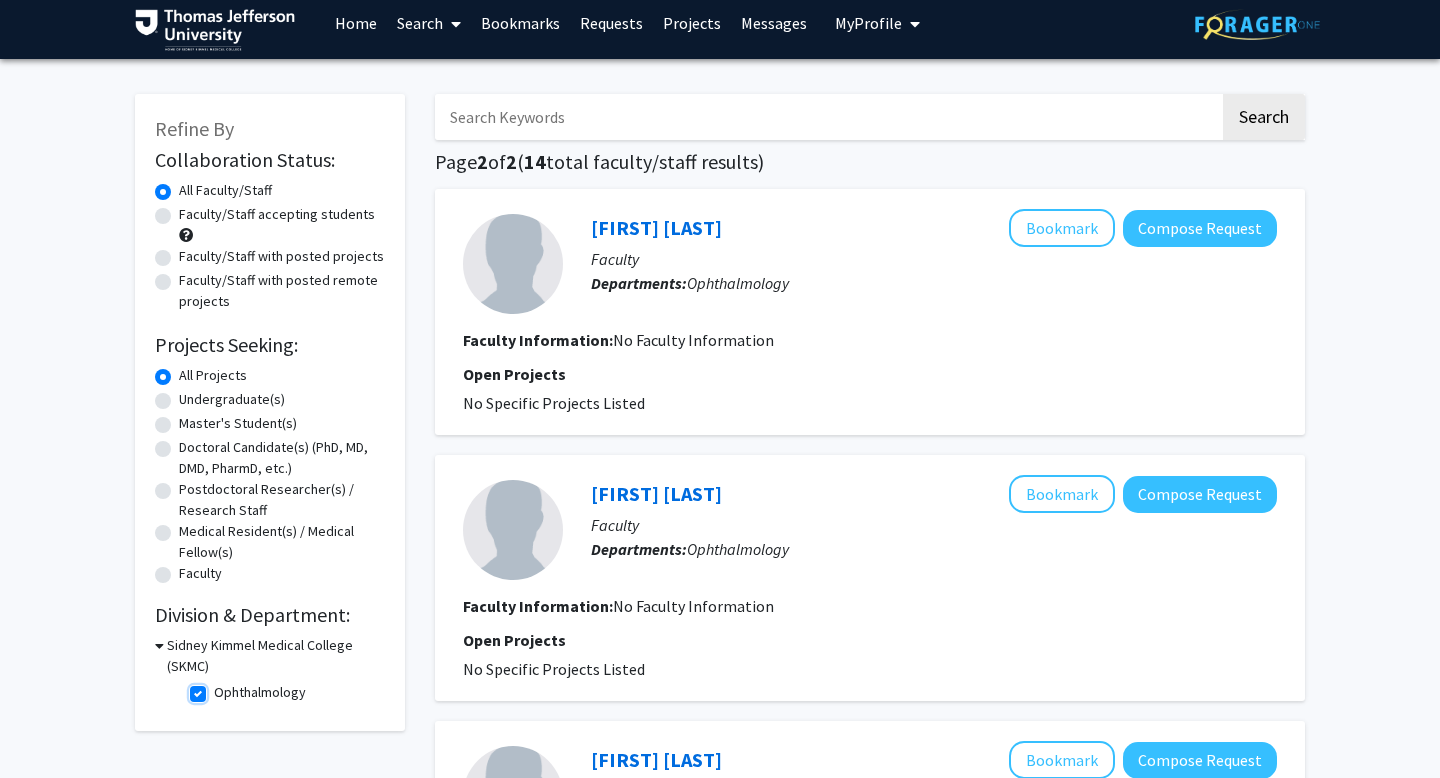 click on "Ophthalmology" at bounding box center (220, 688) 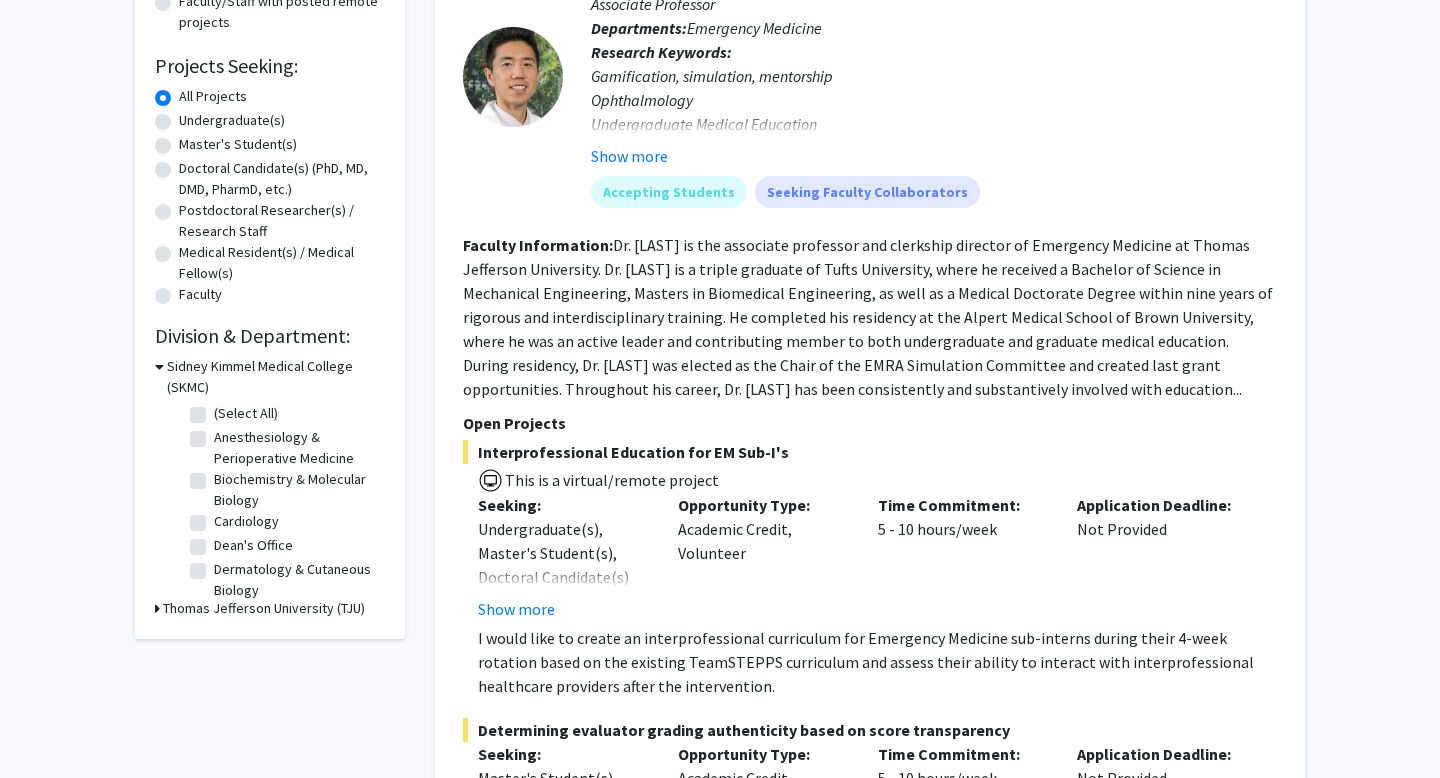 scroll, scrollTop: 424, scrollLeft: 0, axis: vertical 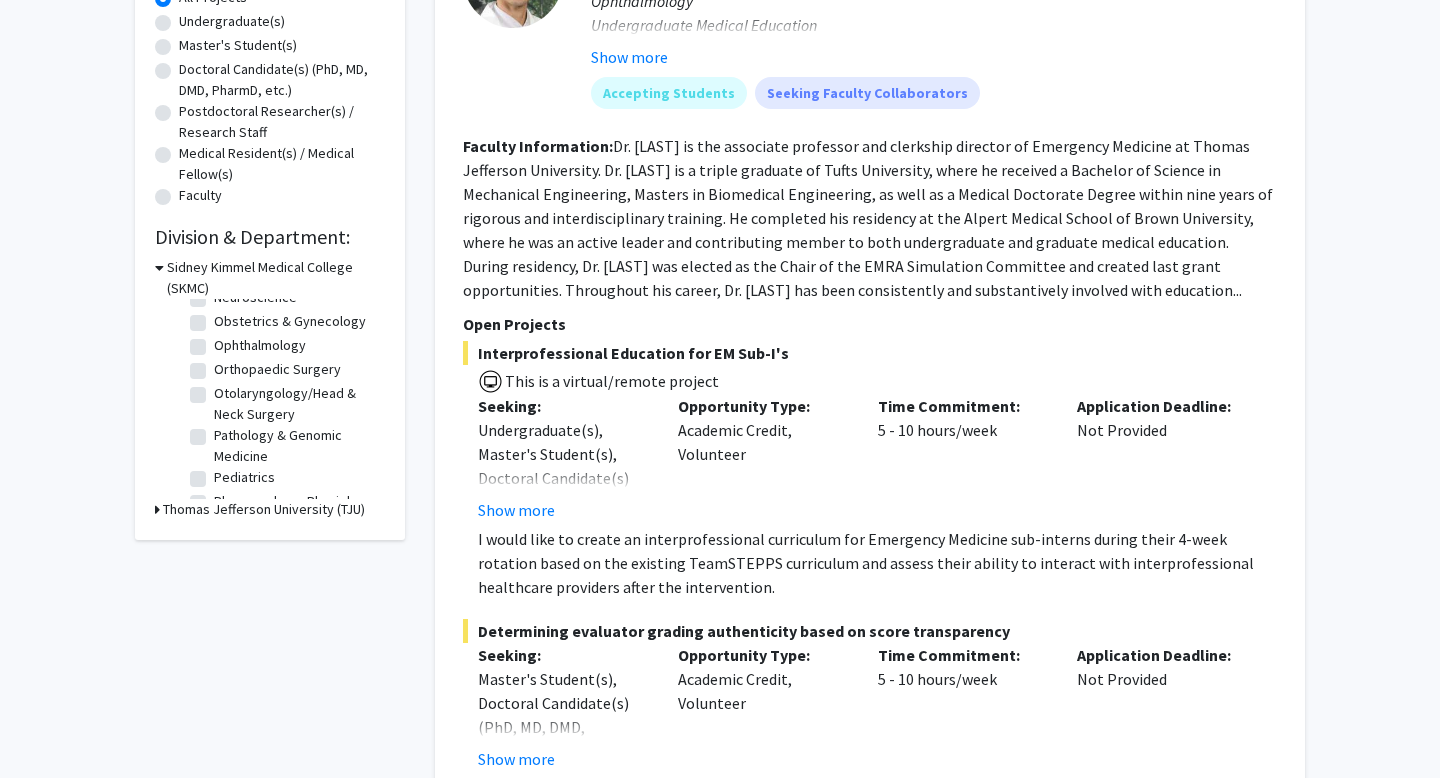 click on "Otolaryngology/Head & Neck Surgery" 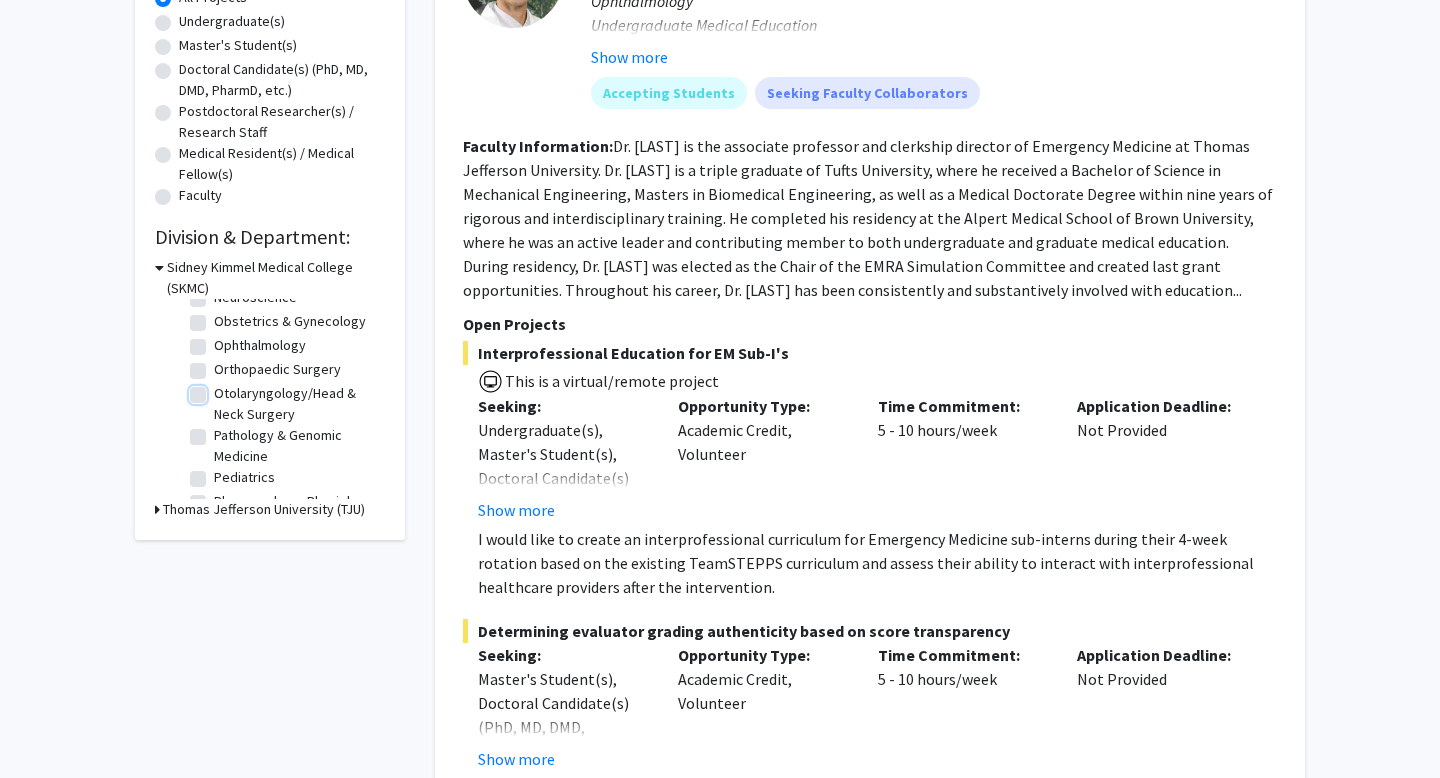 click on "Otolaryngology/Head & Neck Surgery" at bounding box center [220, 389] 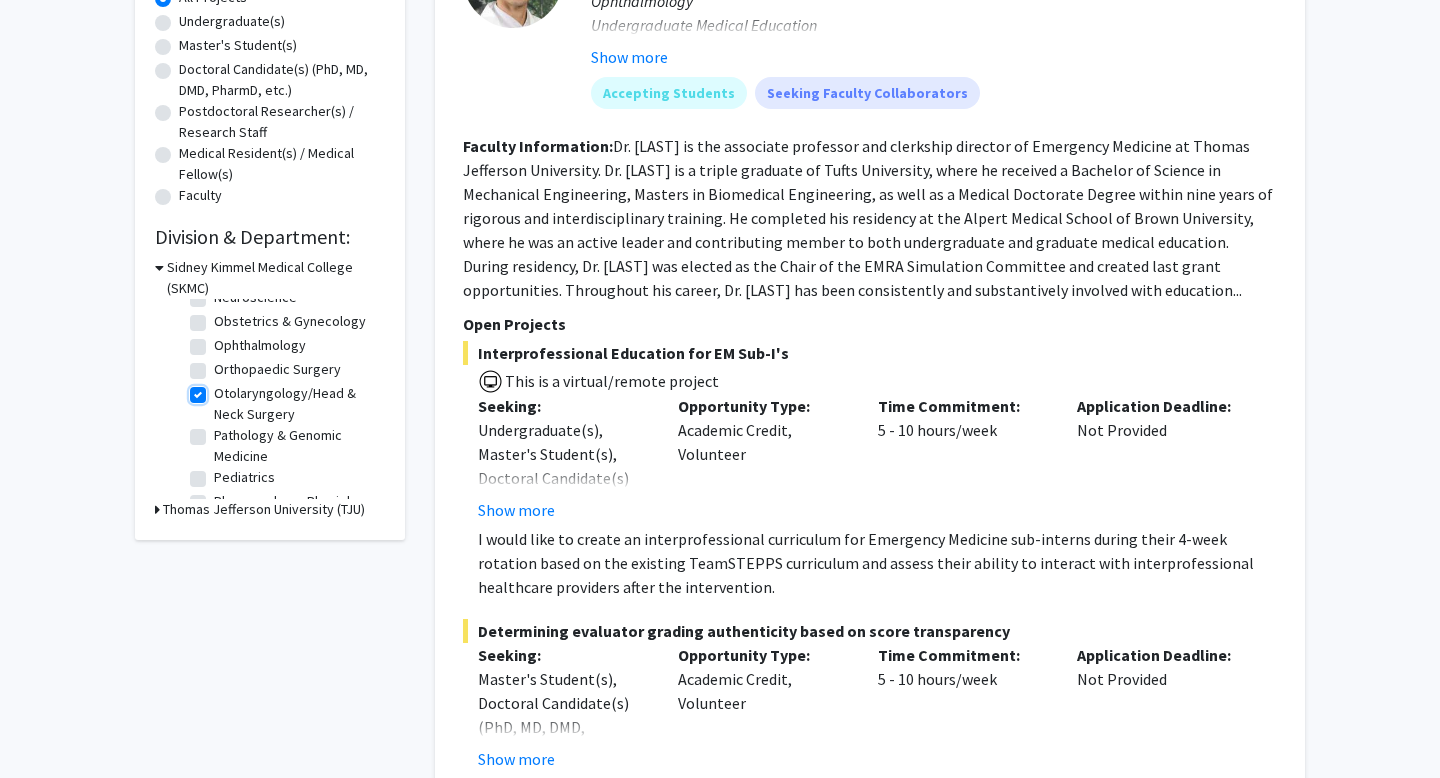 checkbox on "true" 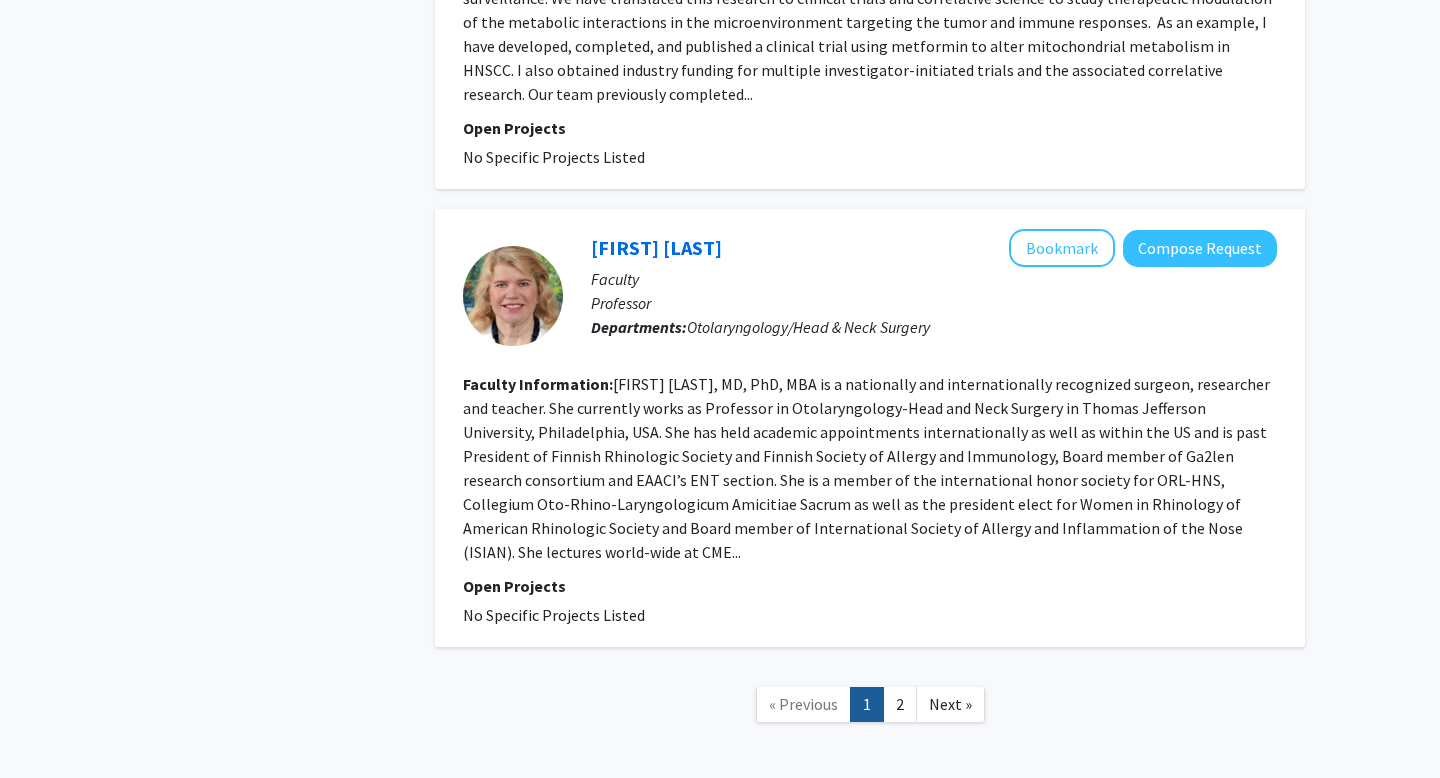 scroll, scrollTop: 3754, scrollLeft: 0, axis: vertical 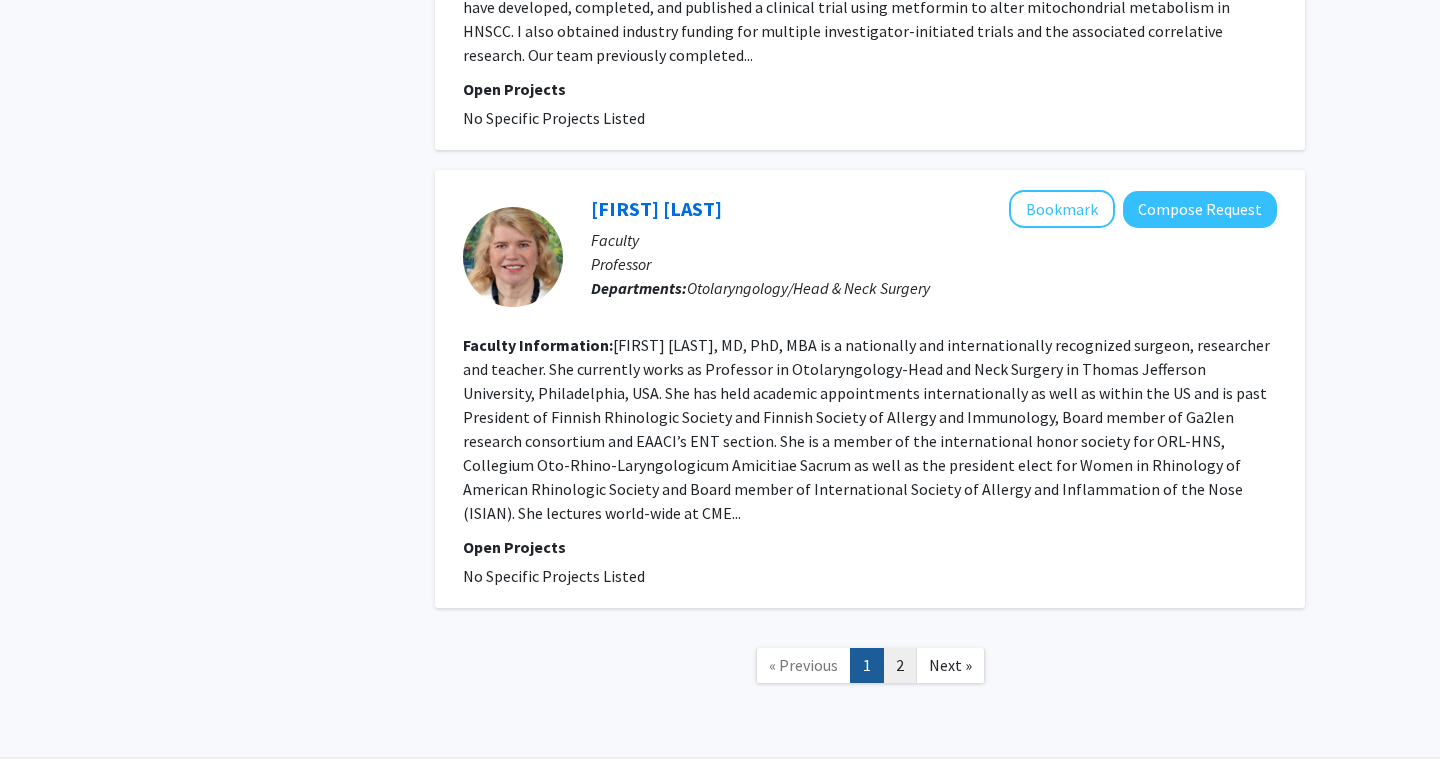 click on "2" 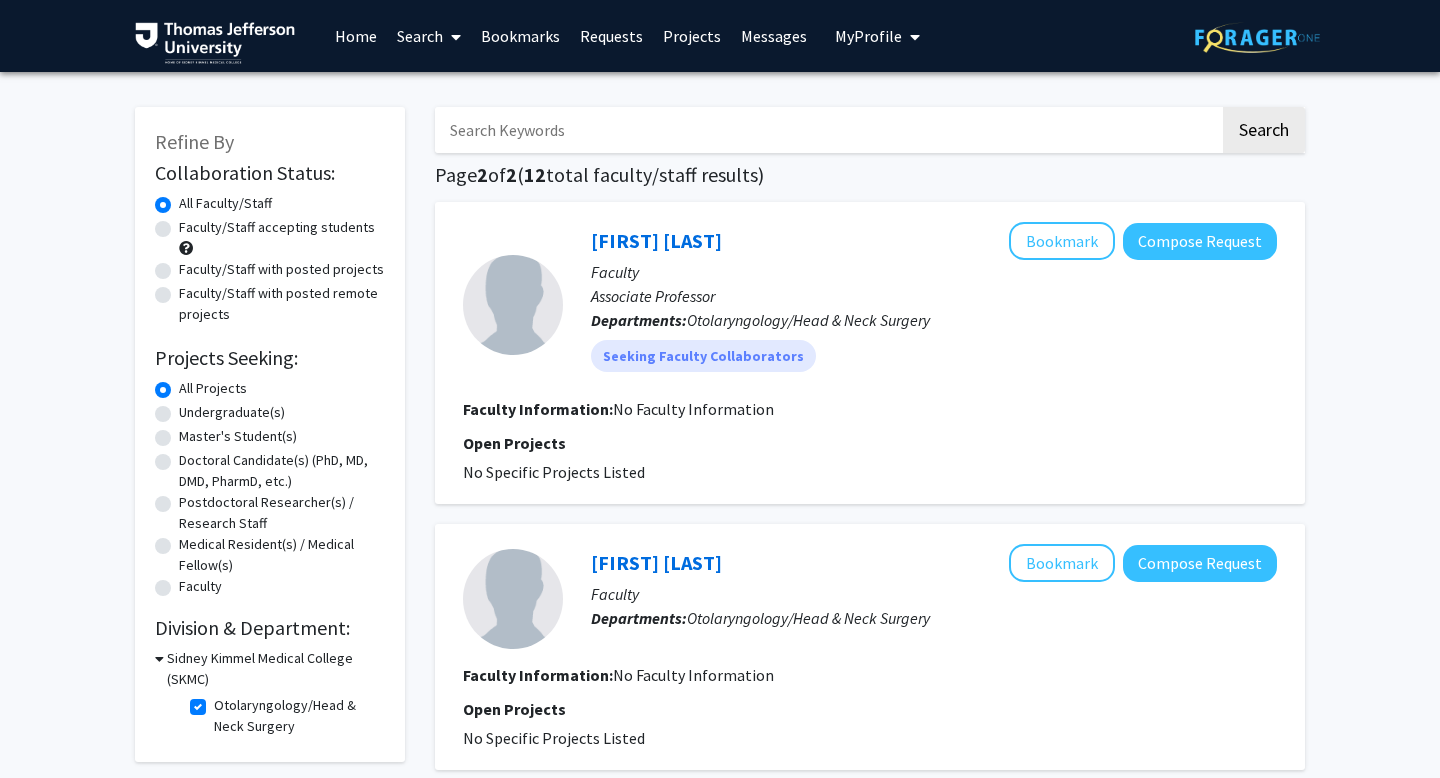 scroll, scrollTop: 213, scrollLeft: 0, axis: vertical 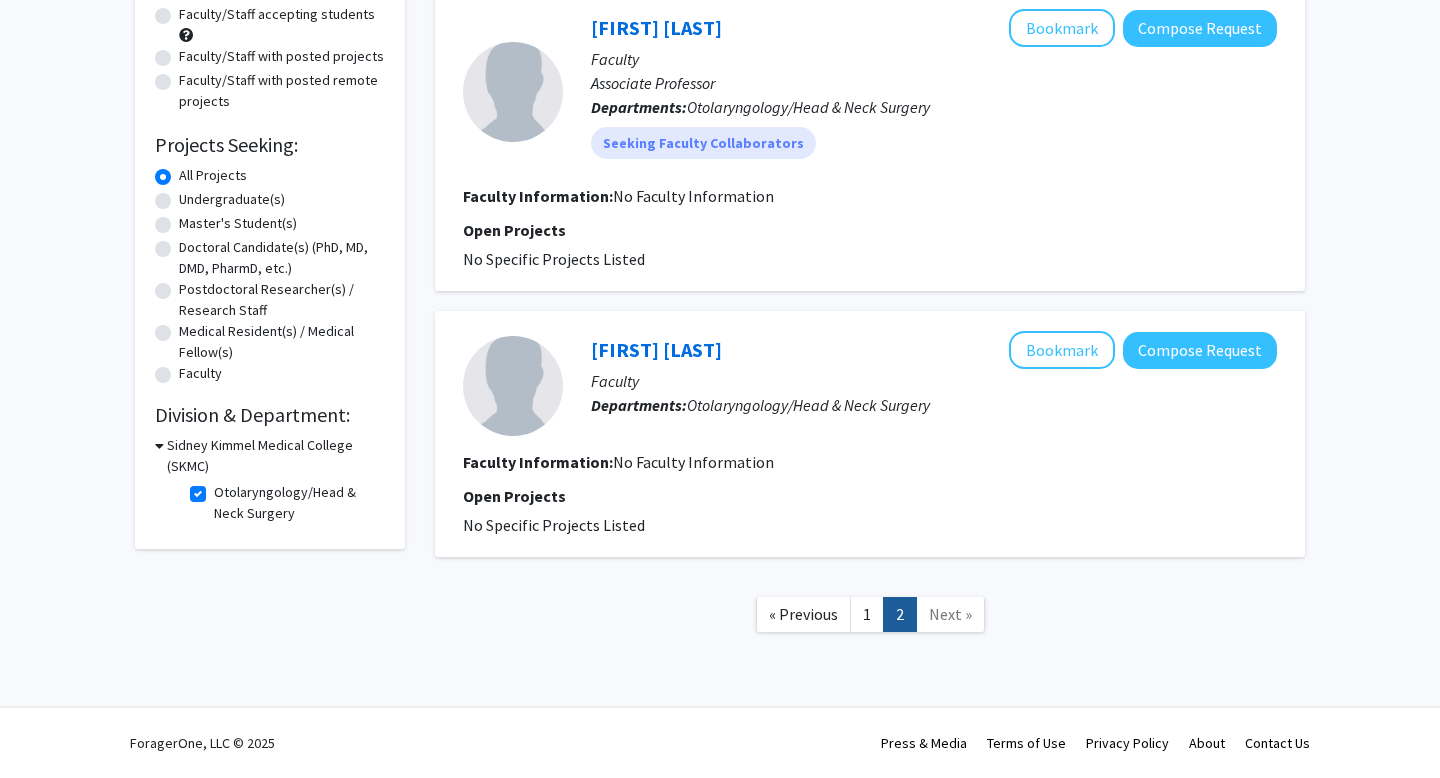 click on "Otolaryngology/Head & Neck Surgery" 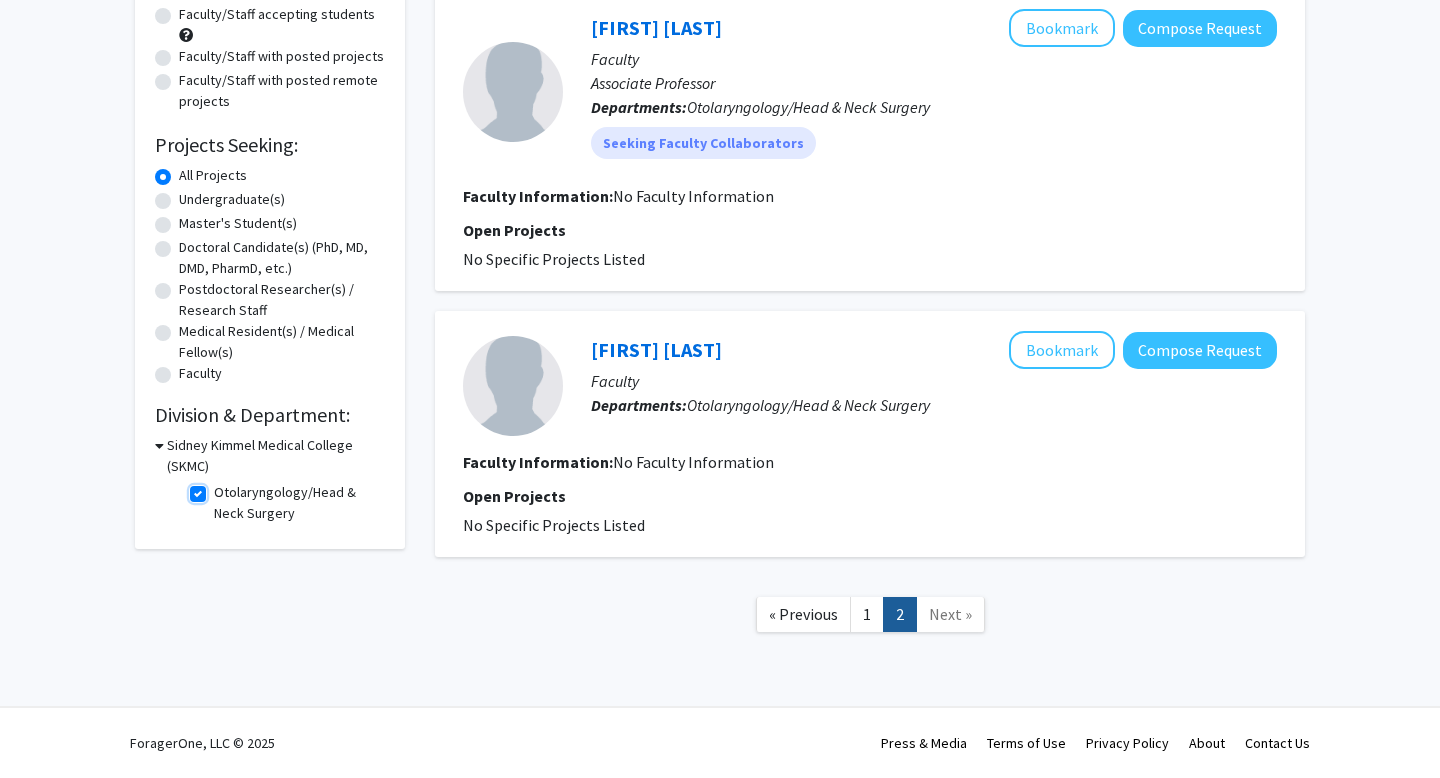 click on "Otolaryngology/Head & Neck Surgery" at bounding box center [220, 488] 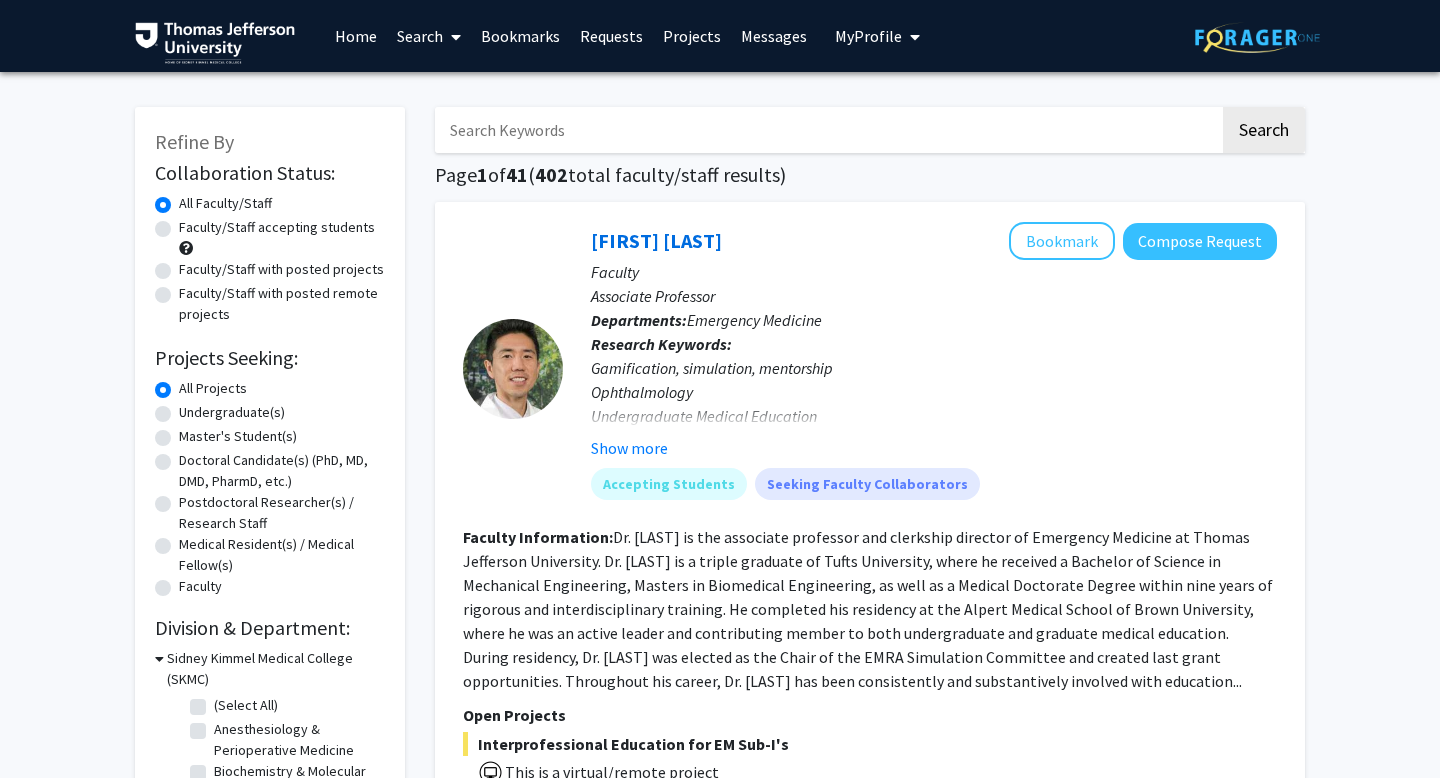 scroll, scrollTop: 322, scrollLeft: 0, axis: vertical 